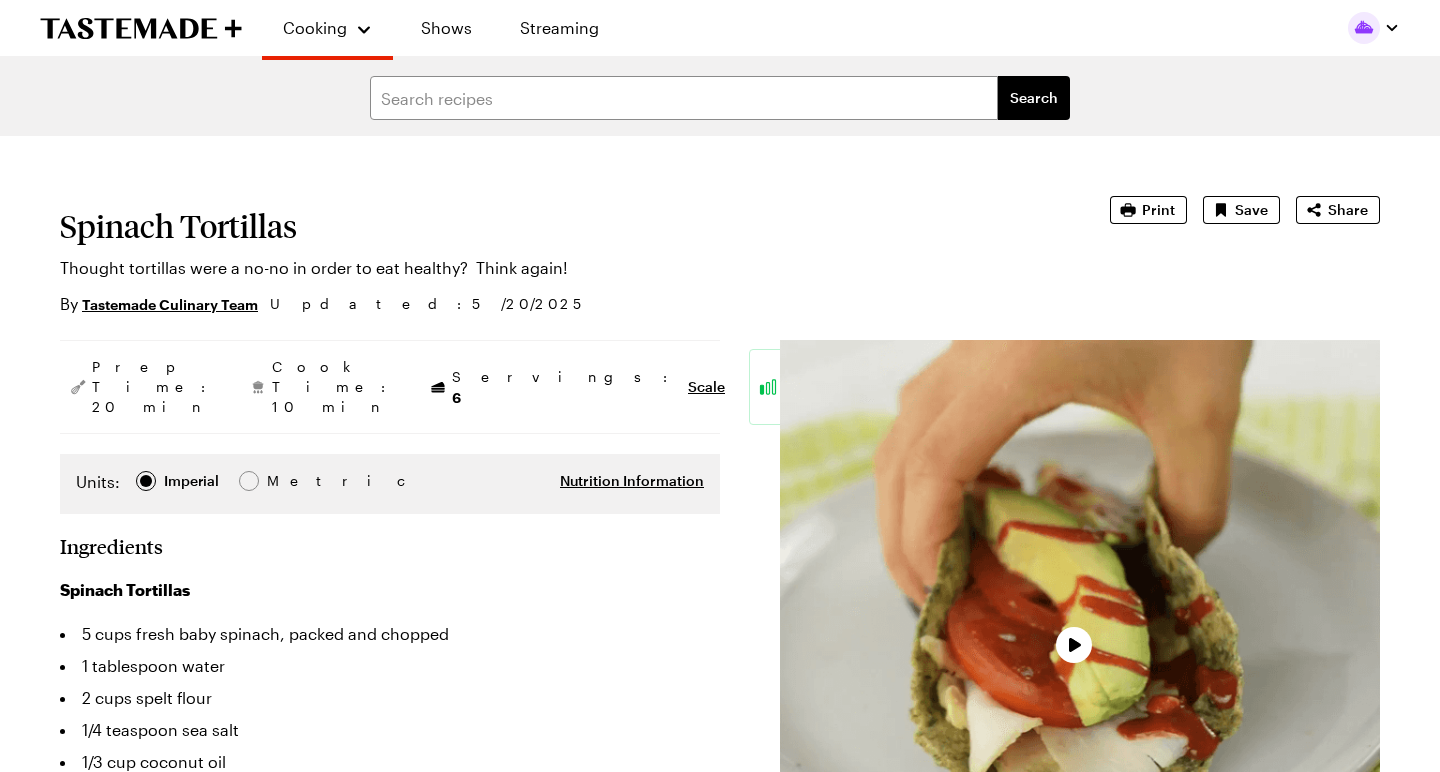 scroll, scrollTop: 202, scrollLeft: 0, axis: vertical 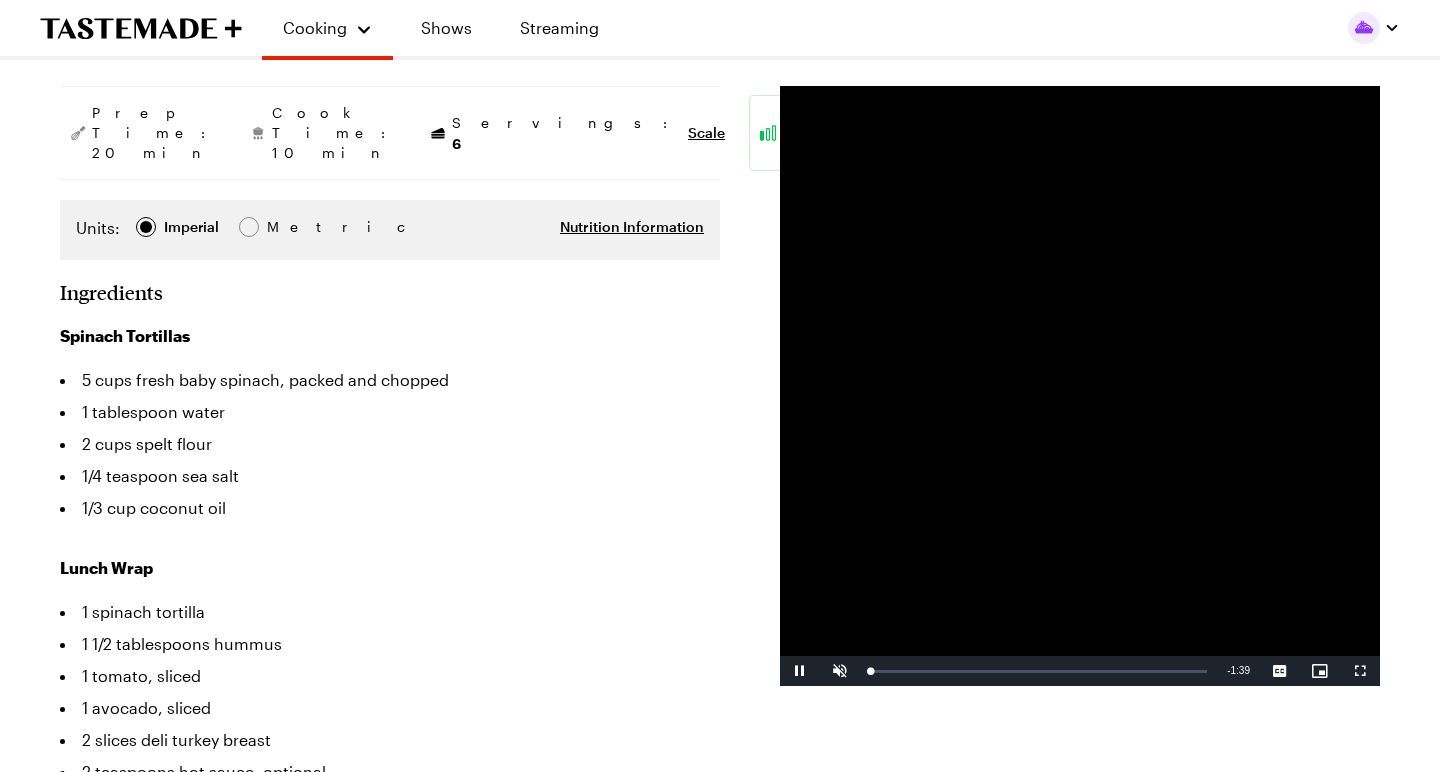 type on "x" 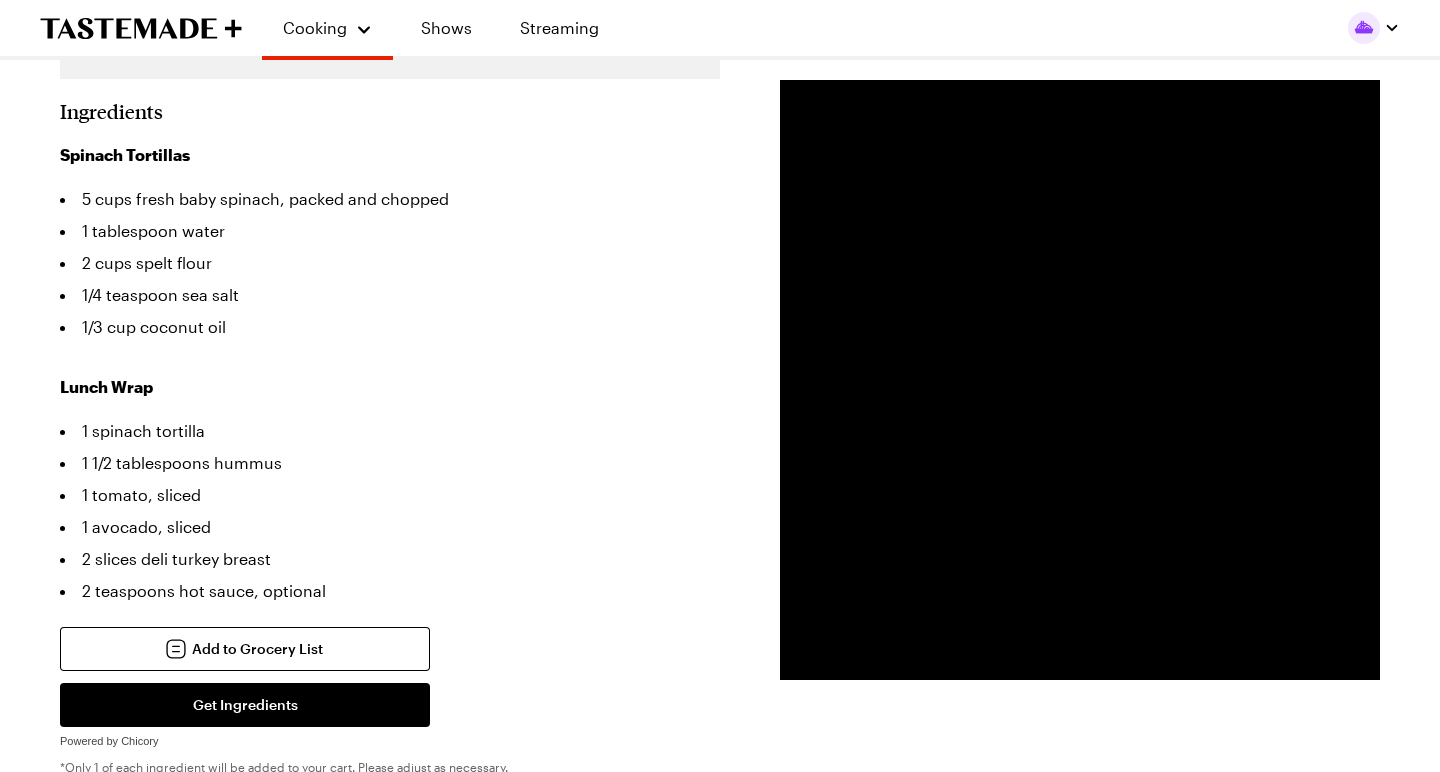 scroll, scrollTop: 435, scrollLeft: 0, axis: vertical 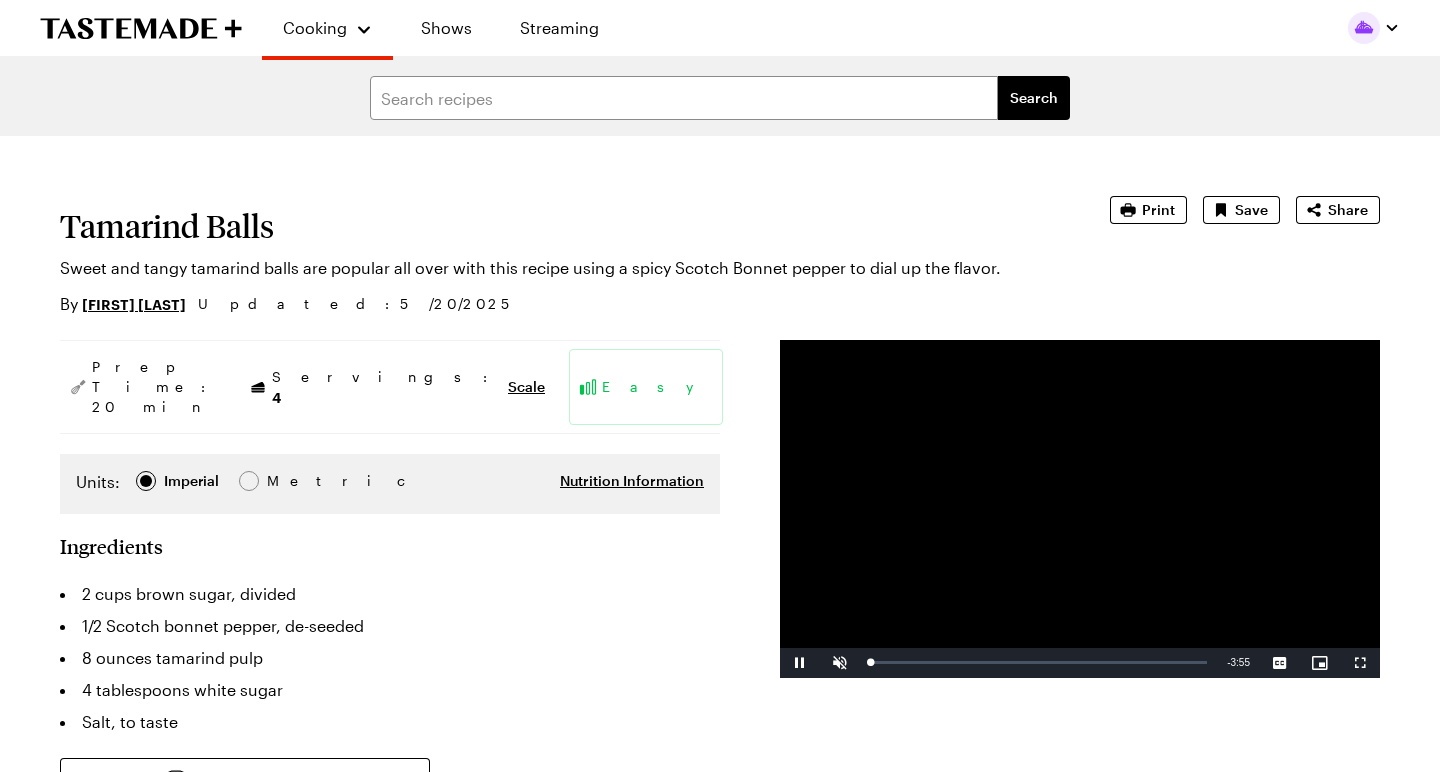 type on "x" 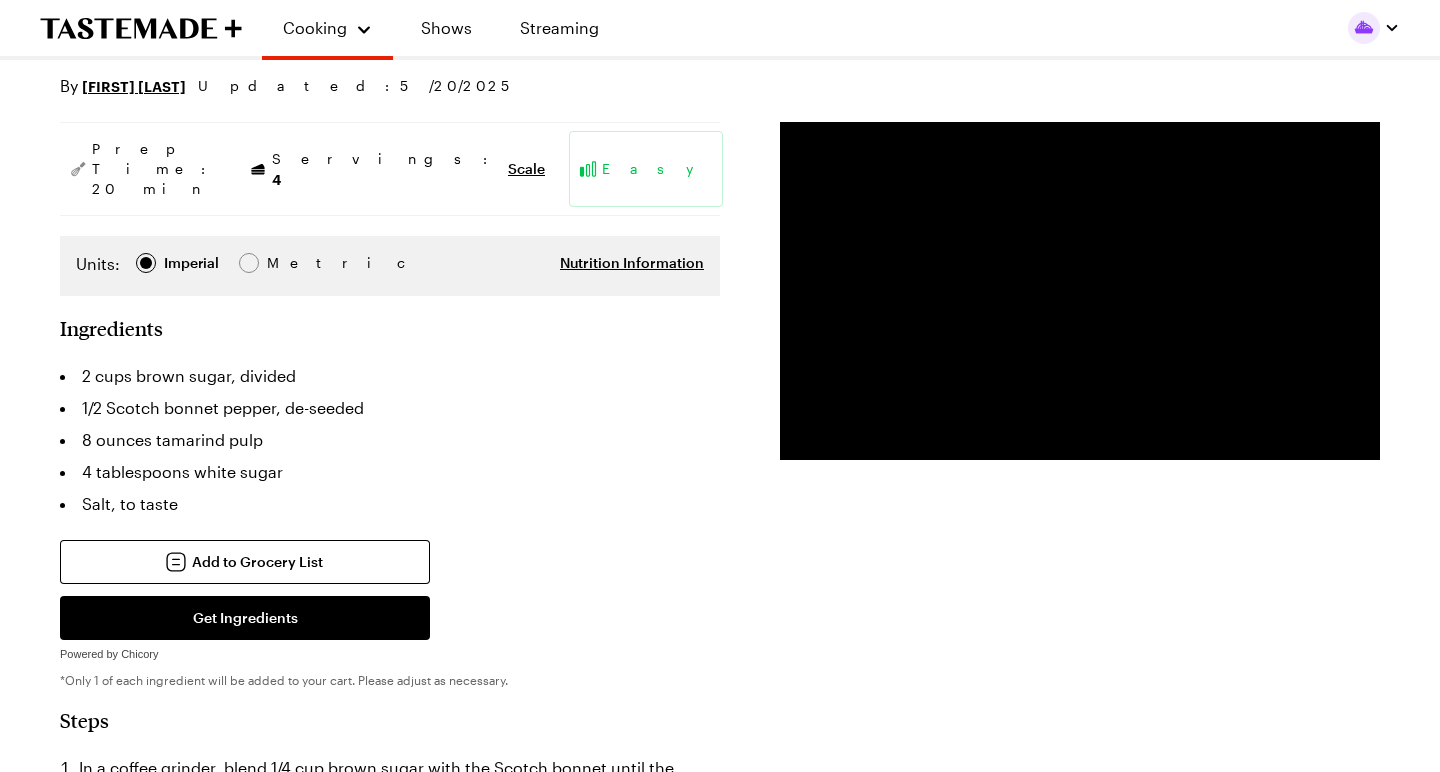 scroll, scrollTop: 222, scrollLeft: 0, axis: vertical 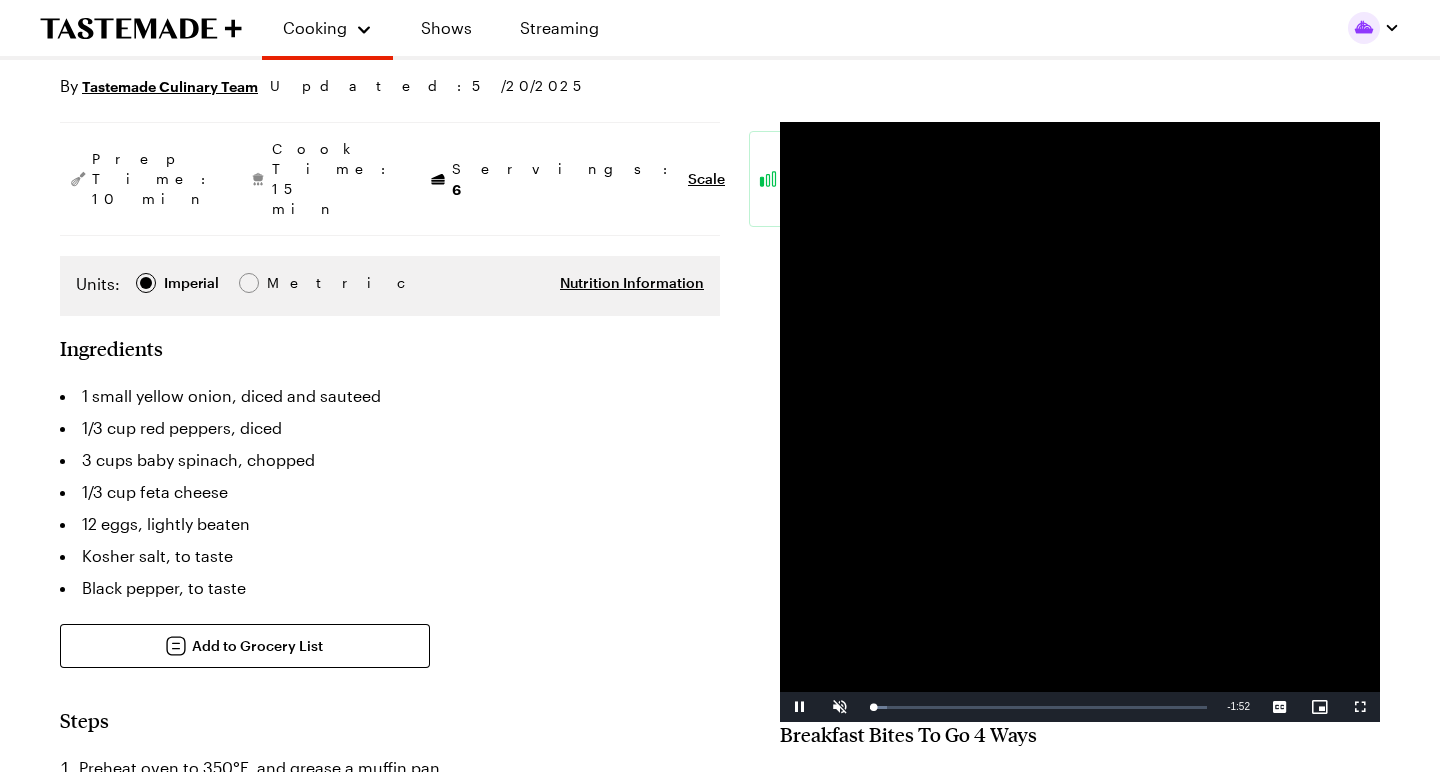 type on "x" 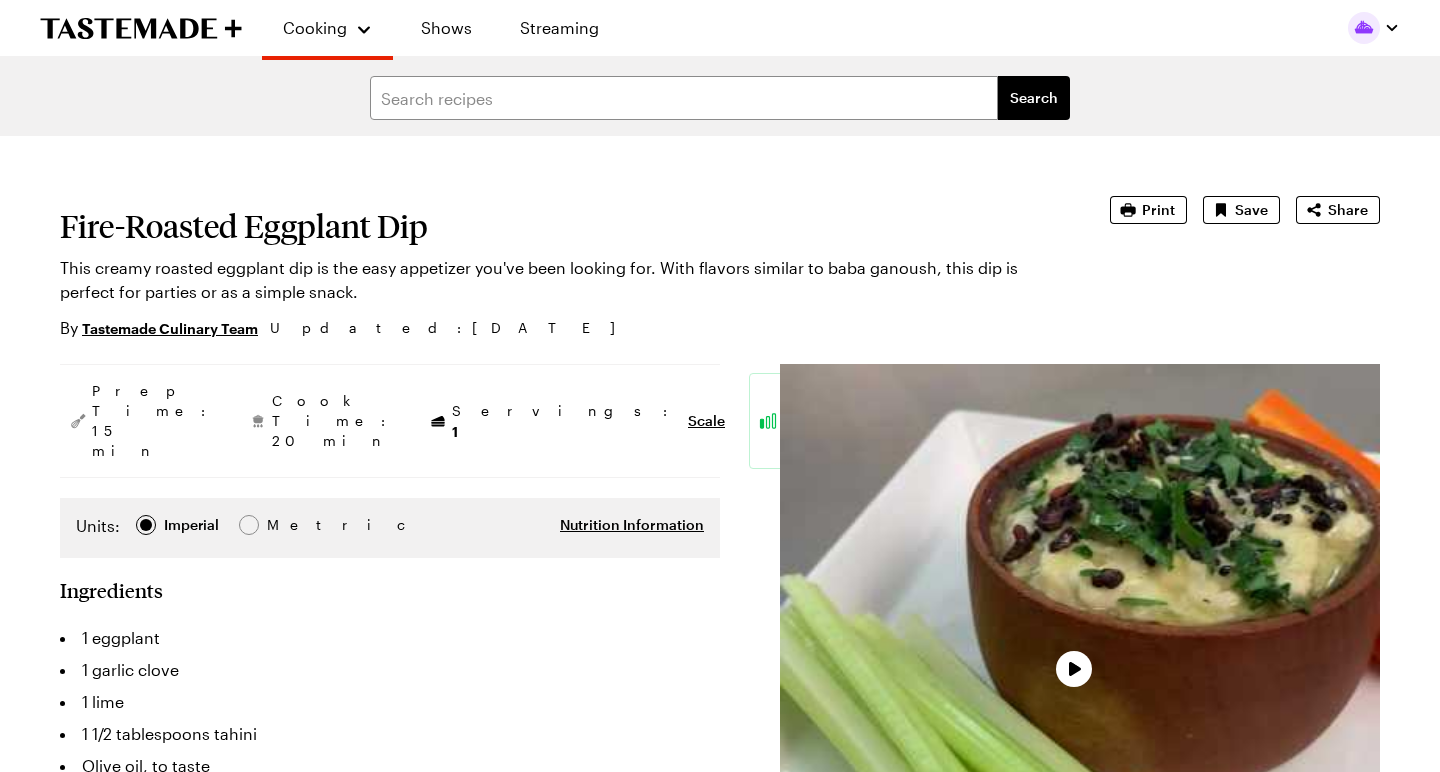 scroll, scrollTop: 0, scrollLeft: 0, axis: both 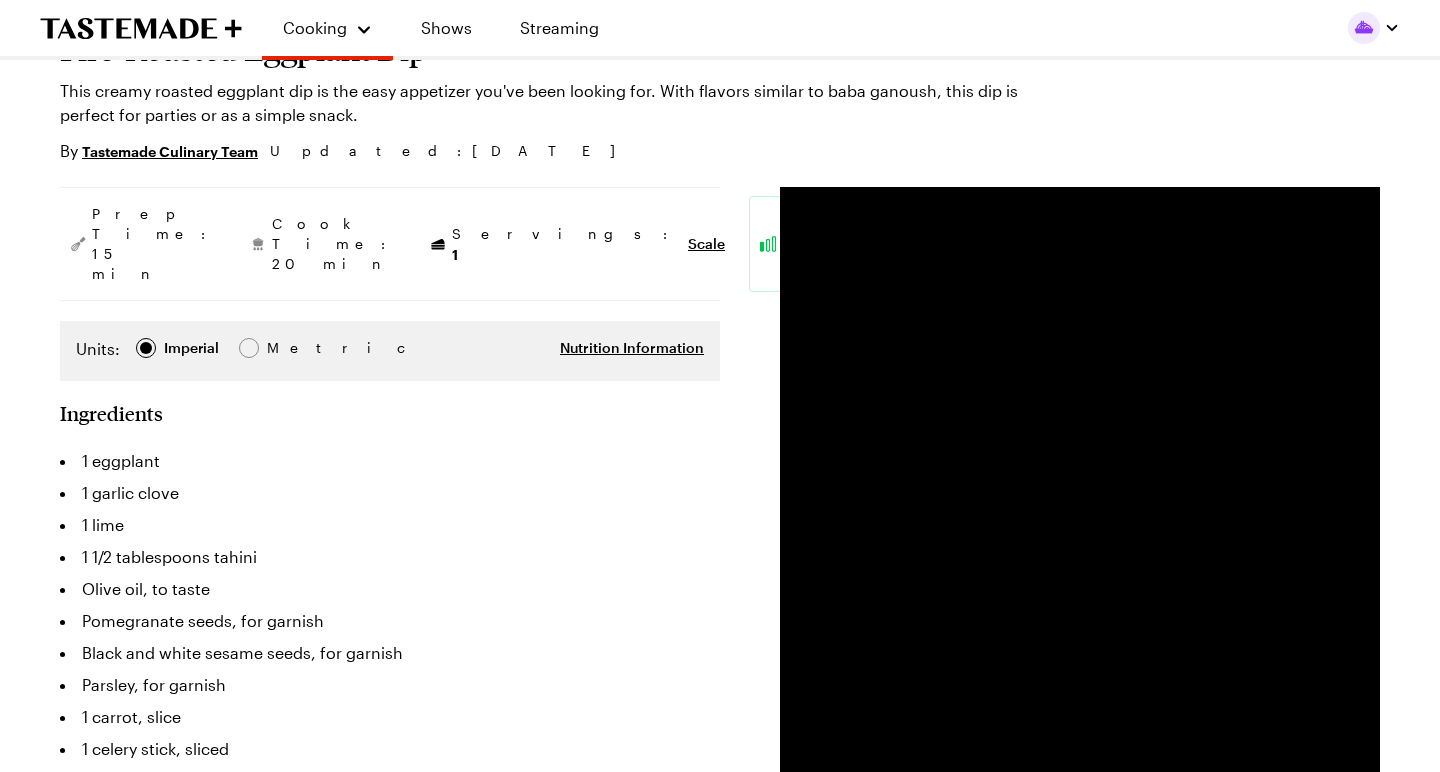 type on "x" 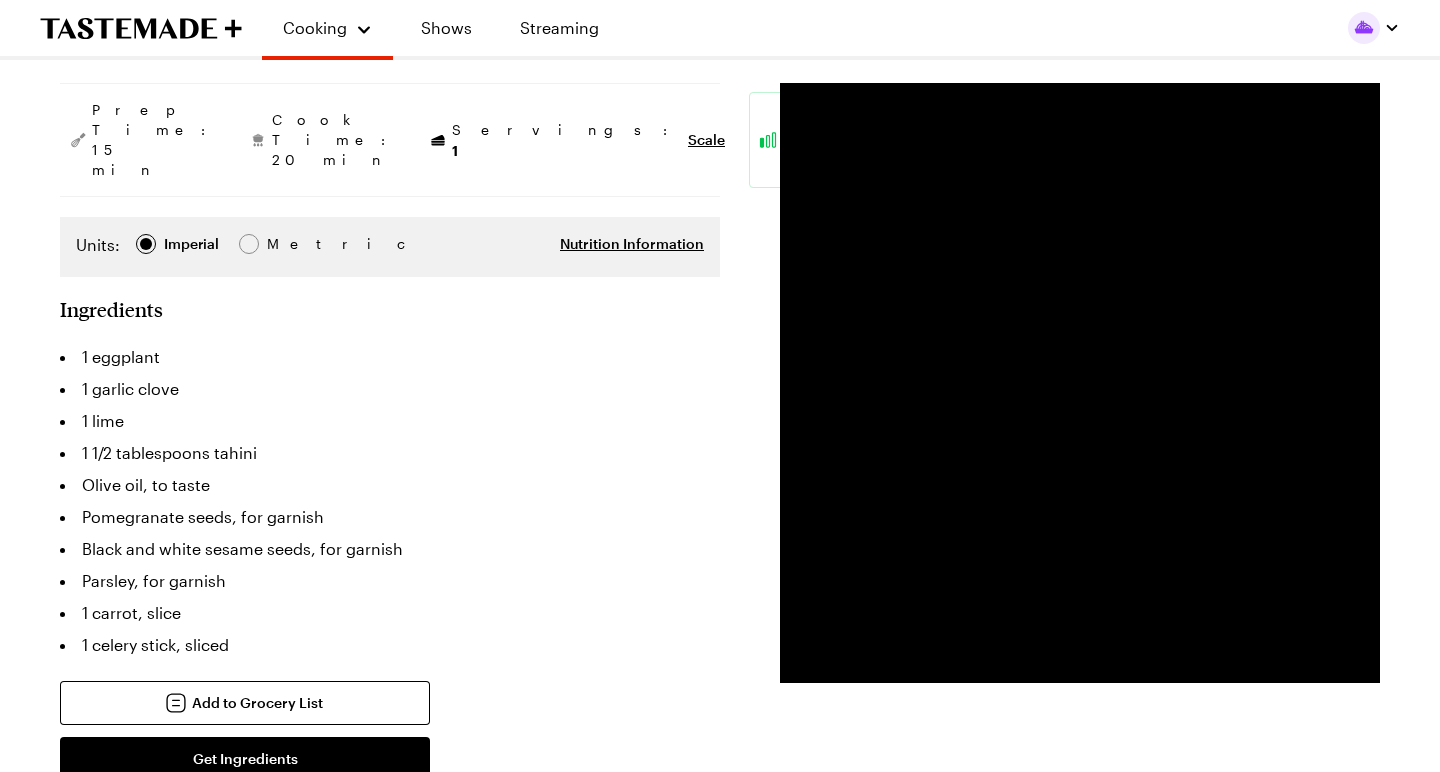 scroll, scrollTop: 287, scrollLeft: 0, axis: vertical 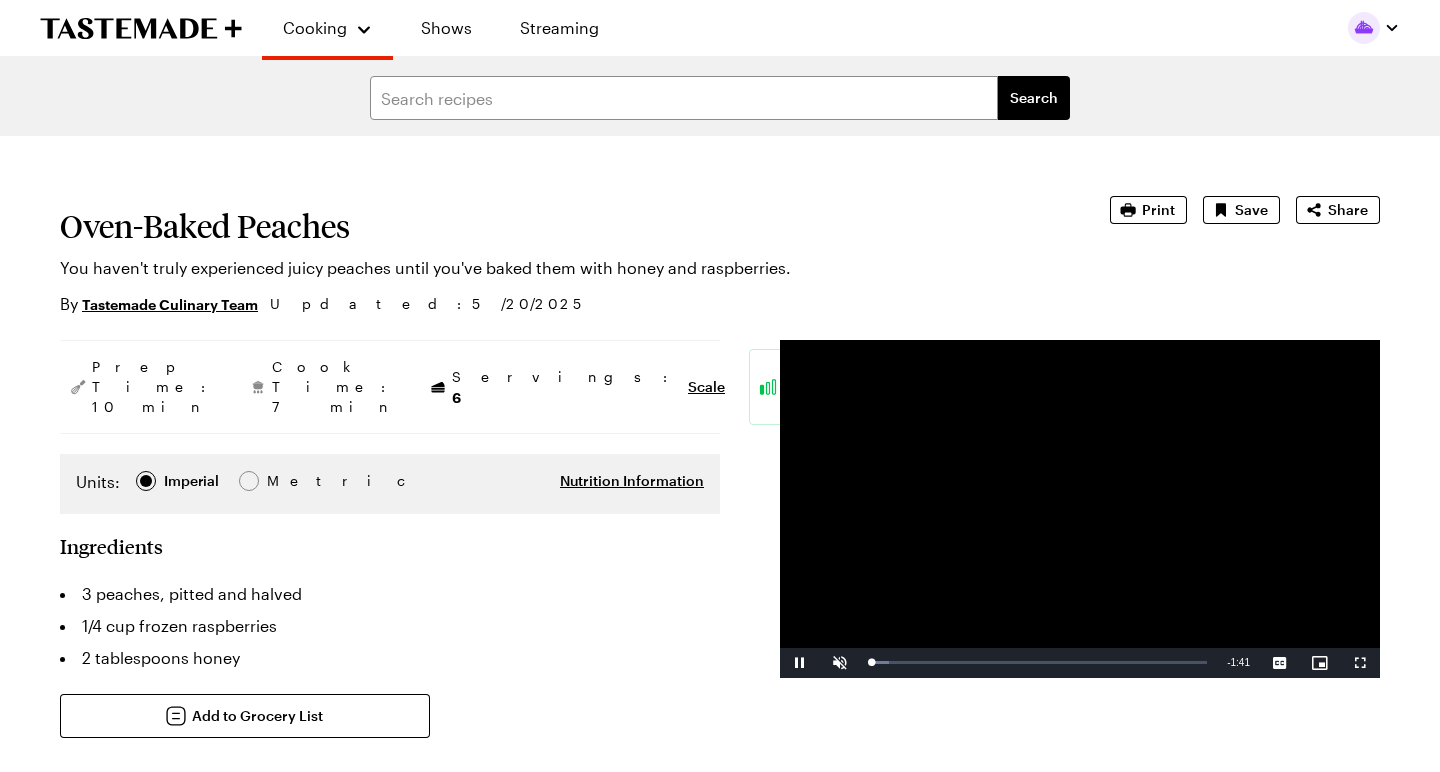 type on "x" 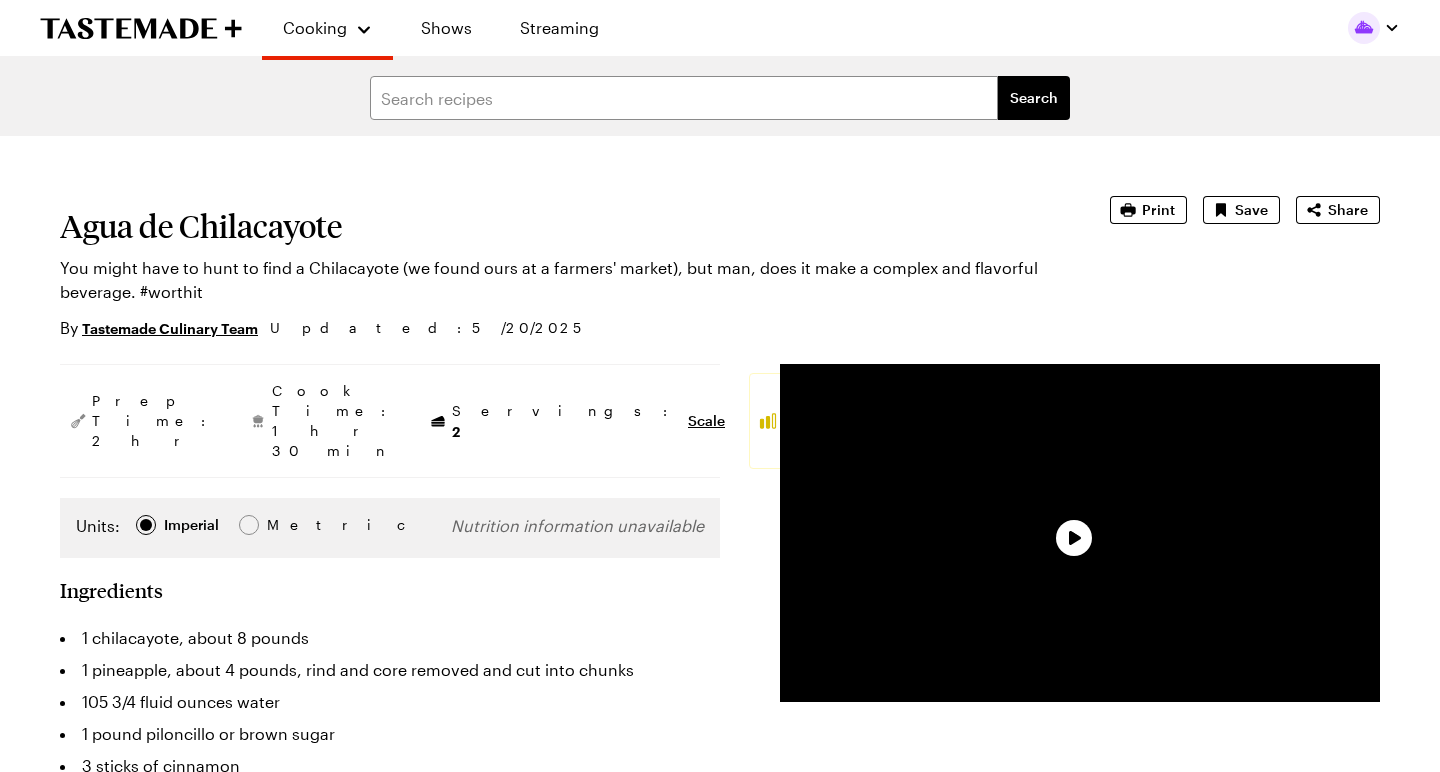 scroll, scrollTop: 0, scrollLeft: 0, axis: both 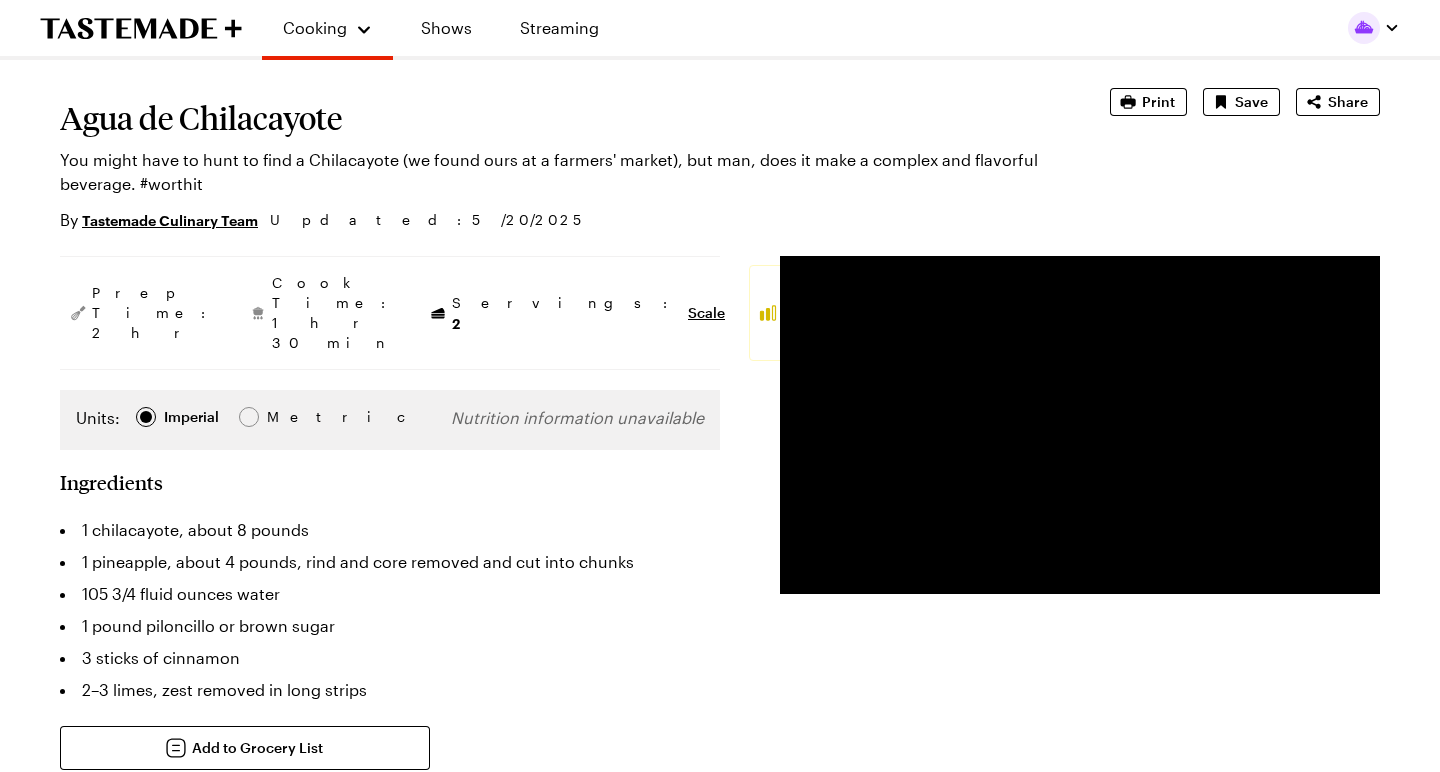 type on "x" 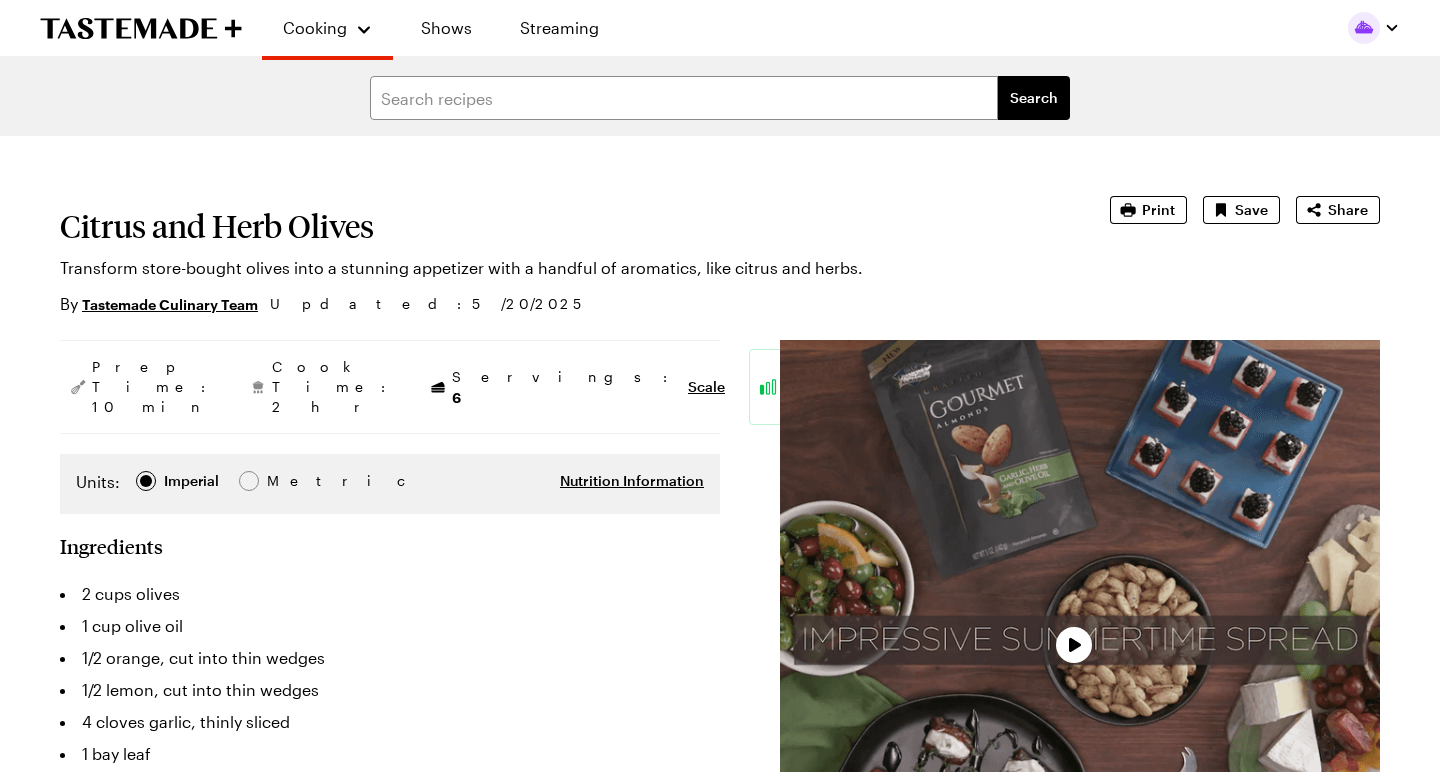 scroll, scrollTop: 0, scrollLeft: 0, axis: both 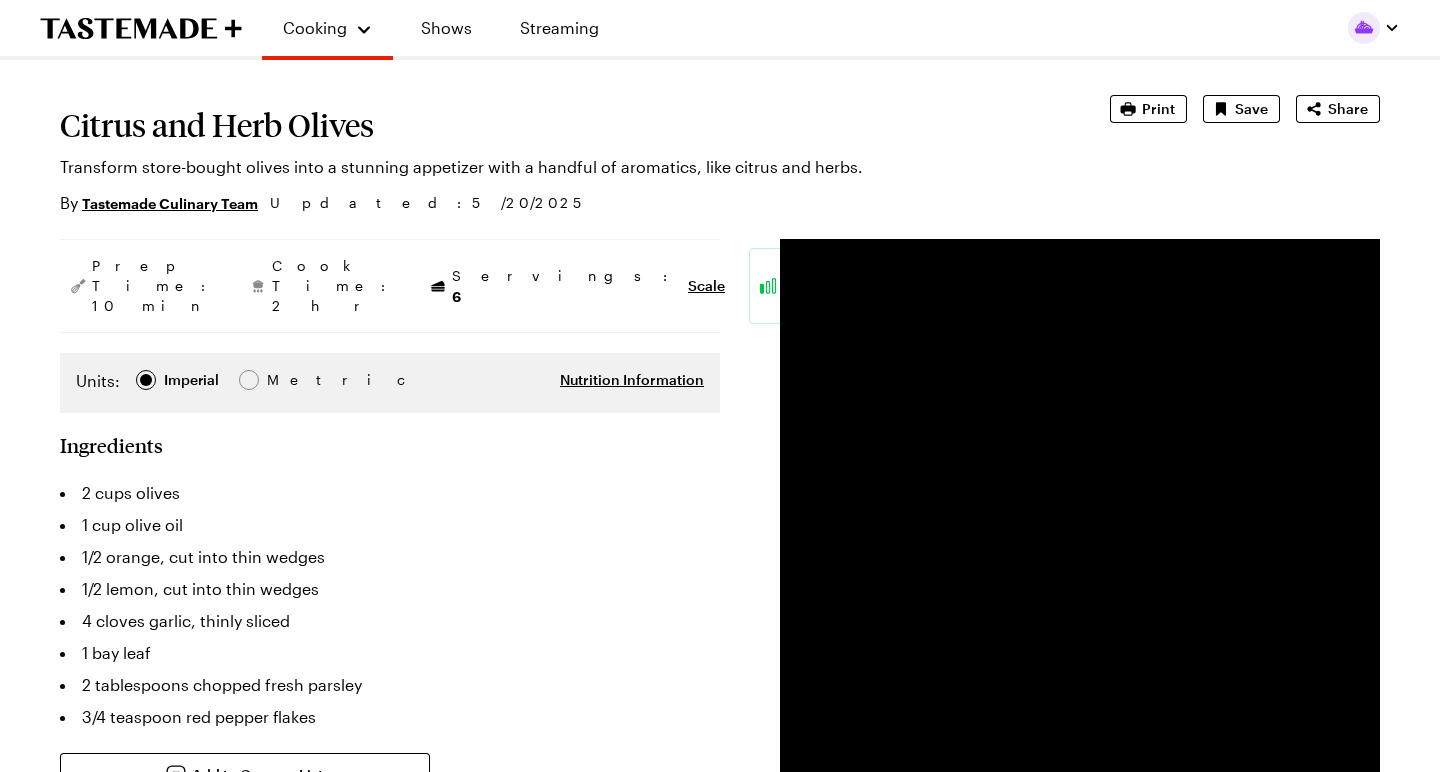 type on "x" 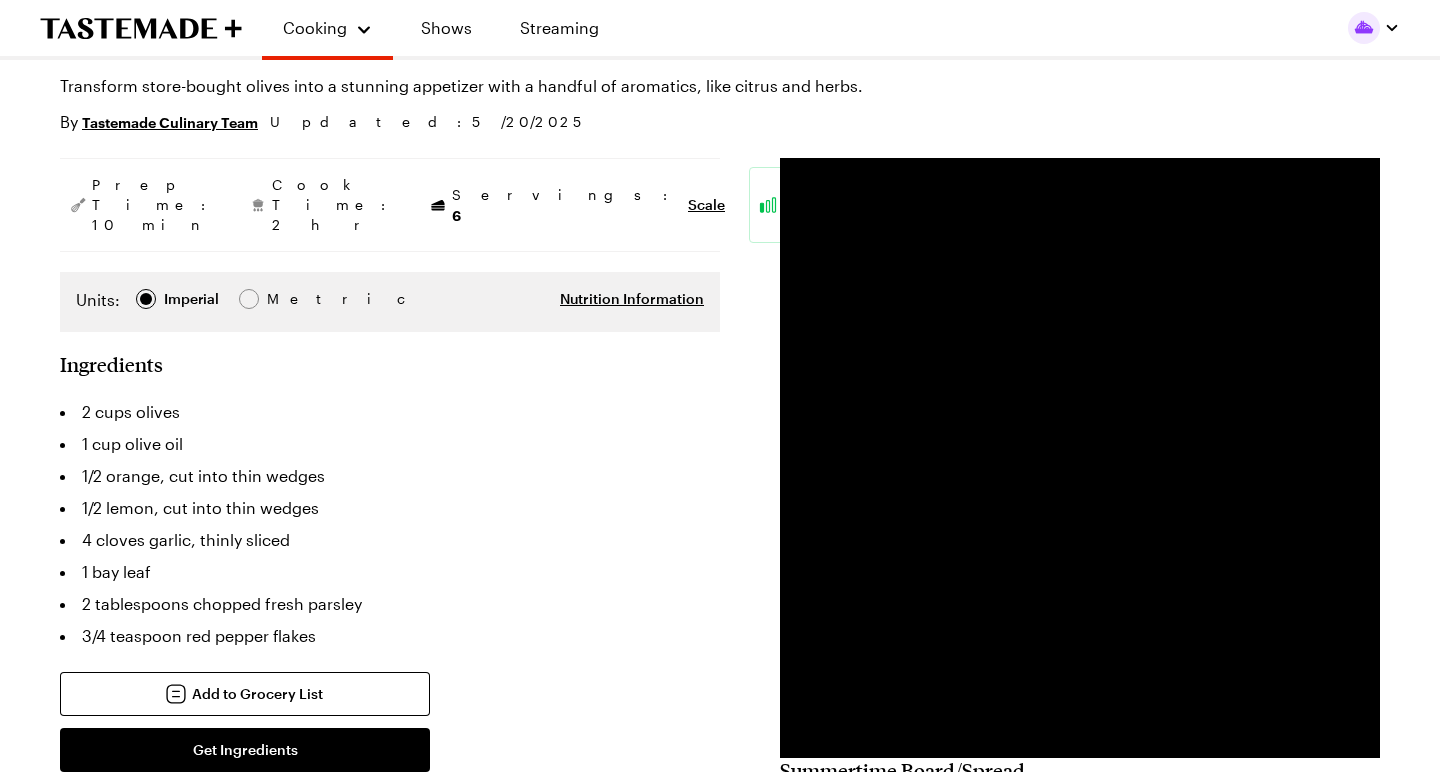 scroll, scrollTop: 182, scrollLeft: 0, axis: vertical 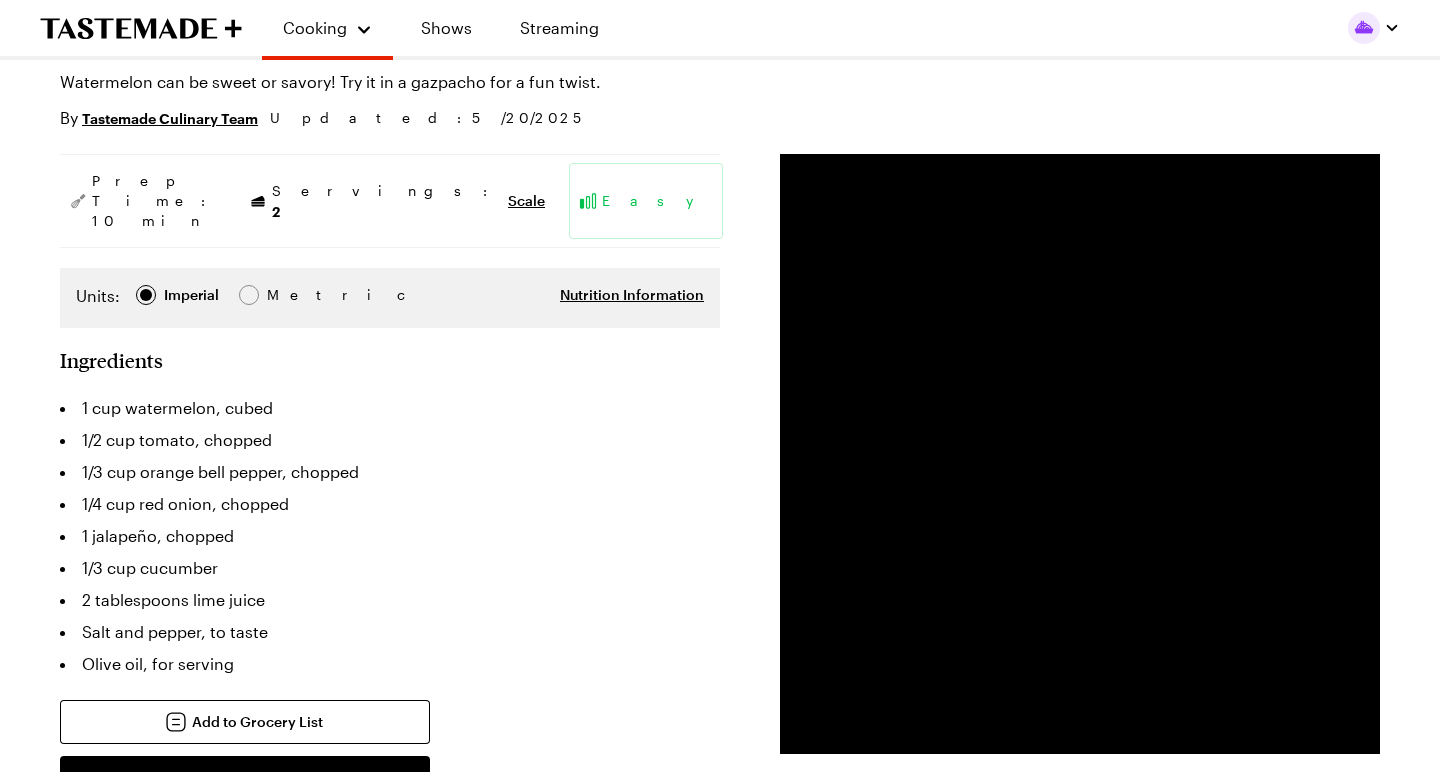 type on "x" 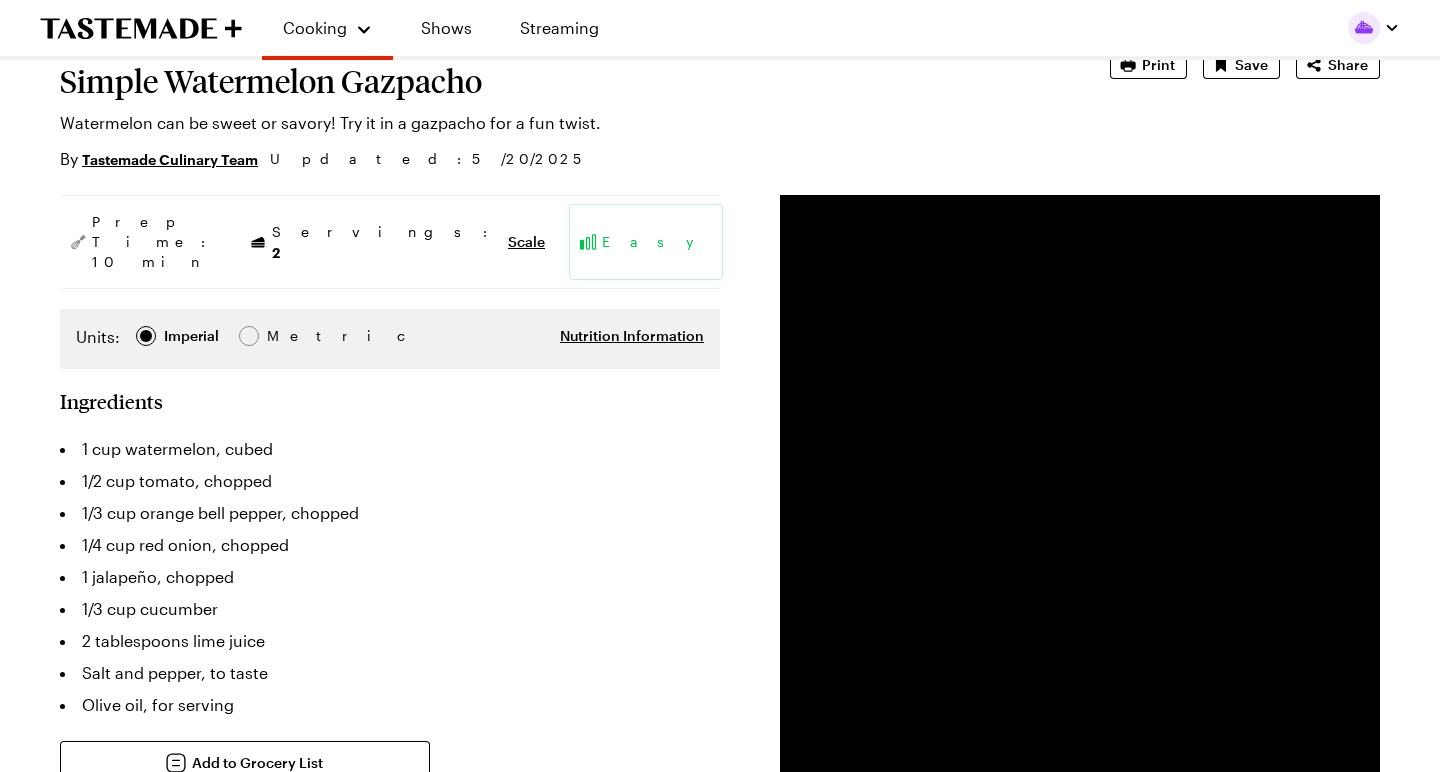 scroll, scrollTop: 150, scrollLeft: 0, axis: vertical 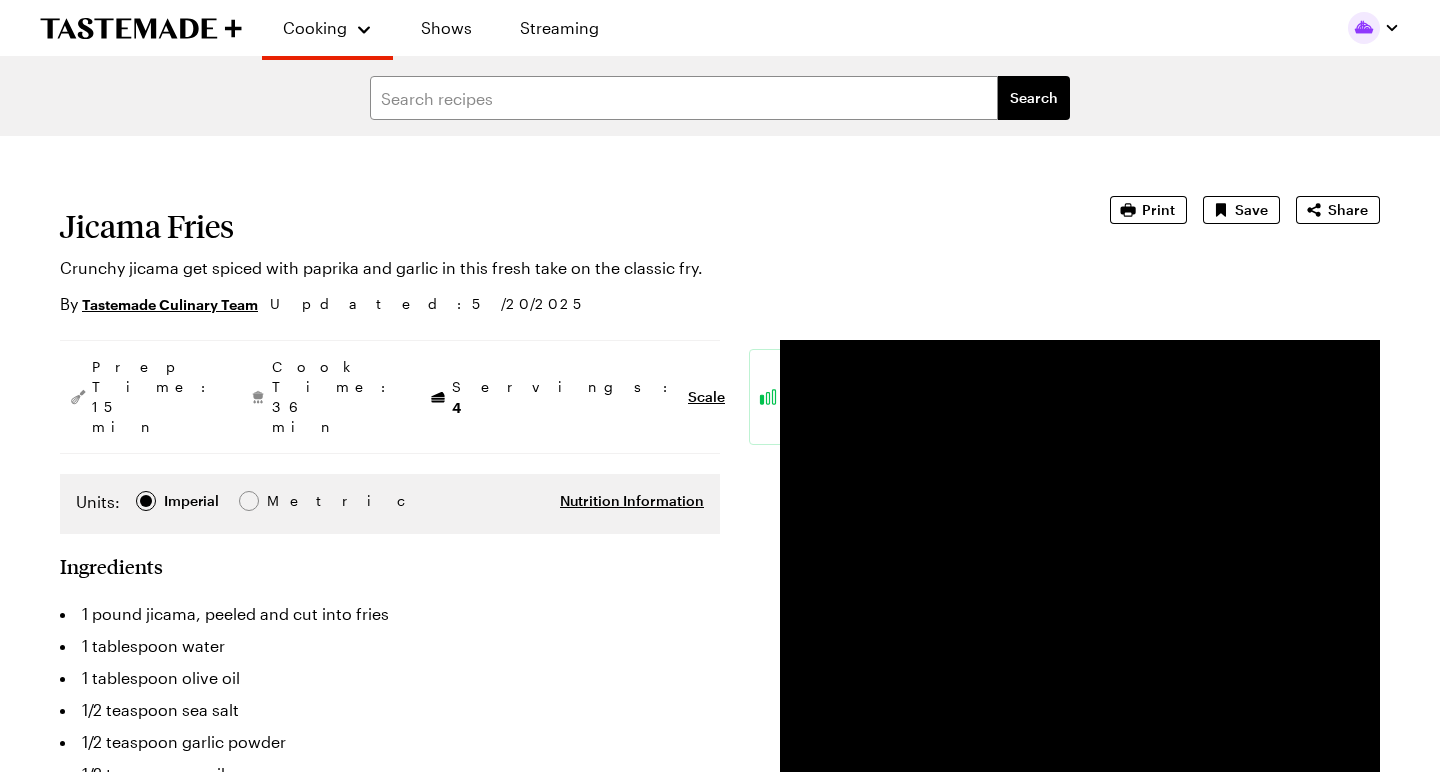 type on "x" 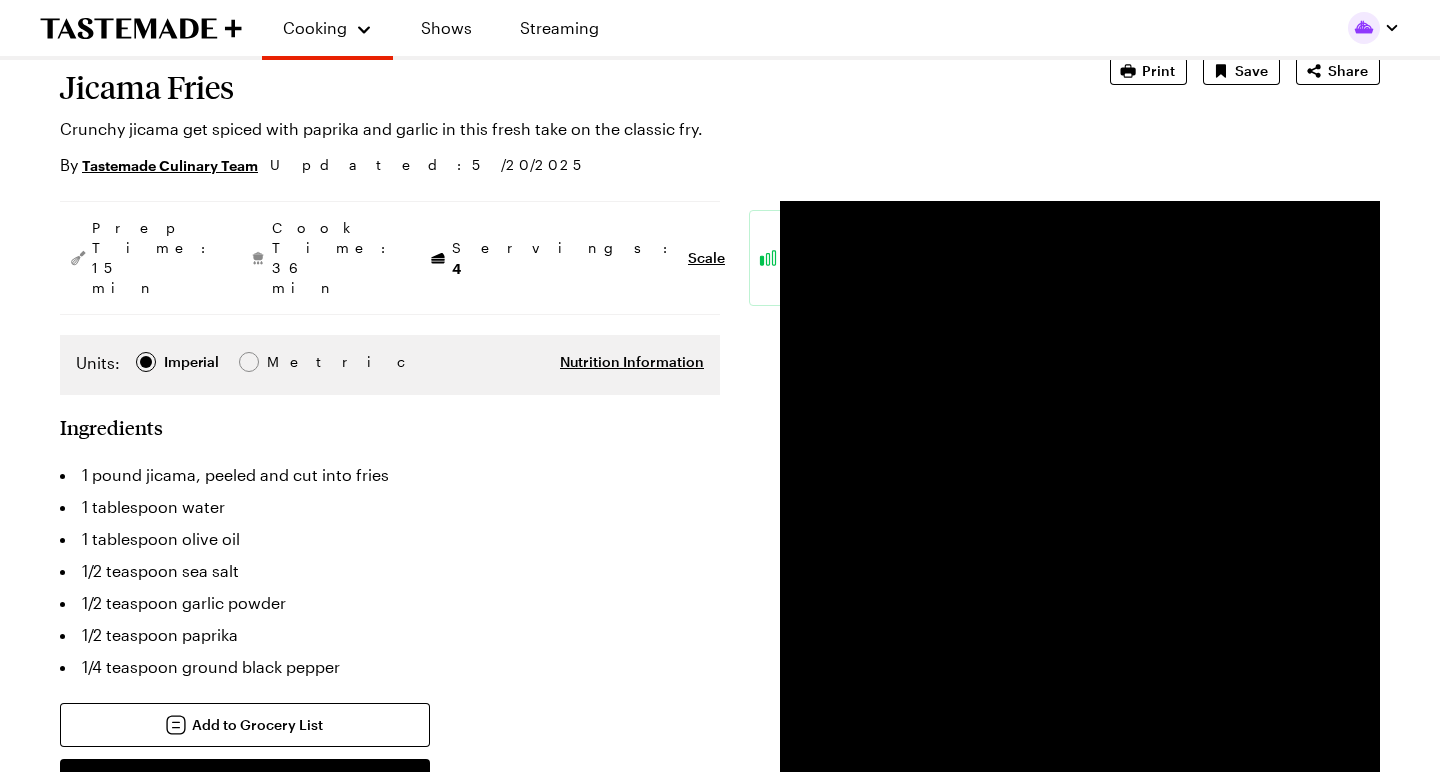 scroll, scrollTop: 141, scrollLeft: 0, axis: vertical 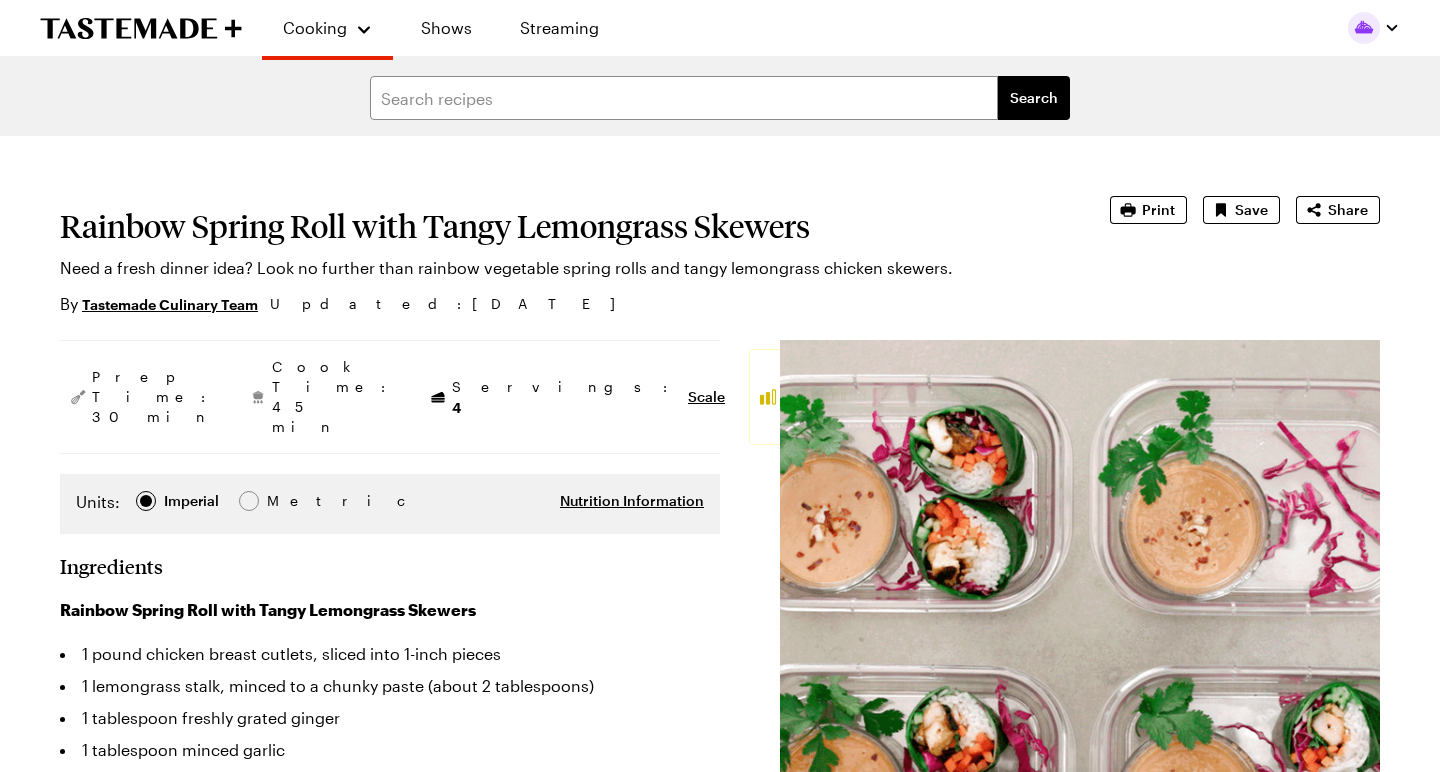type on "x" 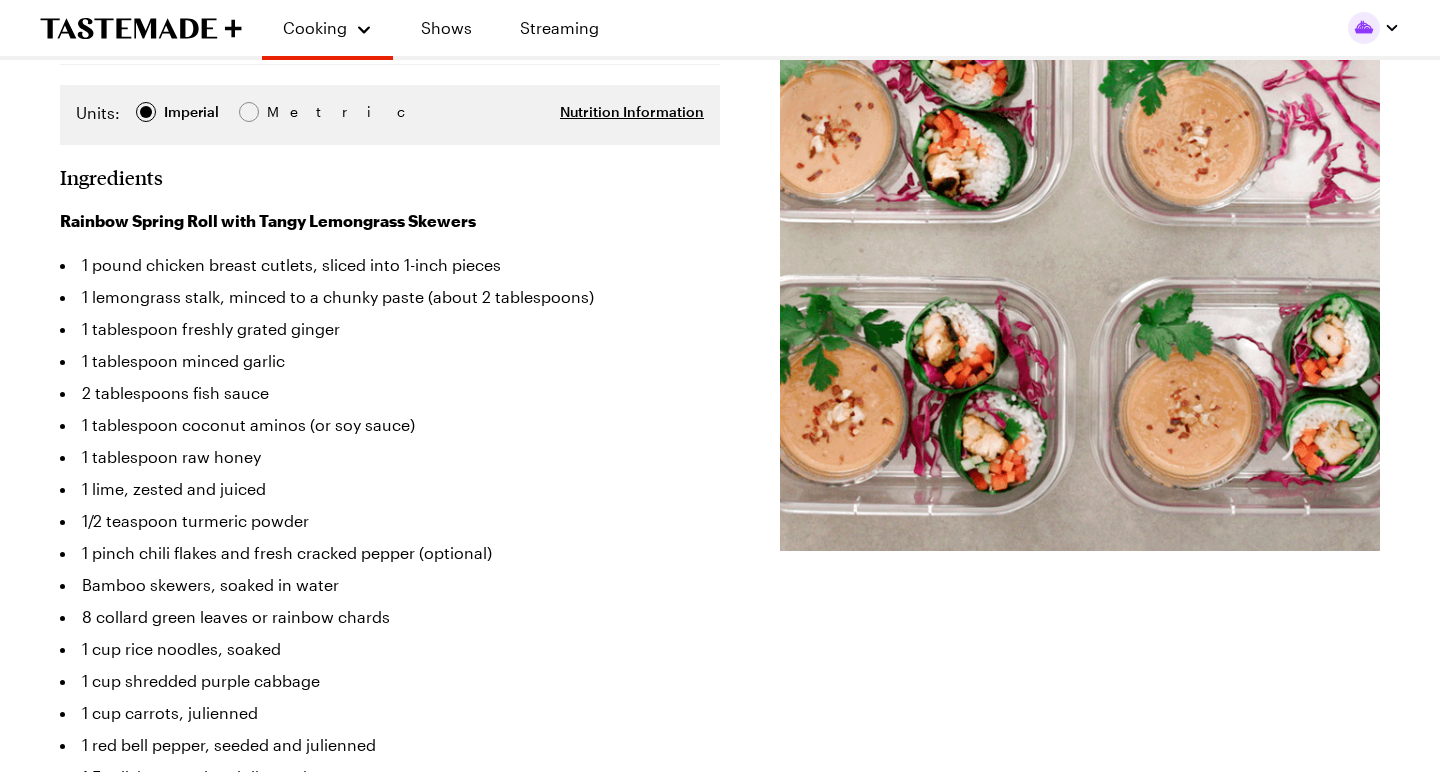 scroll, scrollTop: 352, scrollLeft: 0, axis: vertical 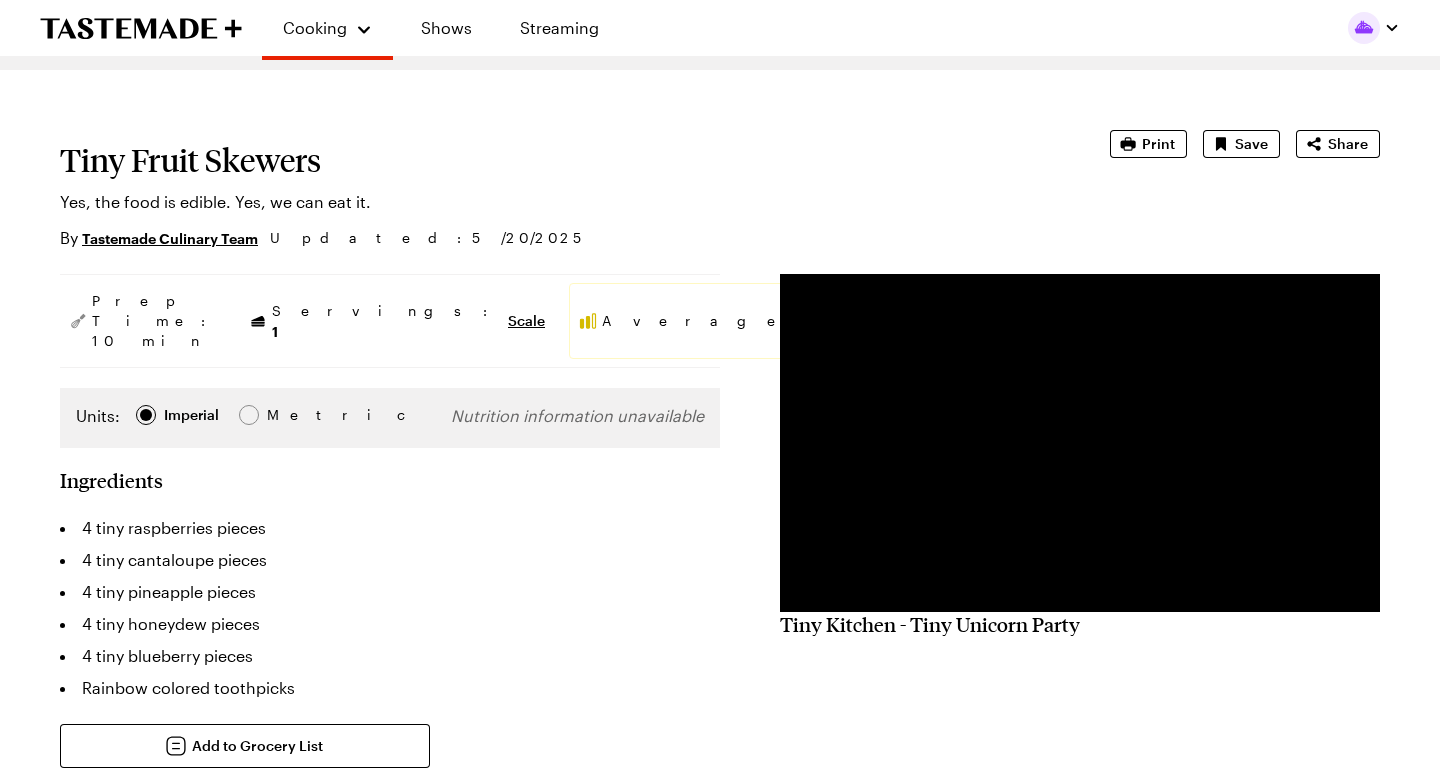 type on "x" 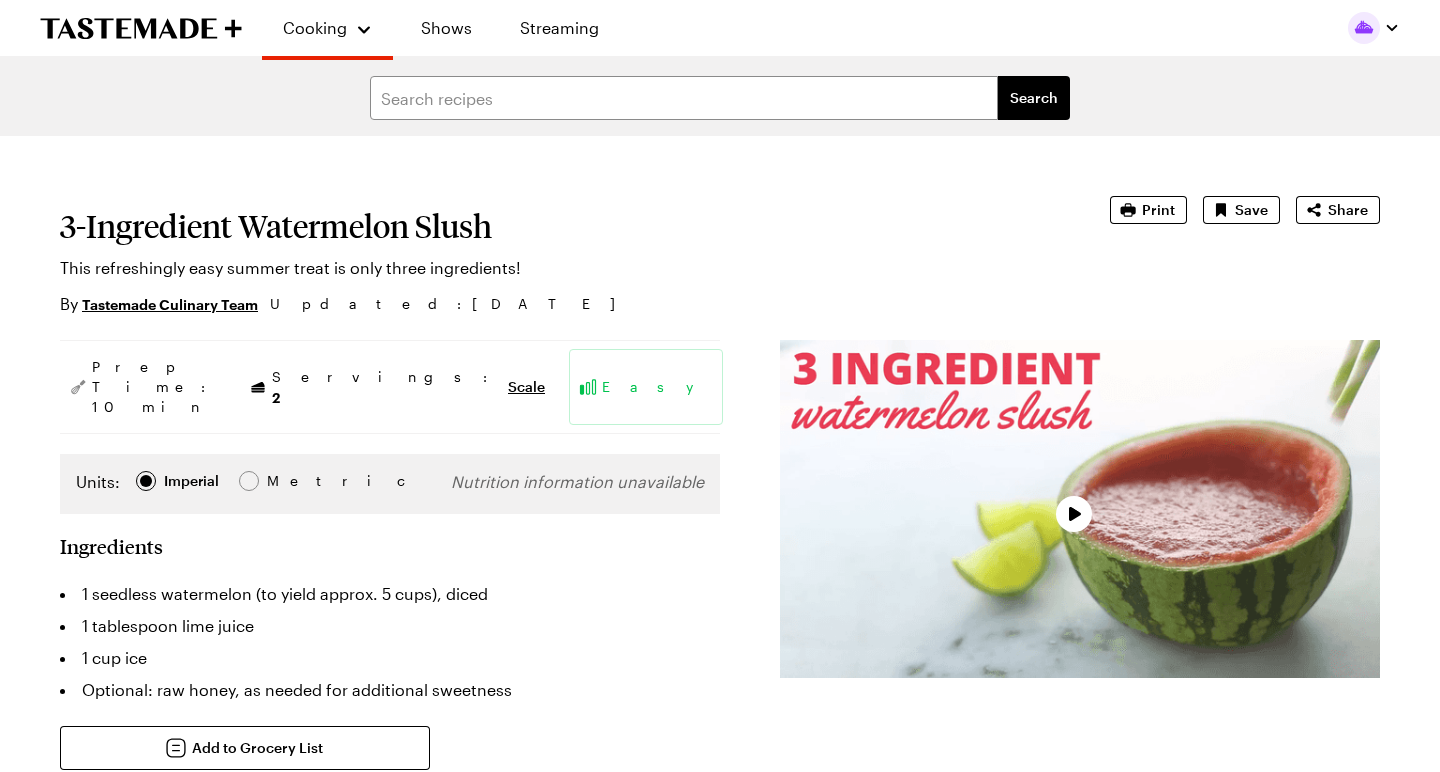 scroll, scrollTop: 0, scrollLeft: 0, axis: both 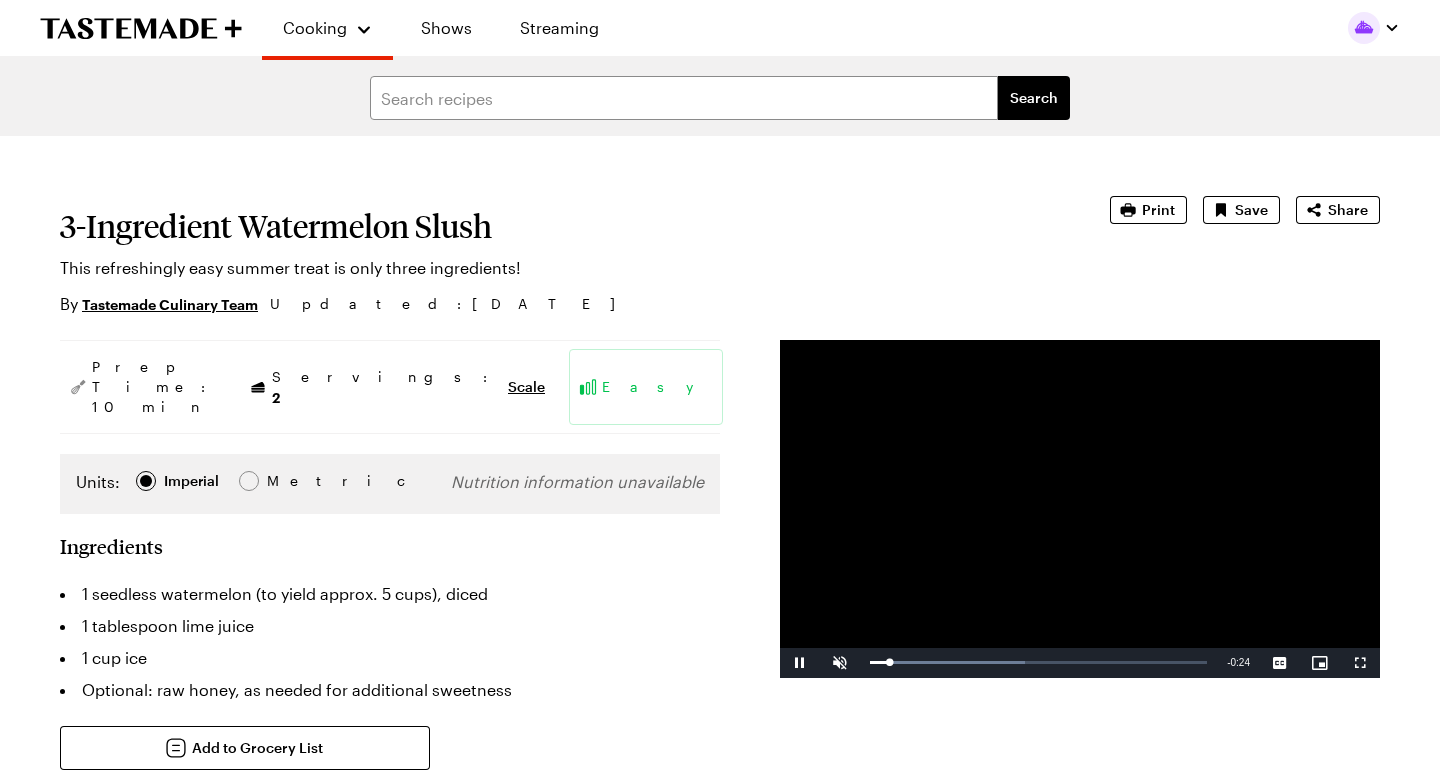 type on "x" 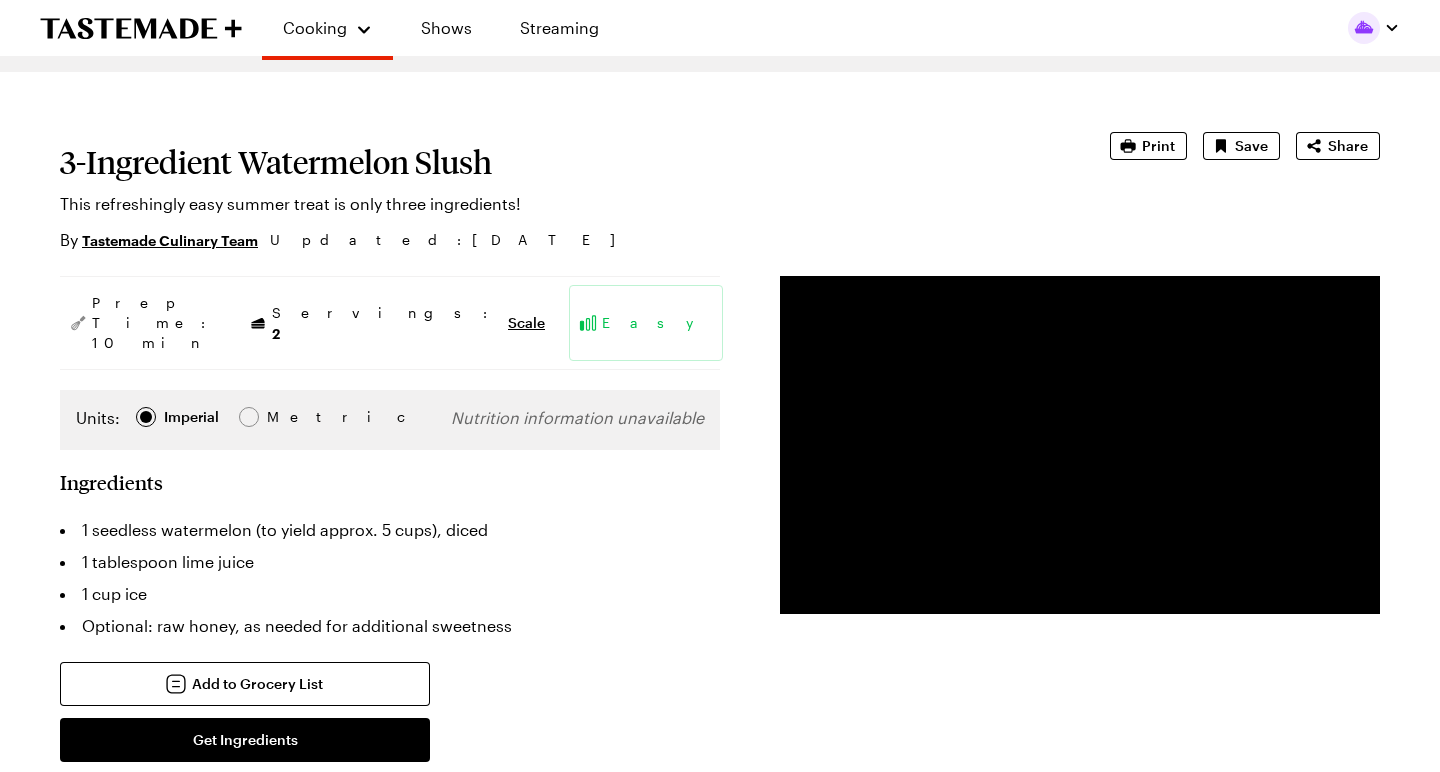 scroll, scrollTop: 64, scrollLeft: 0, axis: vertical 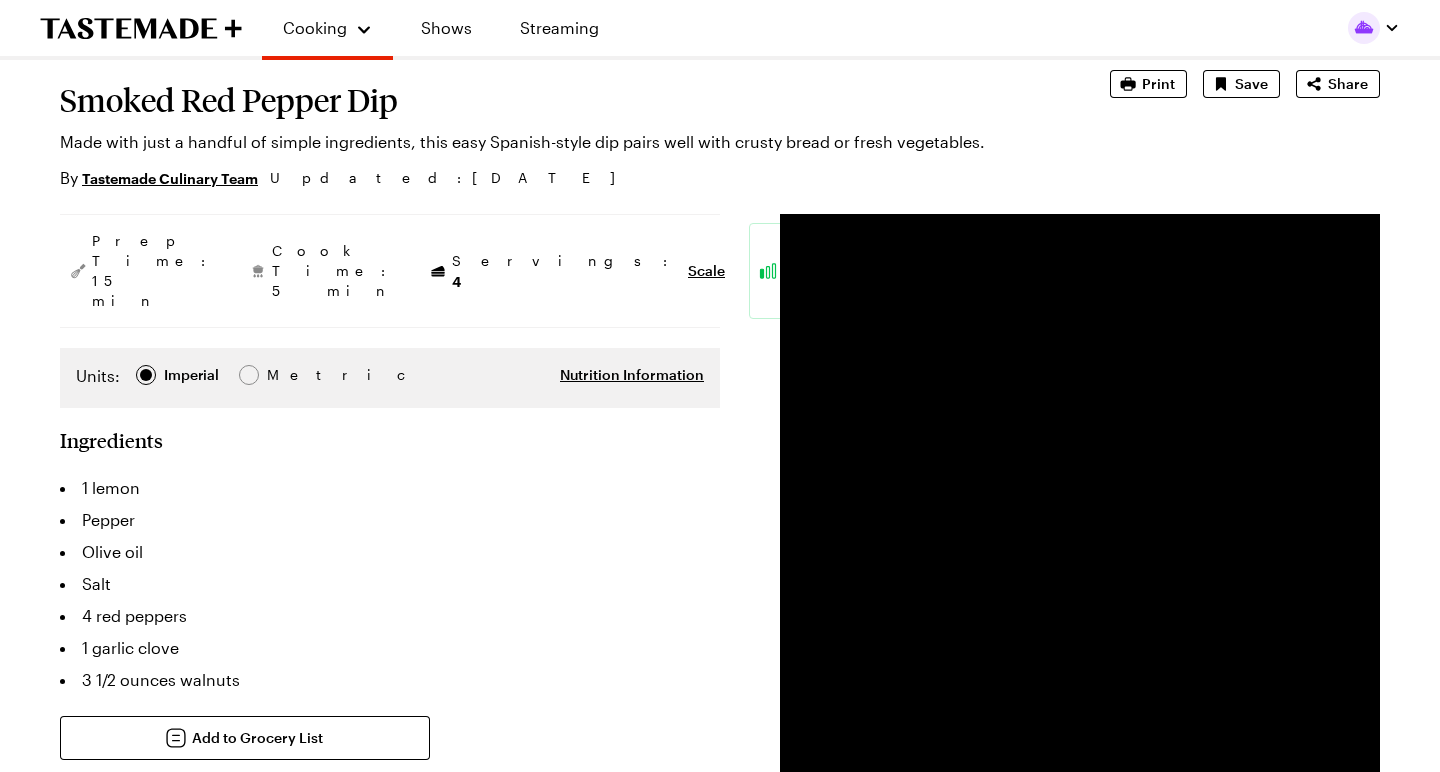 type on "x" 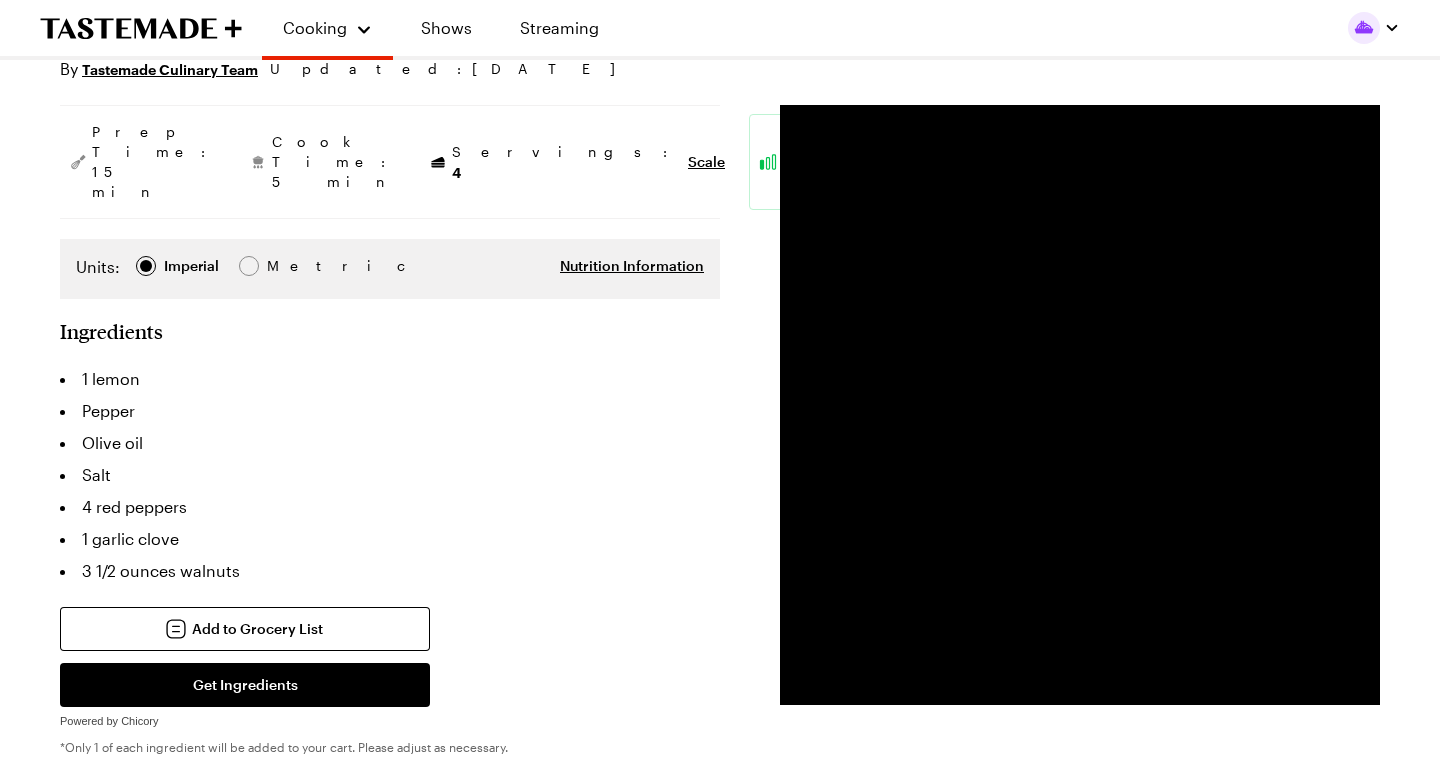 scroll, scrollTop: 239, scrollLeft: 0, axis: vertical 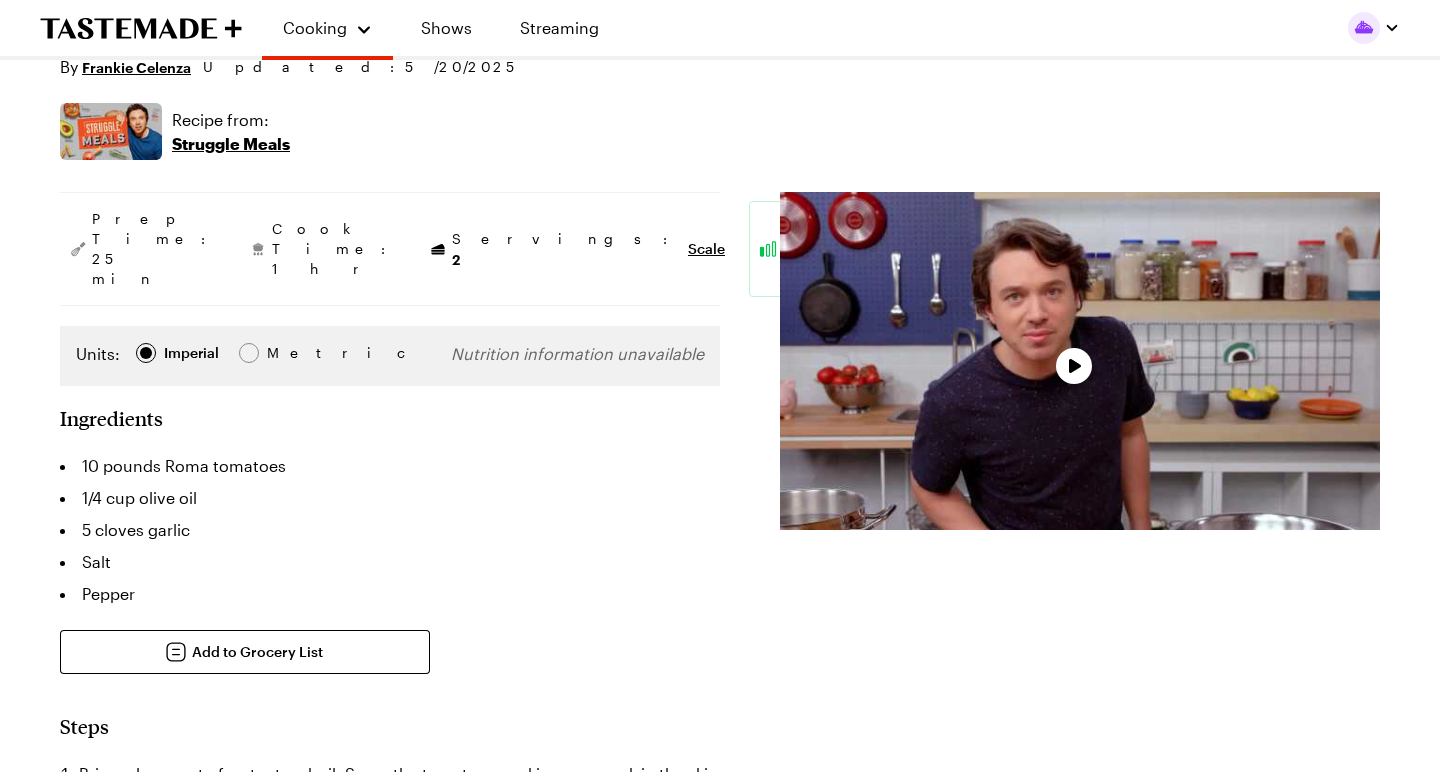 type on "x" 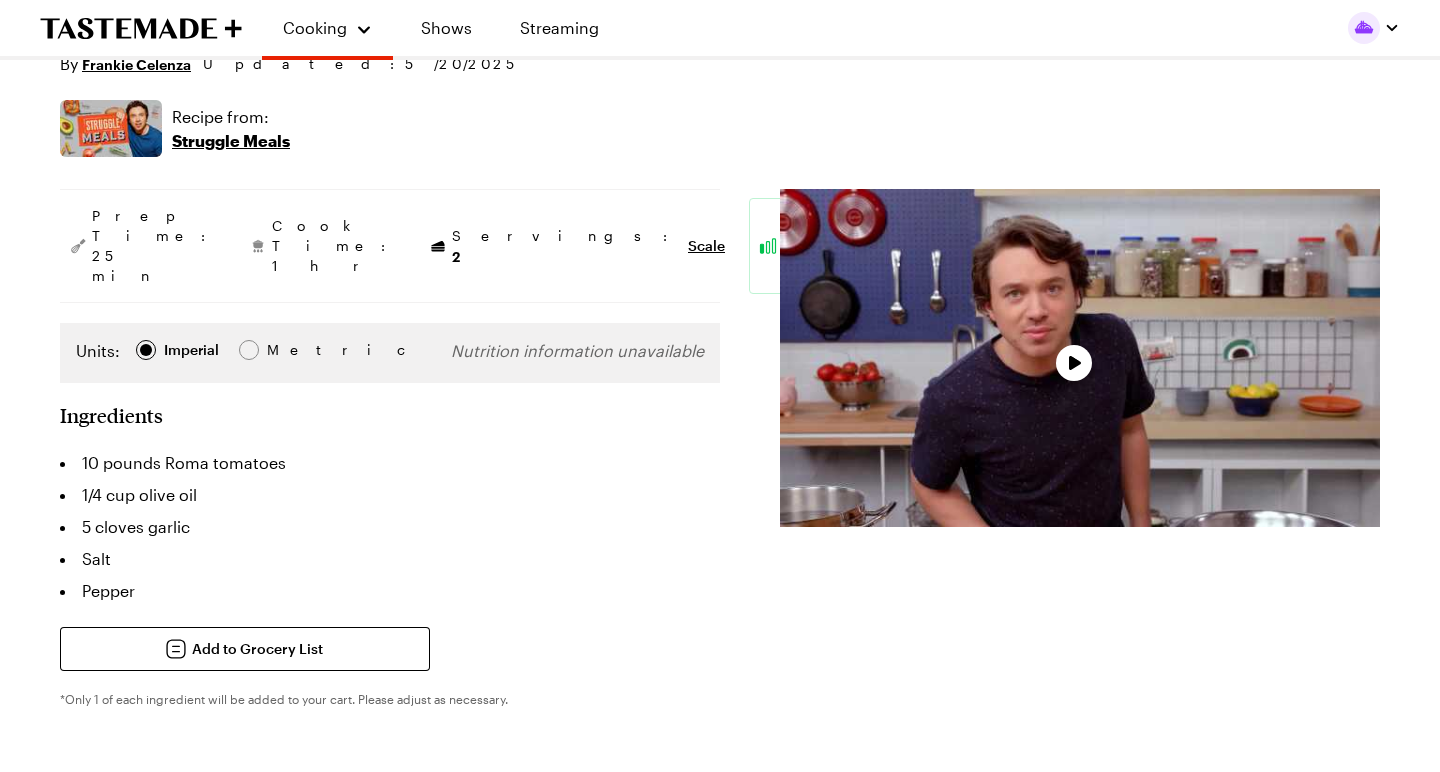 scroll, scrollTop: 240, scrollLeft: 0, axis: vertical 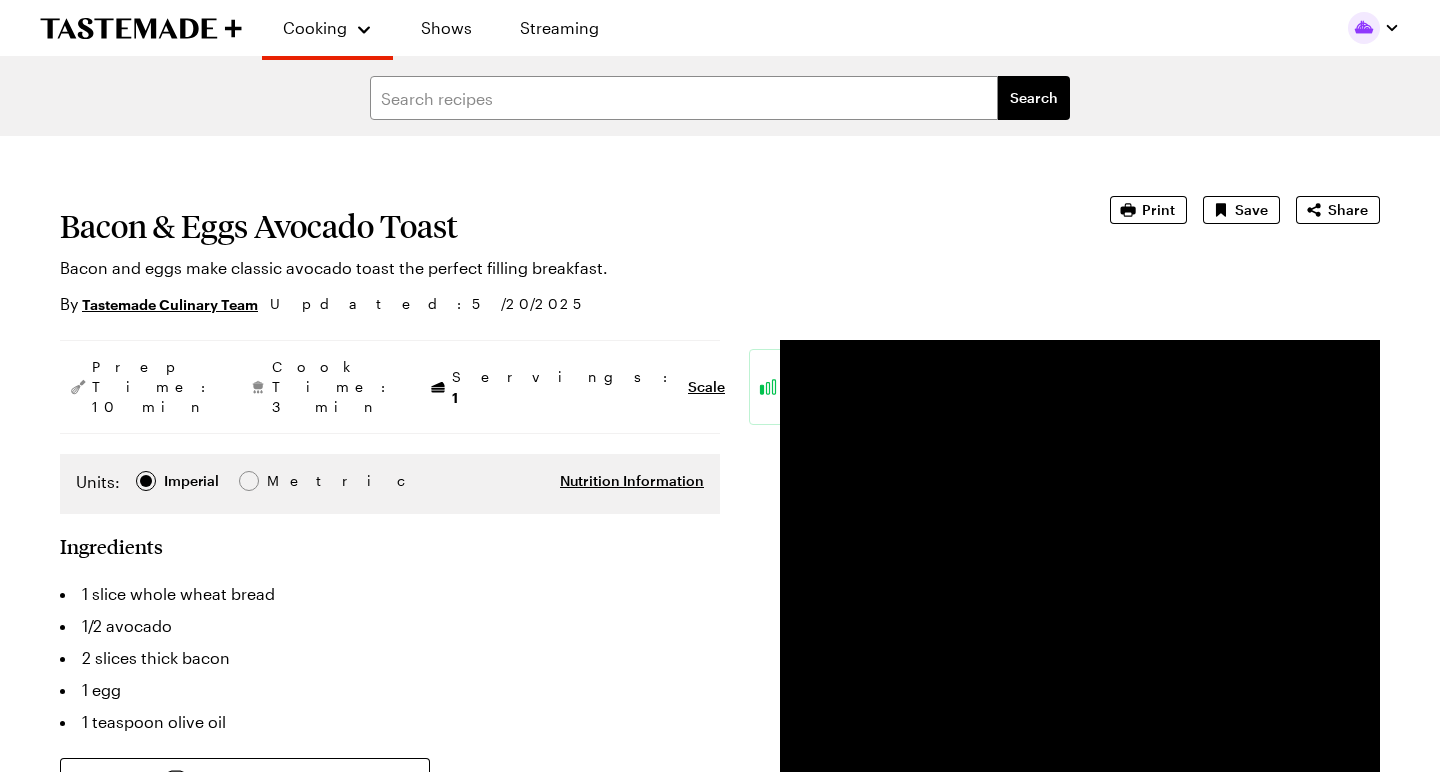 type on "x" 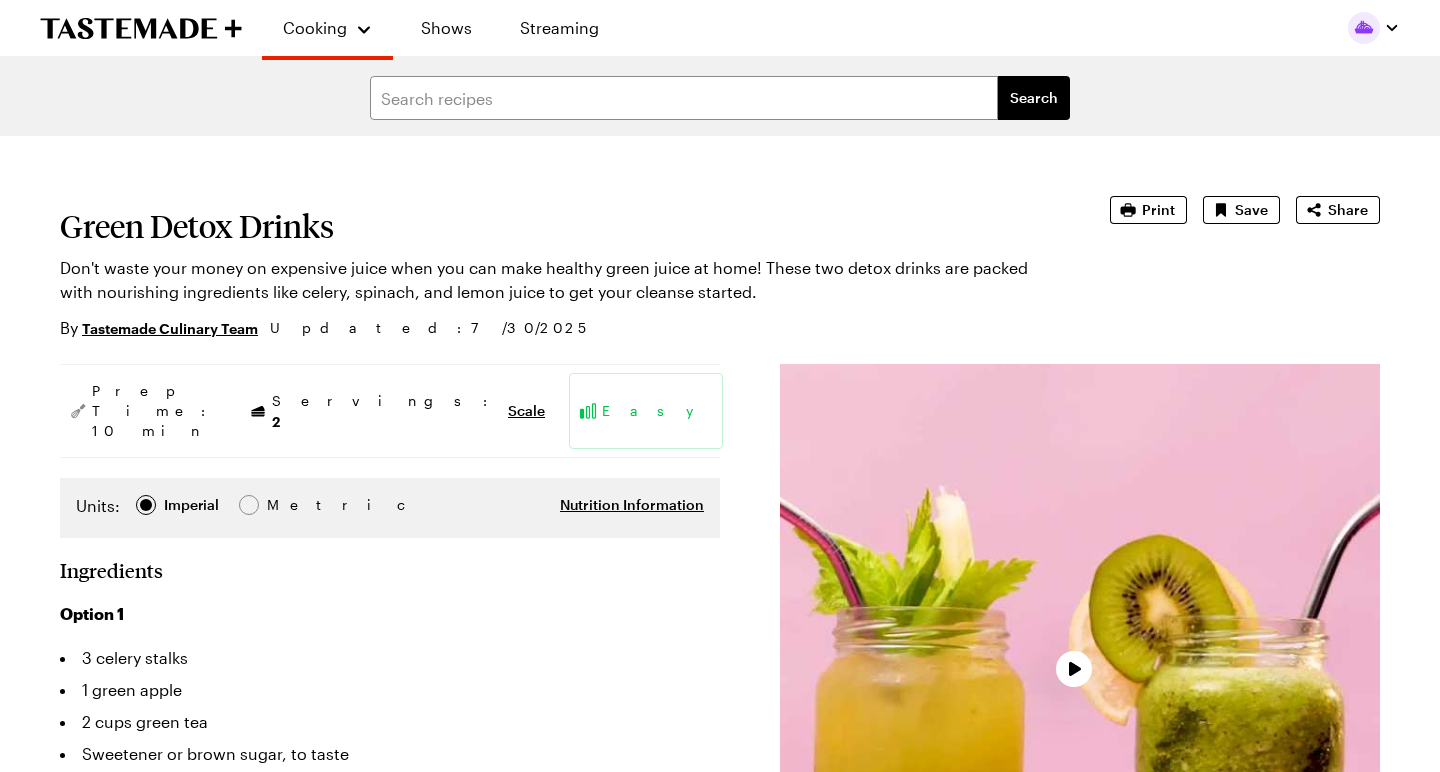 scroll, scrollTop: 0, scrollLeft: 0, axis: both 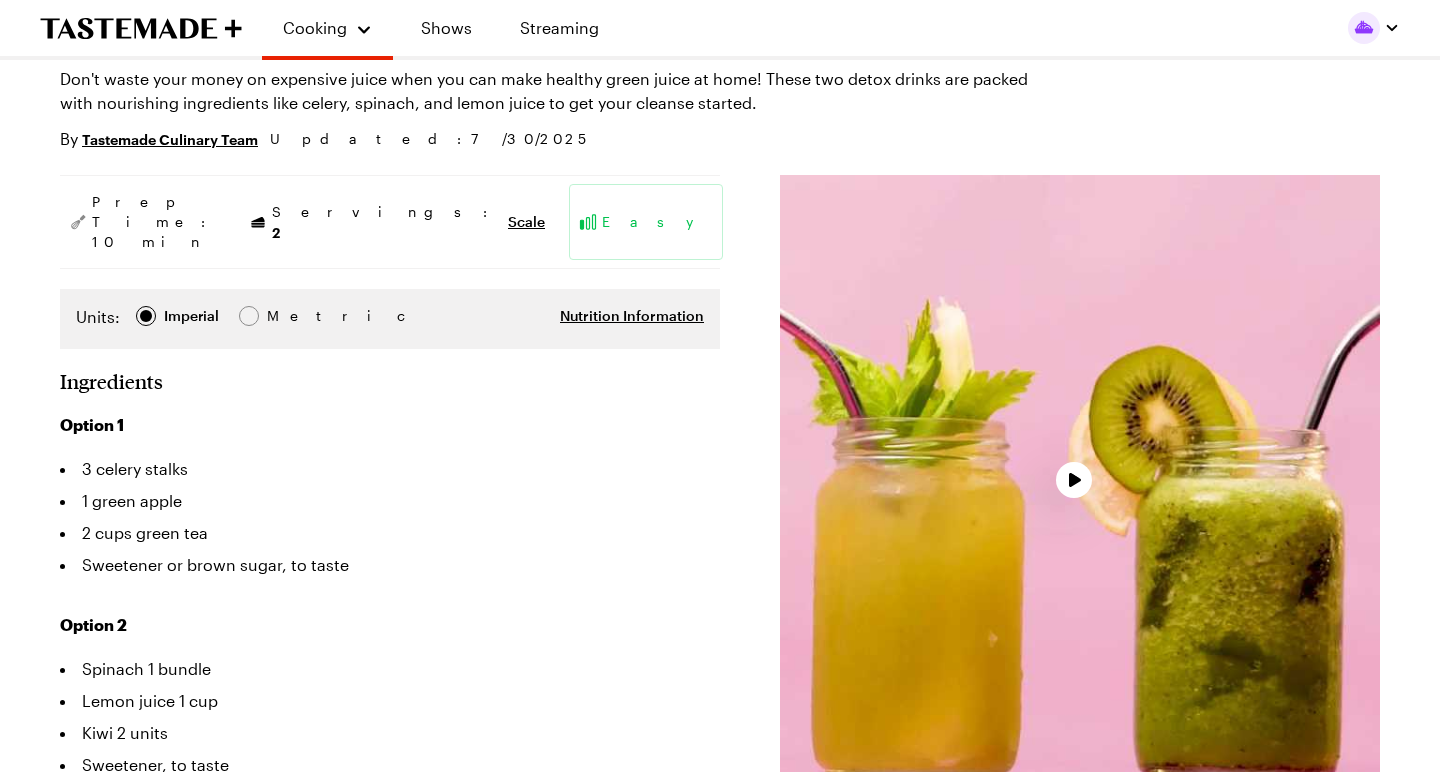 type on "x" 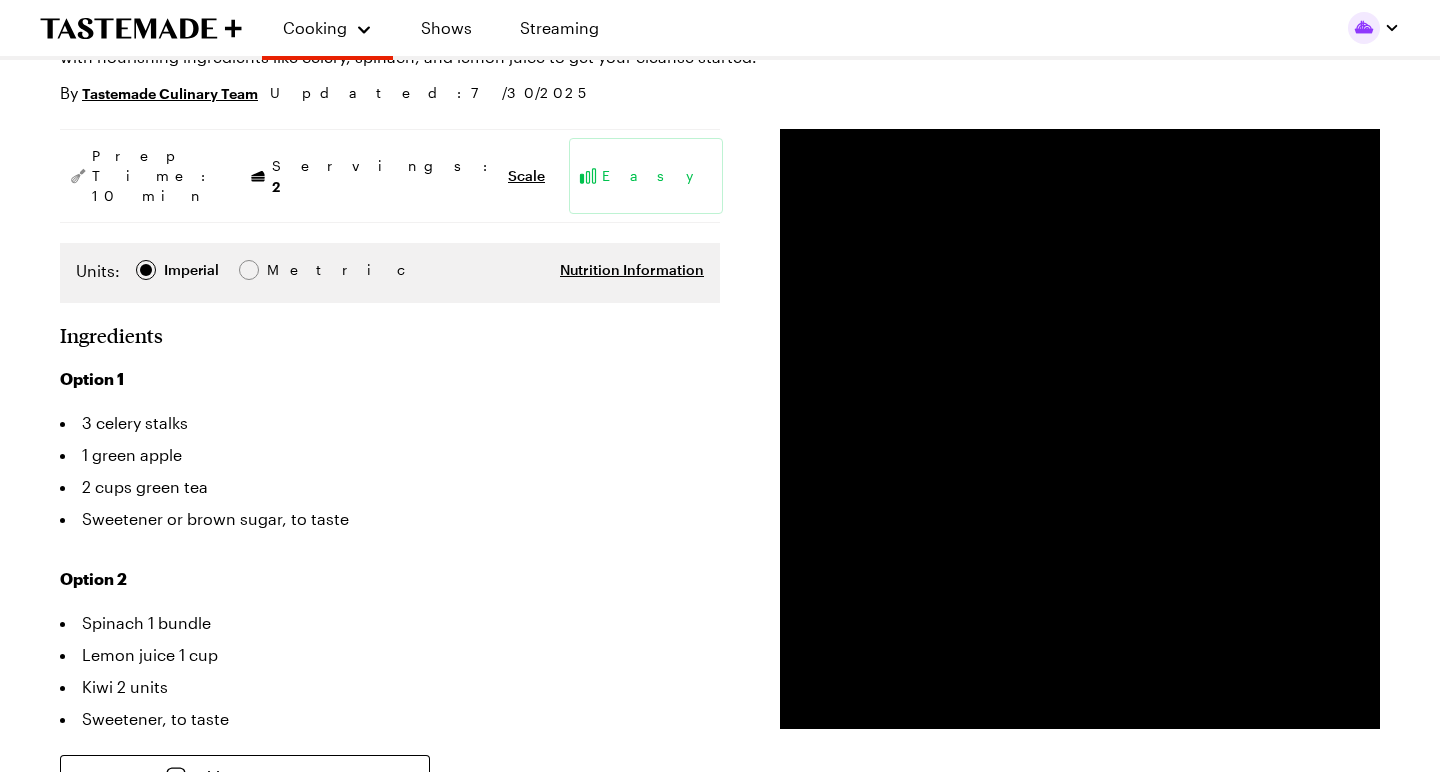 scroll, scrollTop: 235, scrollLeft: 0, axis: vertical 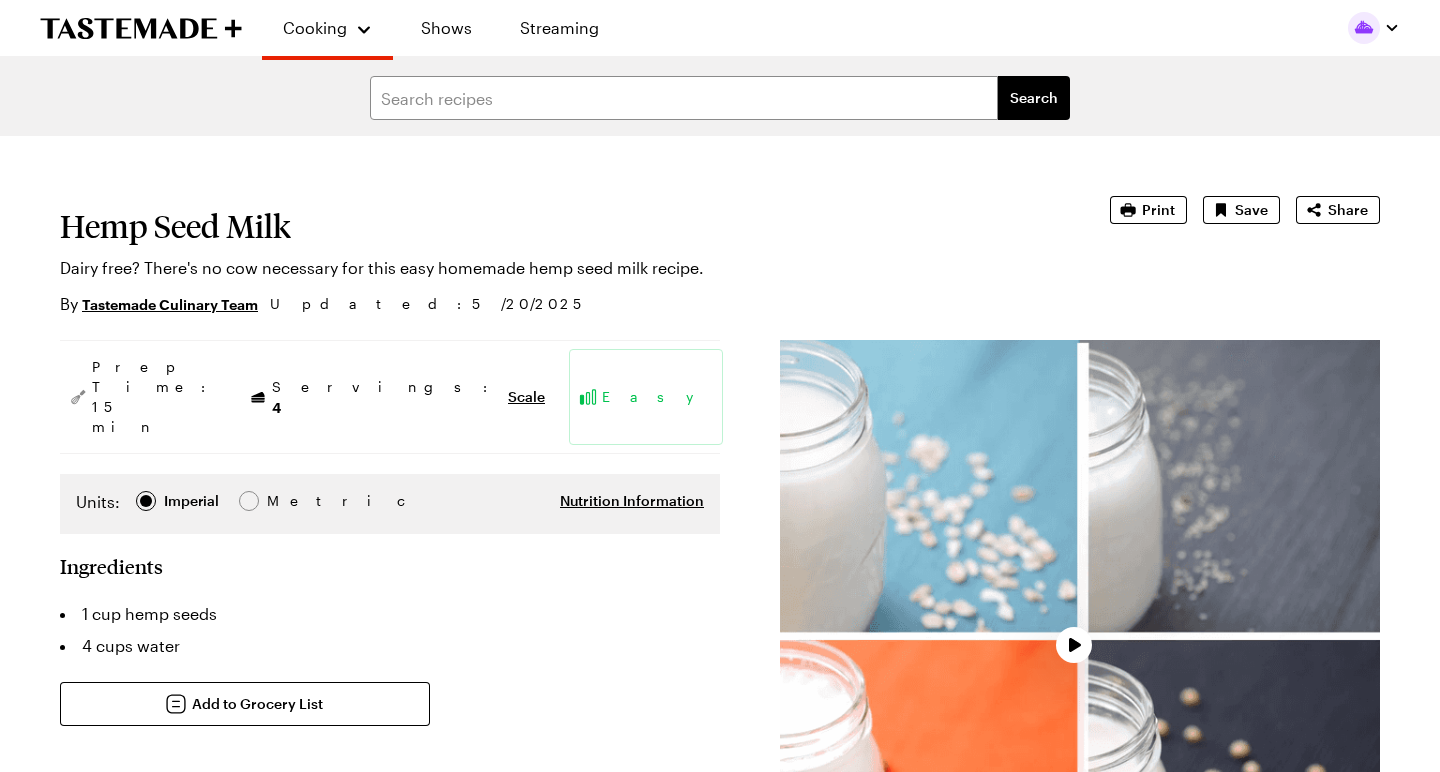 type on "x" 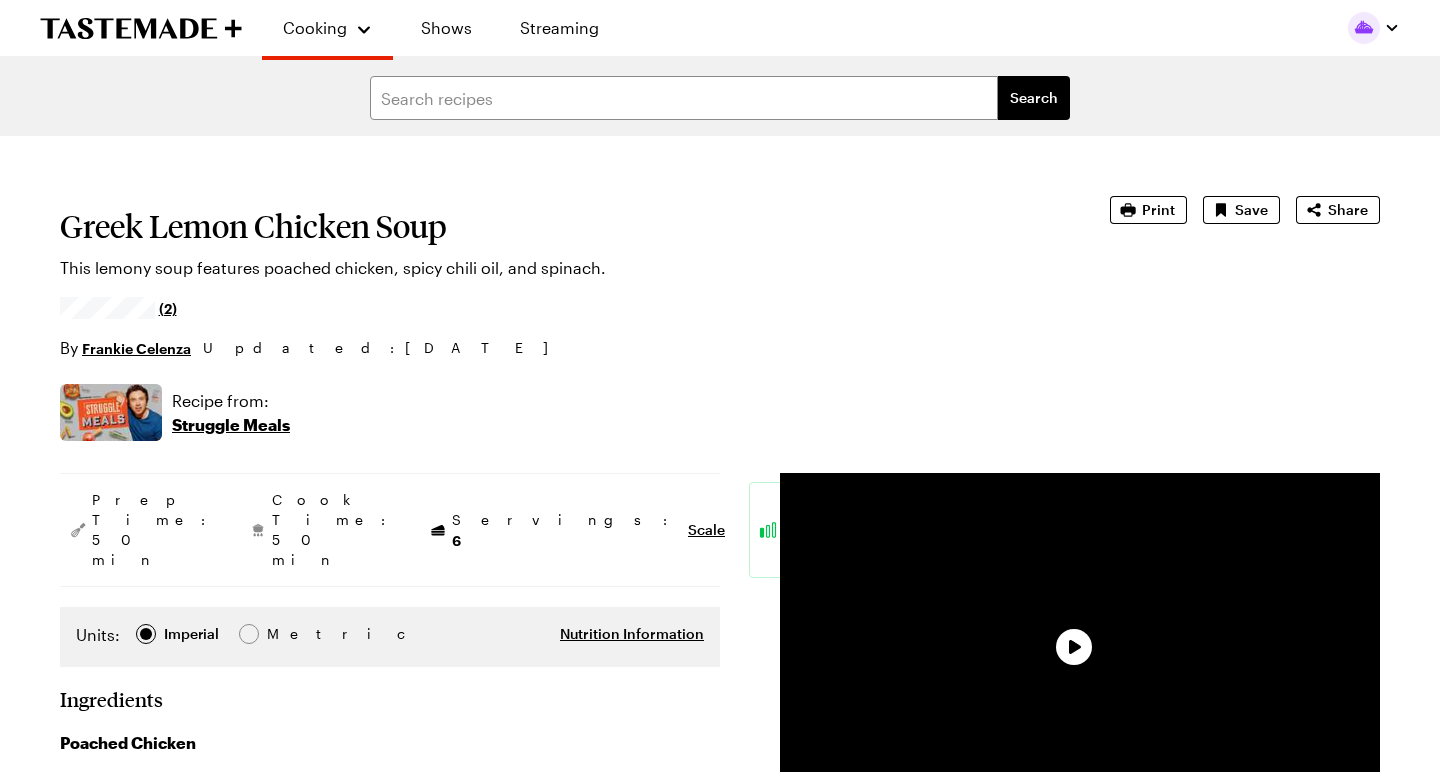 scroll, scrollTop: 0, scrollLeft: 0, axis: both 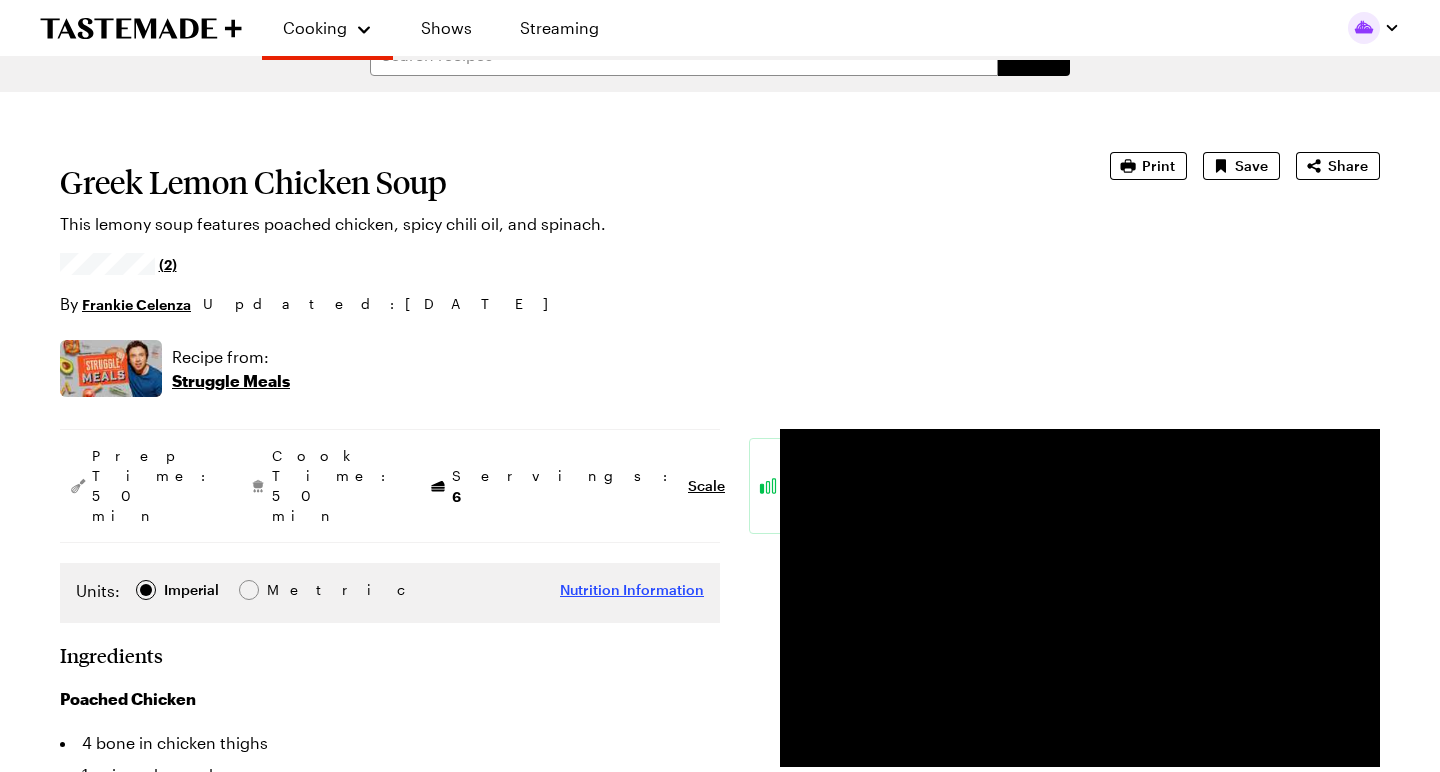 type on "x" 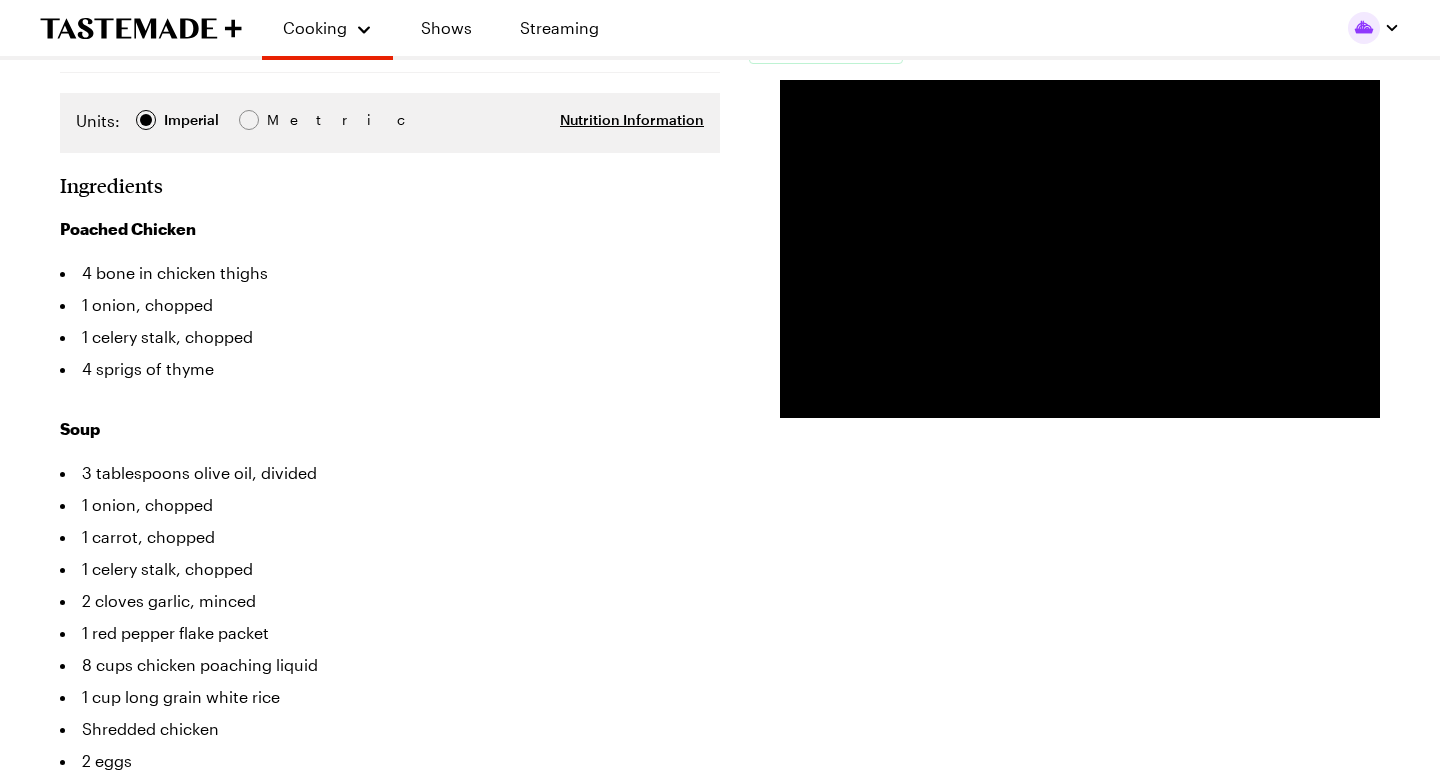 scroll, scrollTop: 515, scrollLeft: 0, axis: vertical 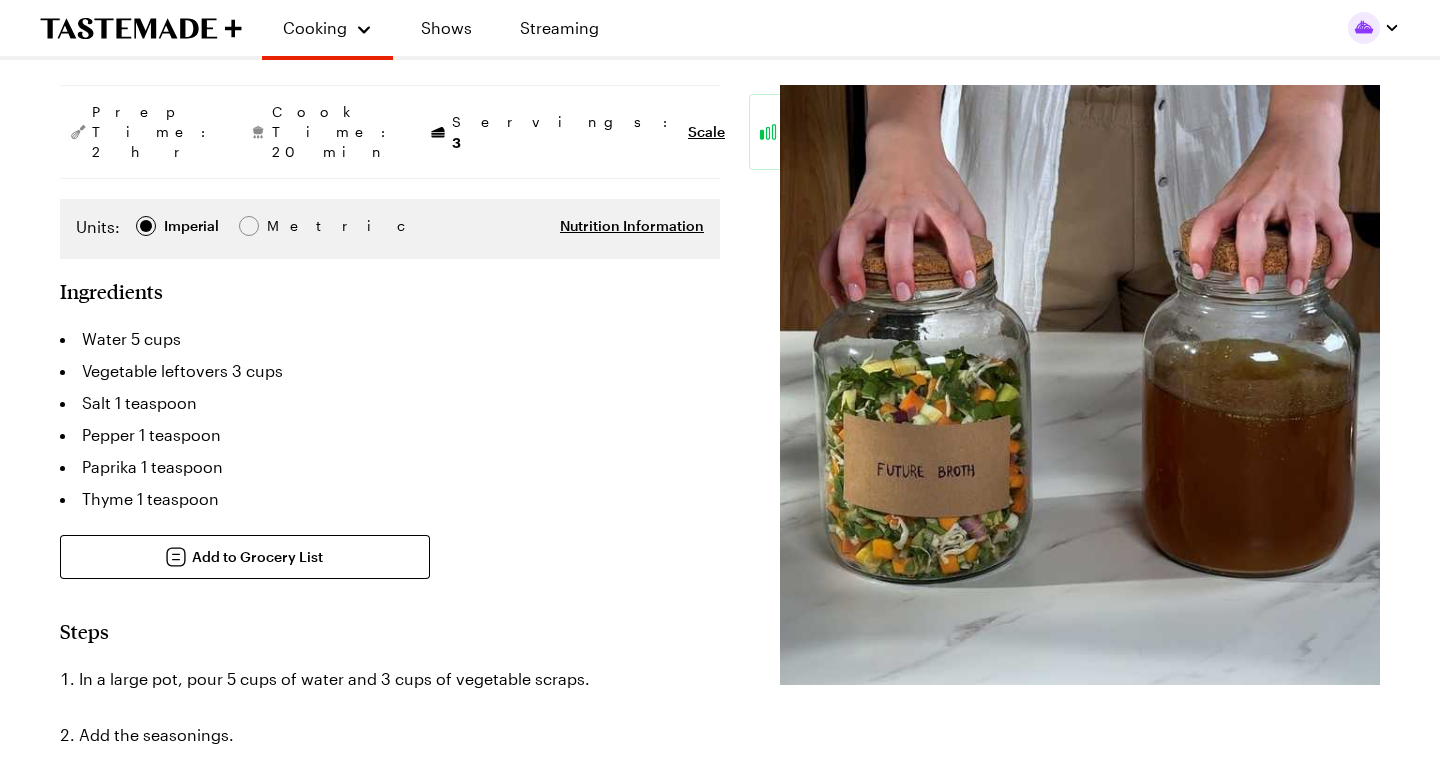 type on "x" 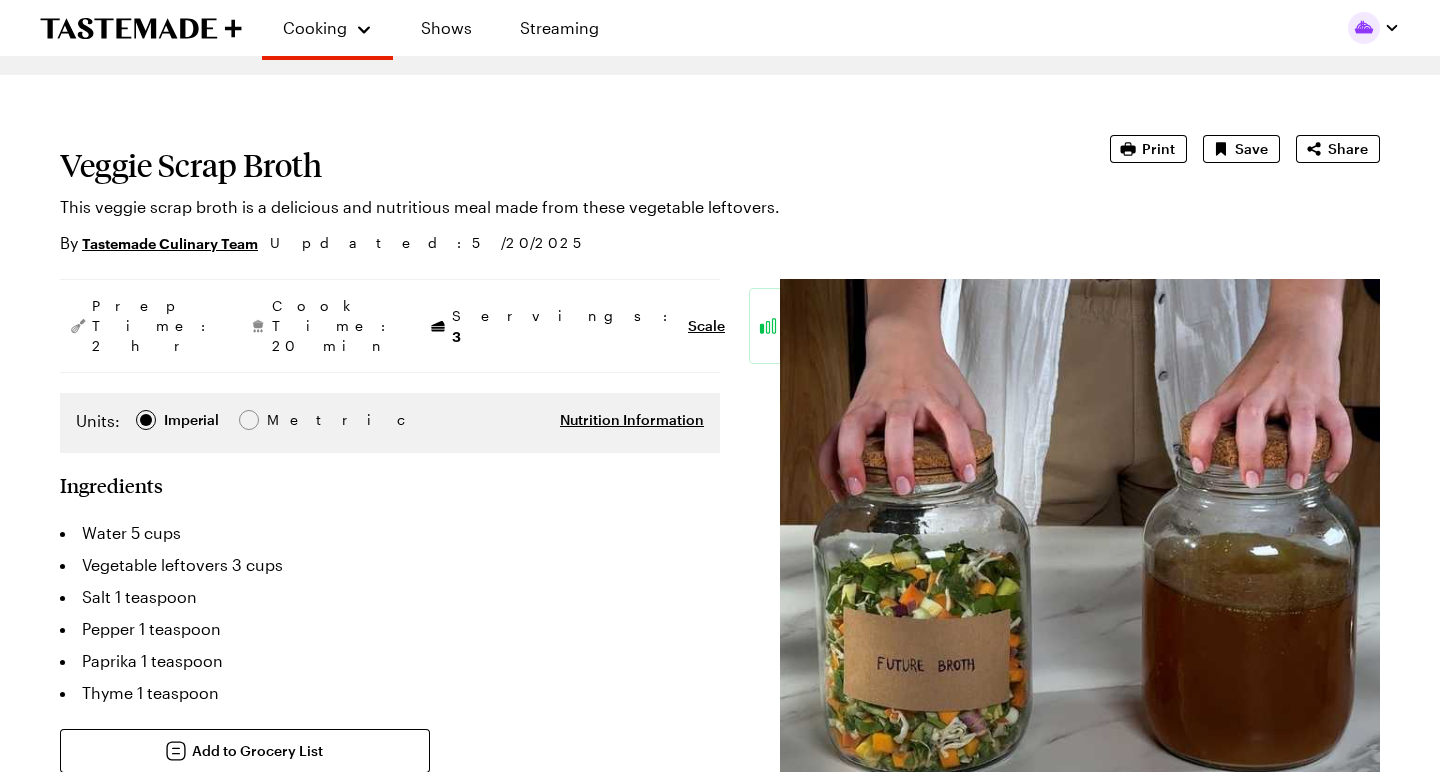 scroll, scrollTop: 61, scrollLeft: 0, axis: vertical 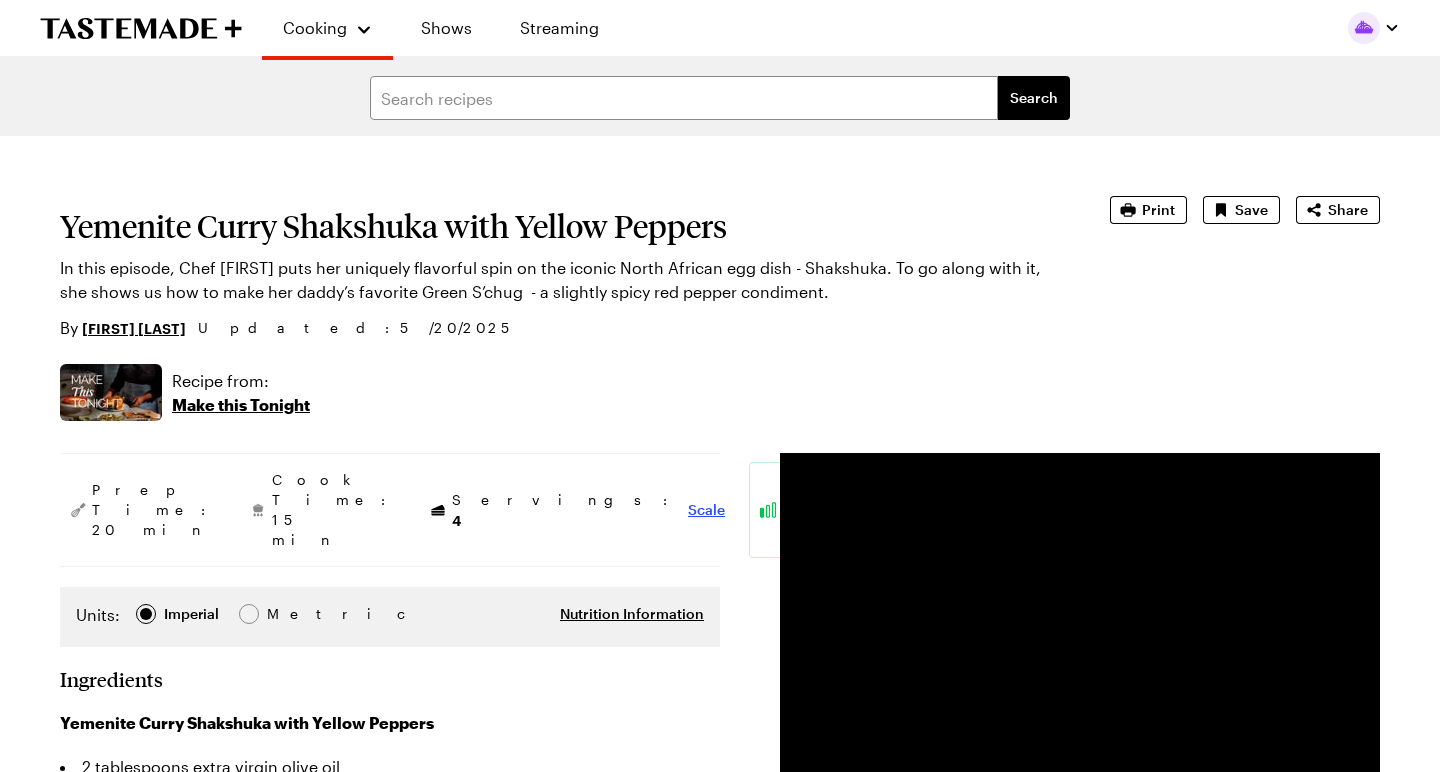 type on "x" 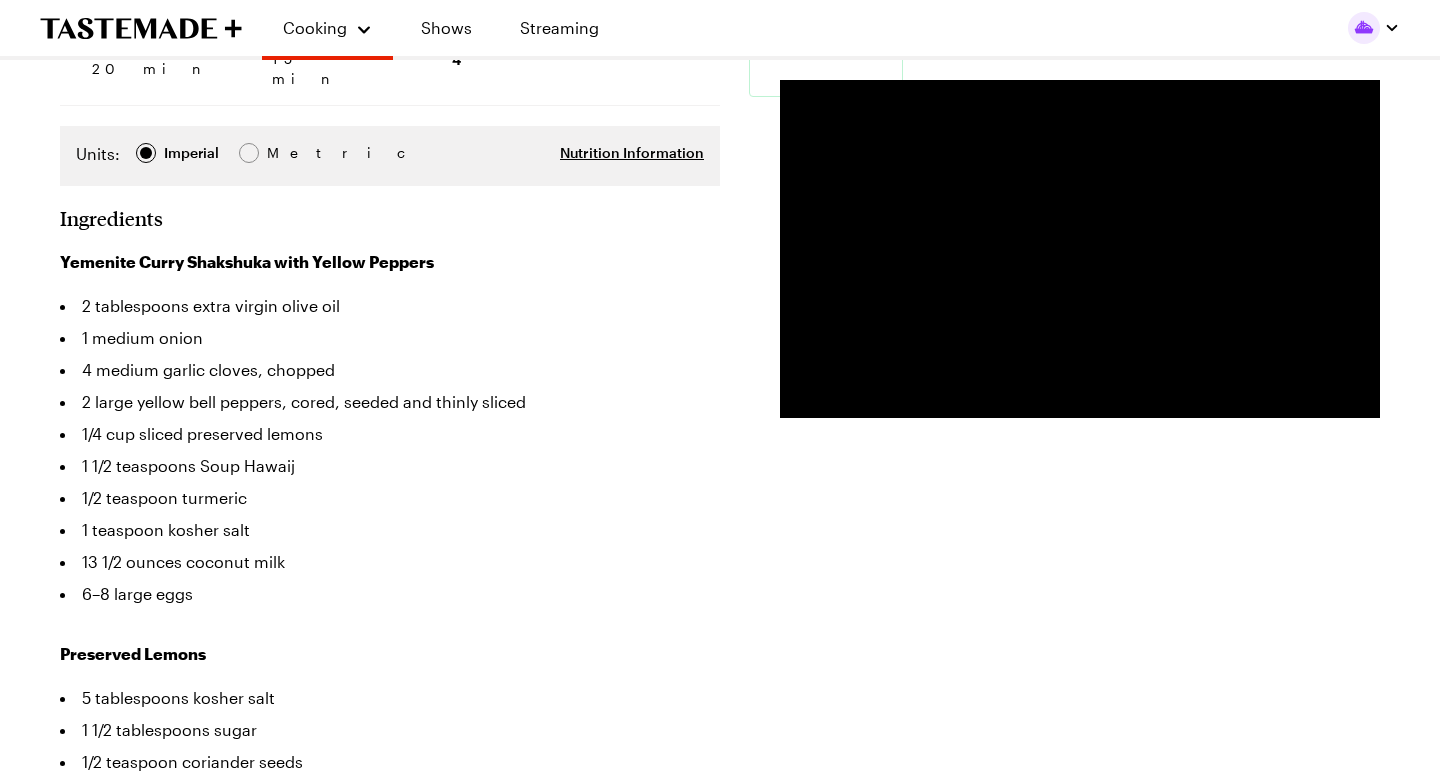 scroll, scrollTop: 461, scrollLeft: 0, axis: vertical 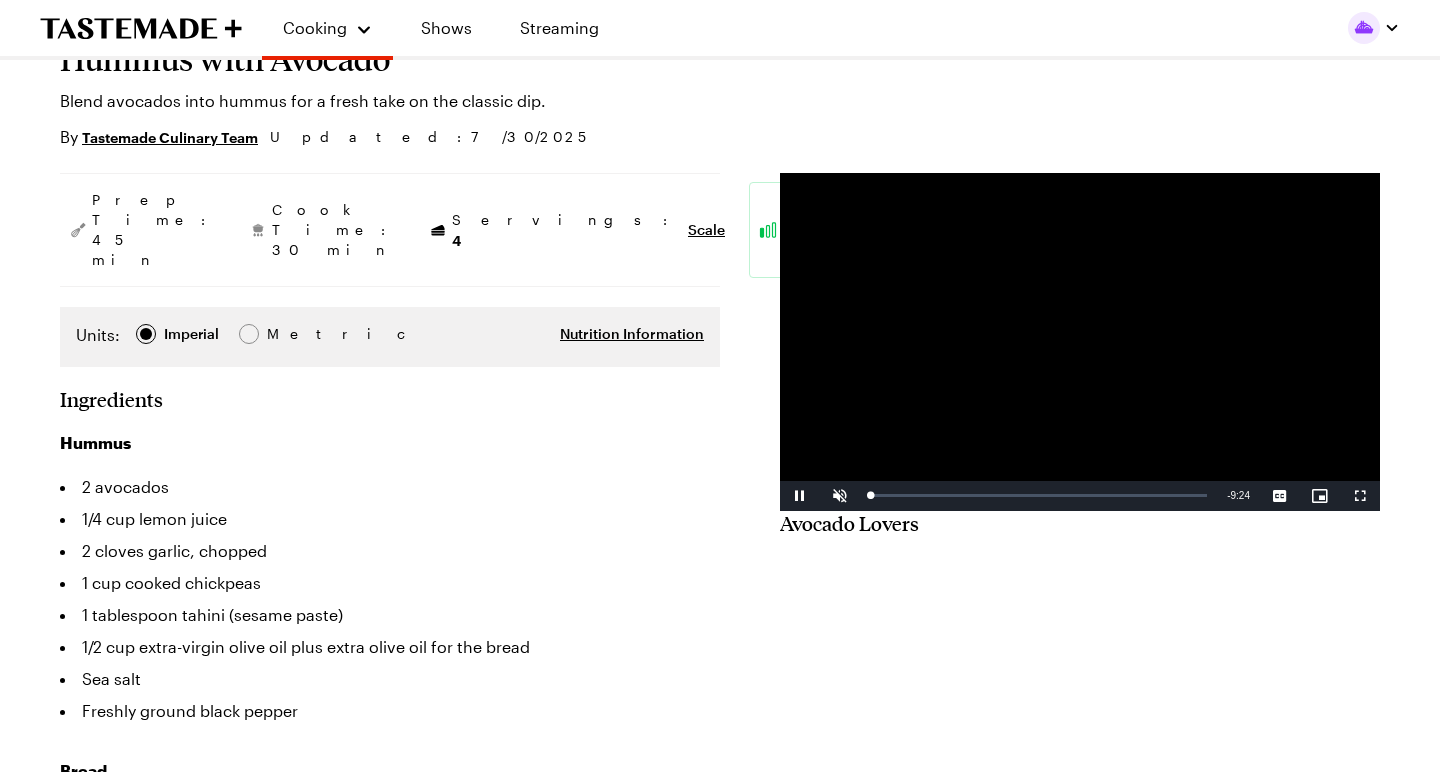type on "x" 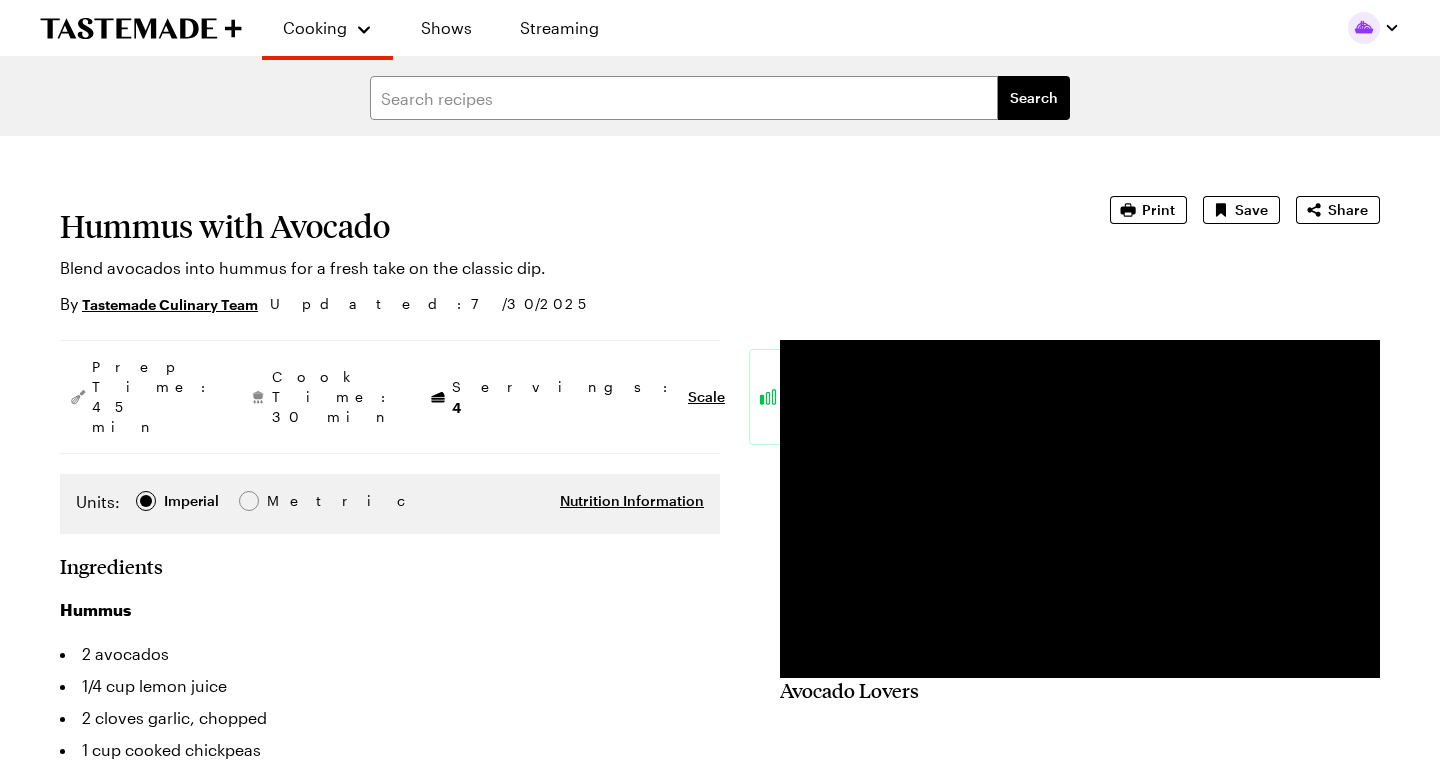 scroll, scrollTop: 0, scrollLeft: 0, axis: both 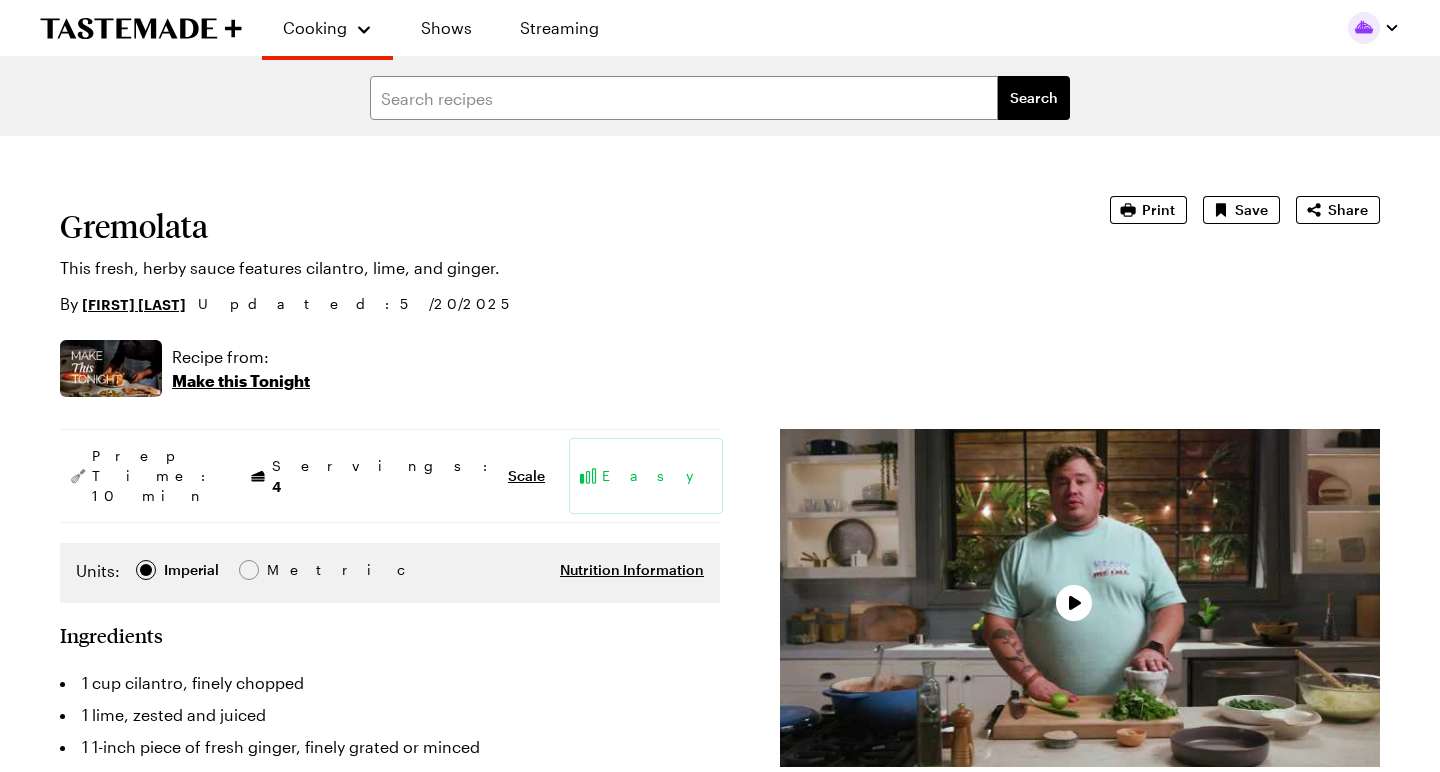 type on "x" 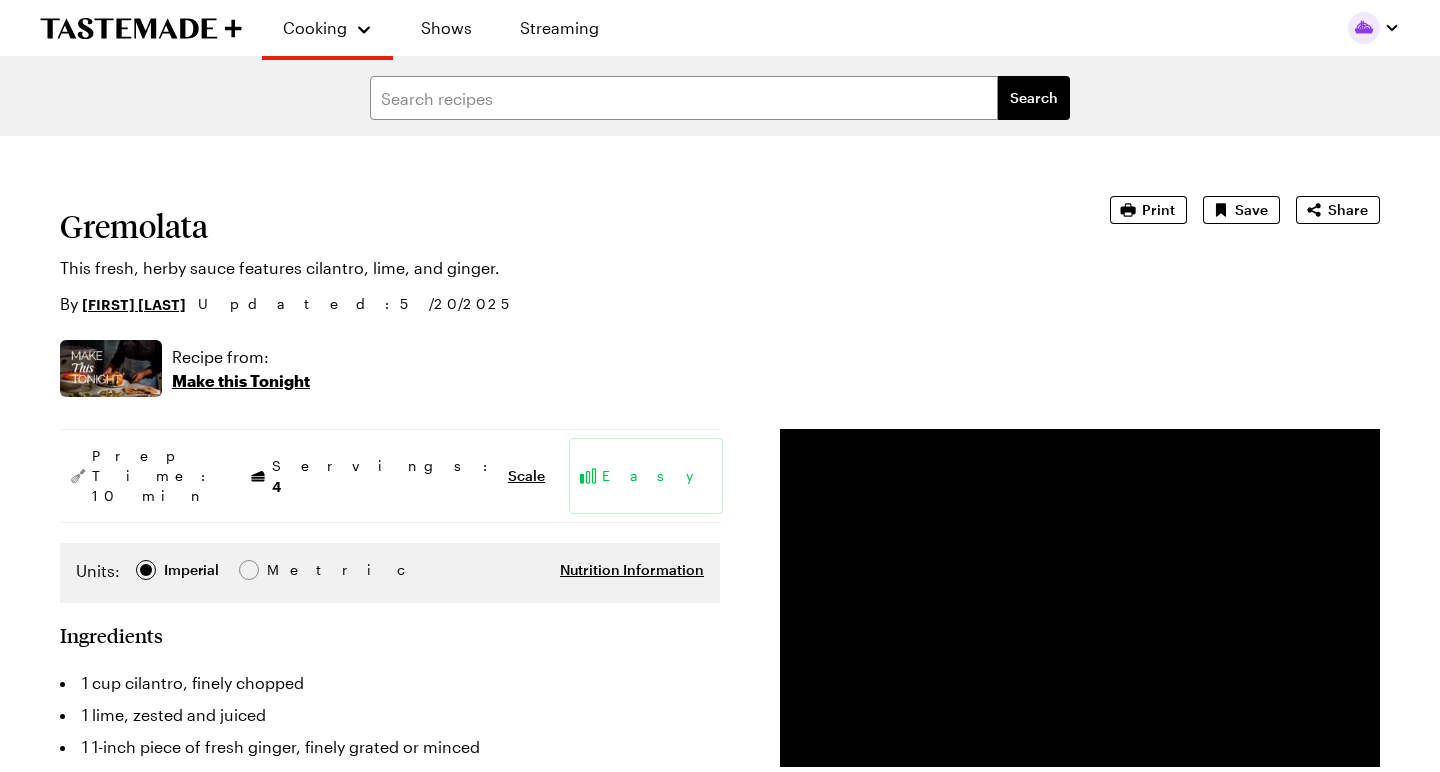 scroll, scrollTop: 0, scrollLeft: 0, axis: both 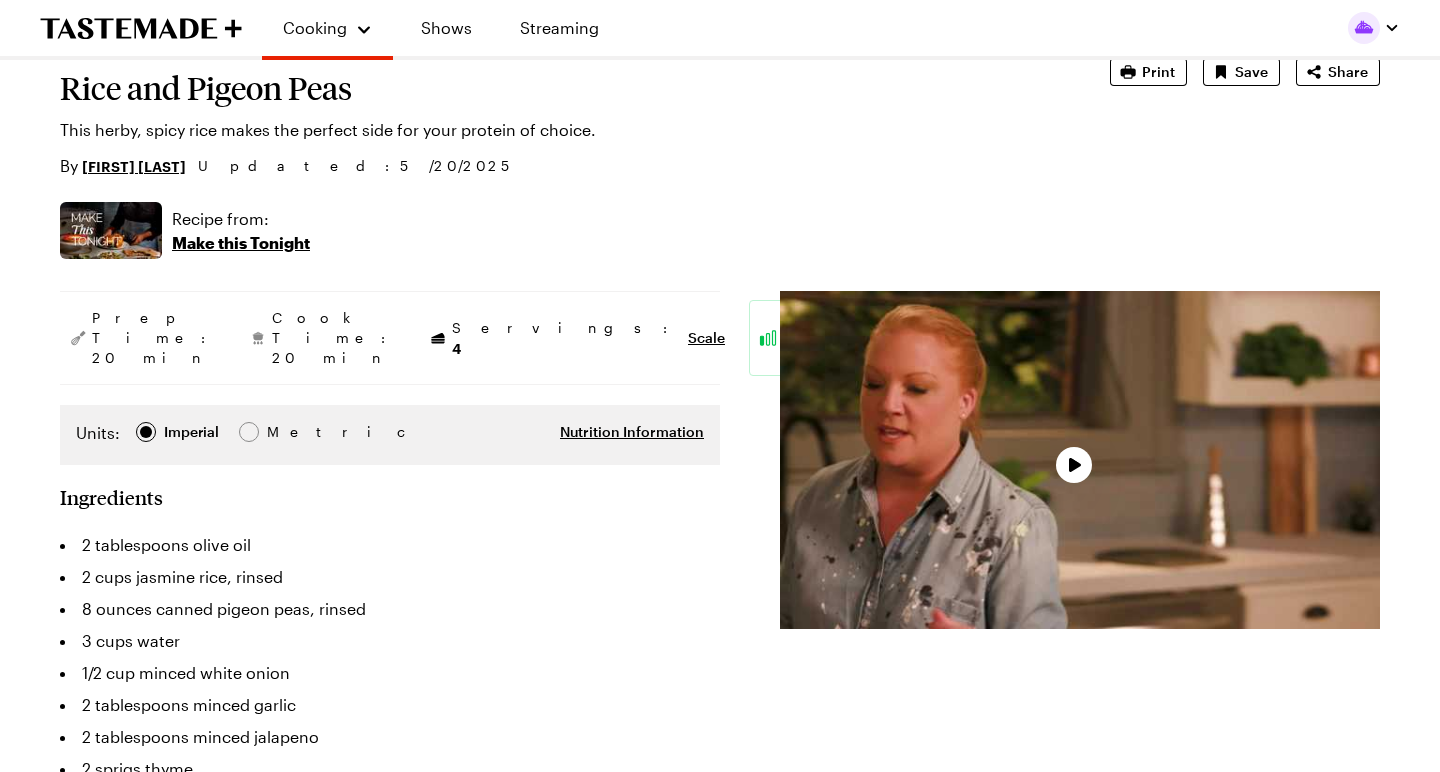 type on "x" 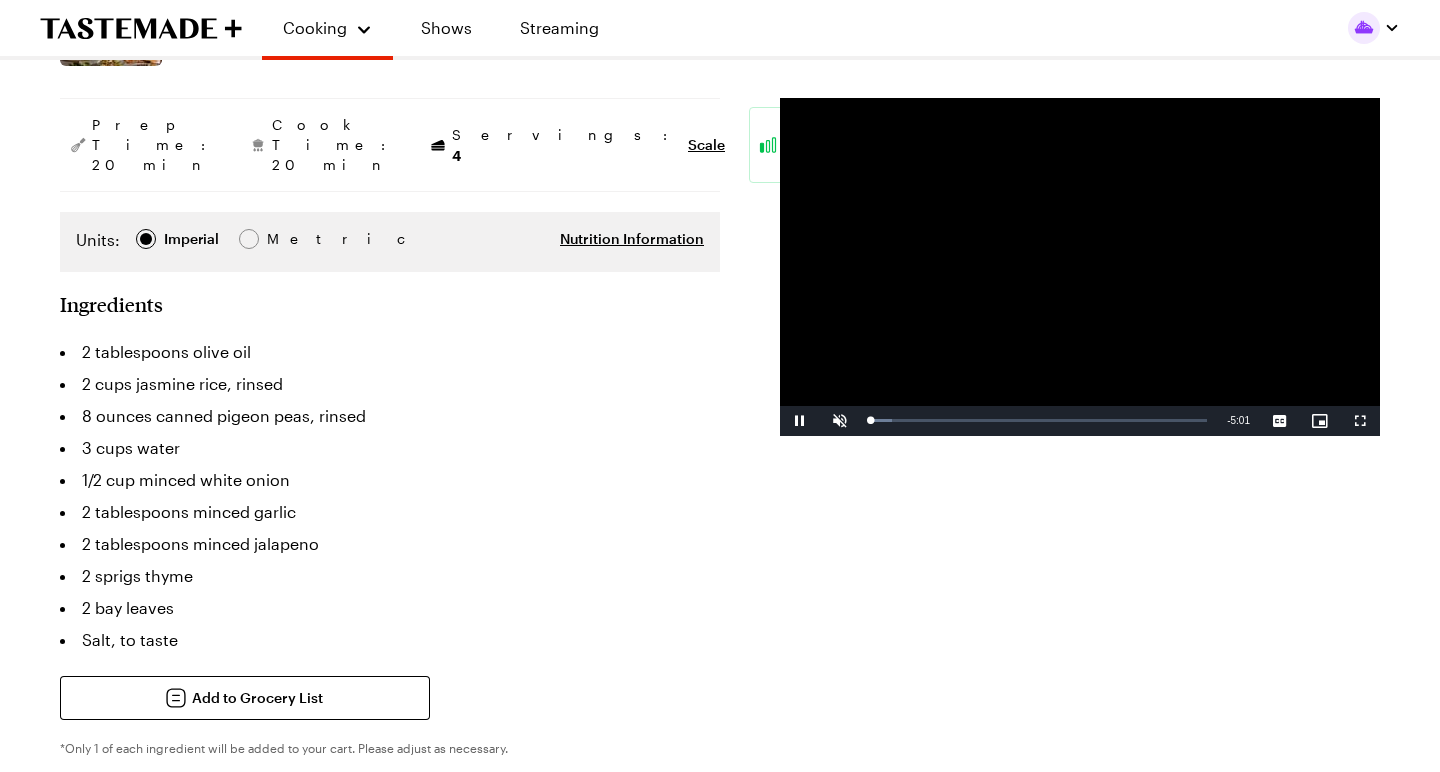 scroll, scrollTop: 331, scrollLeft: 0, axis: vertical 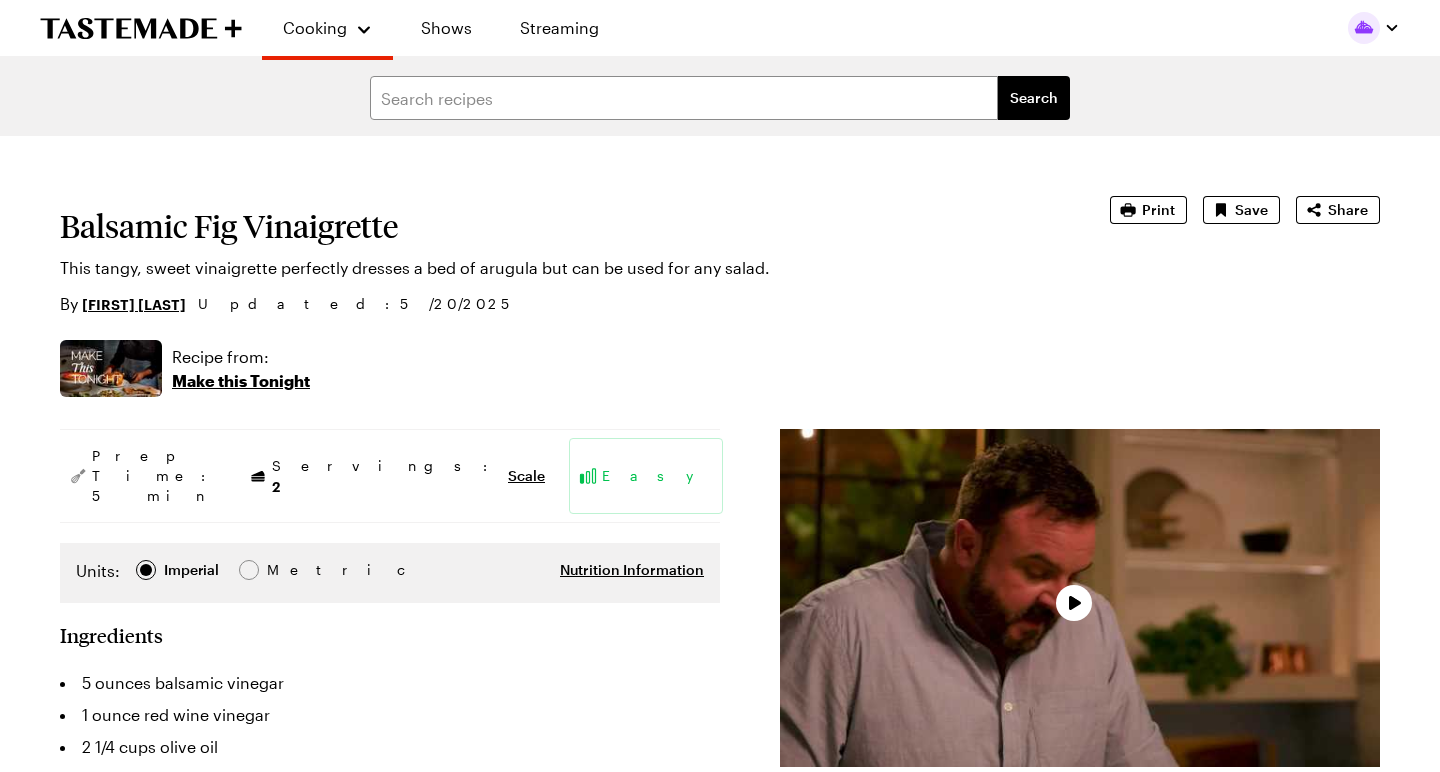 type on "x" 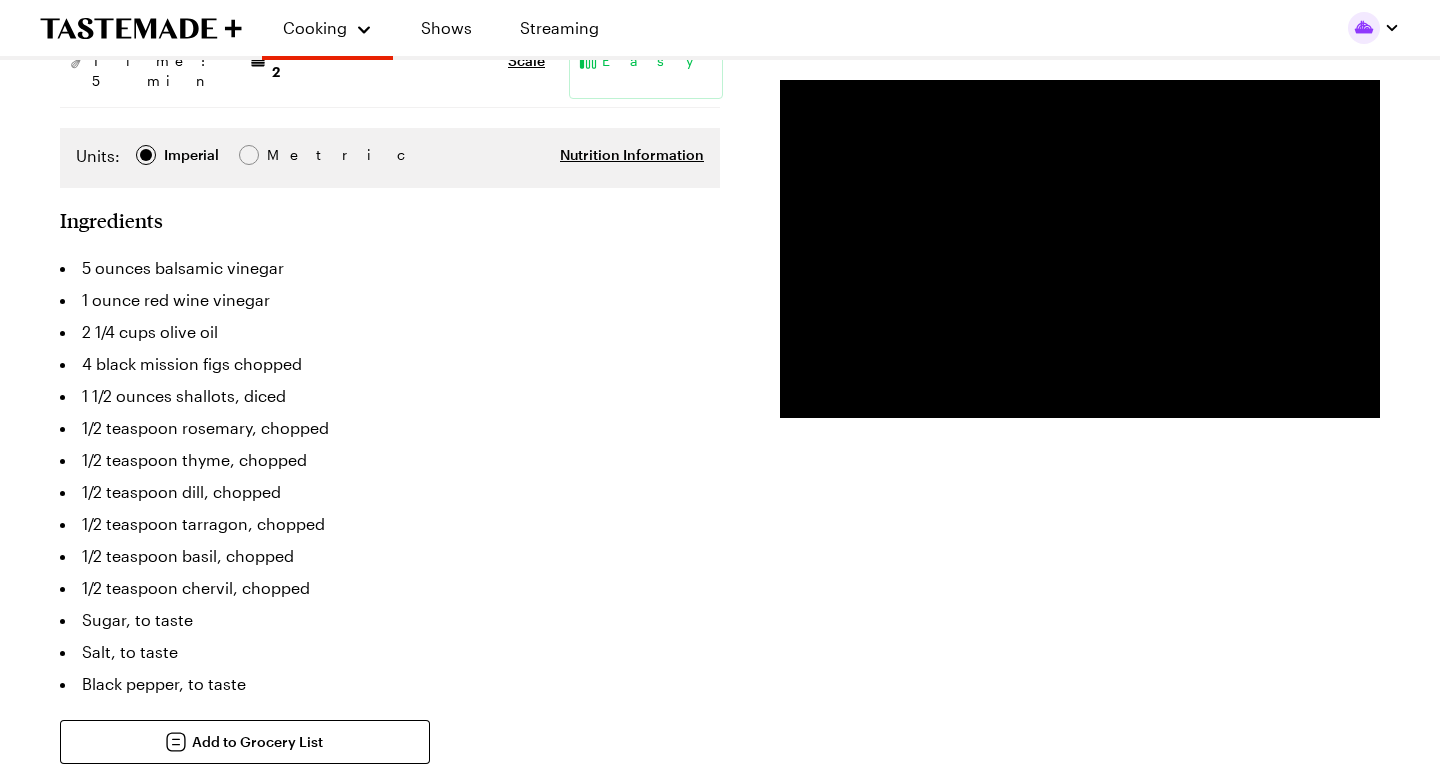 scroll, scrollTop: 415, scrollLeft: 0, axis: vertical 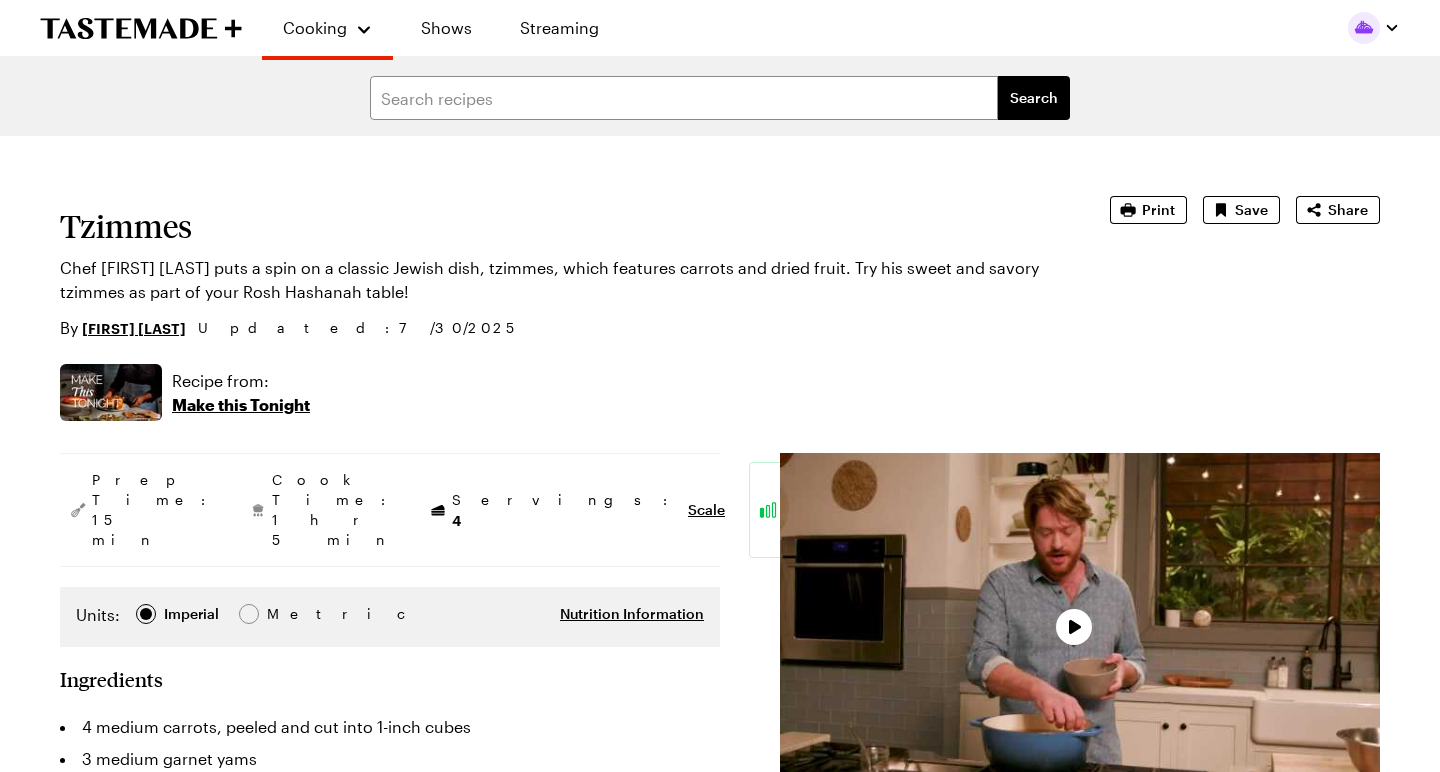 type on "x" 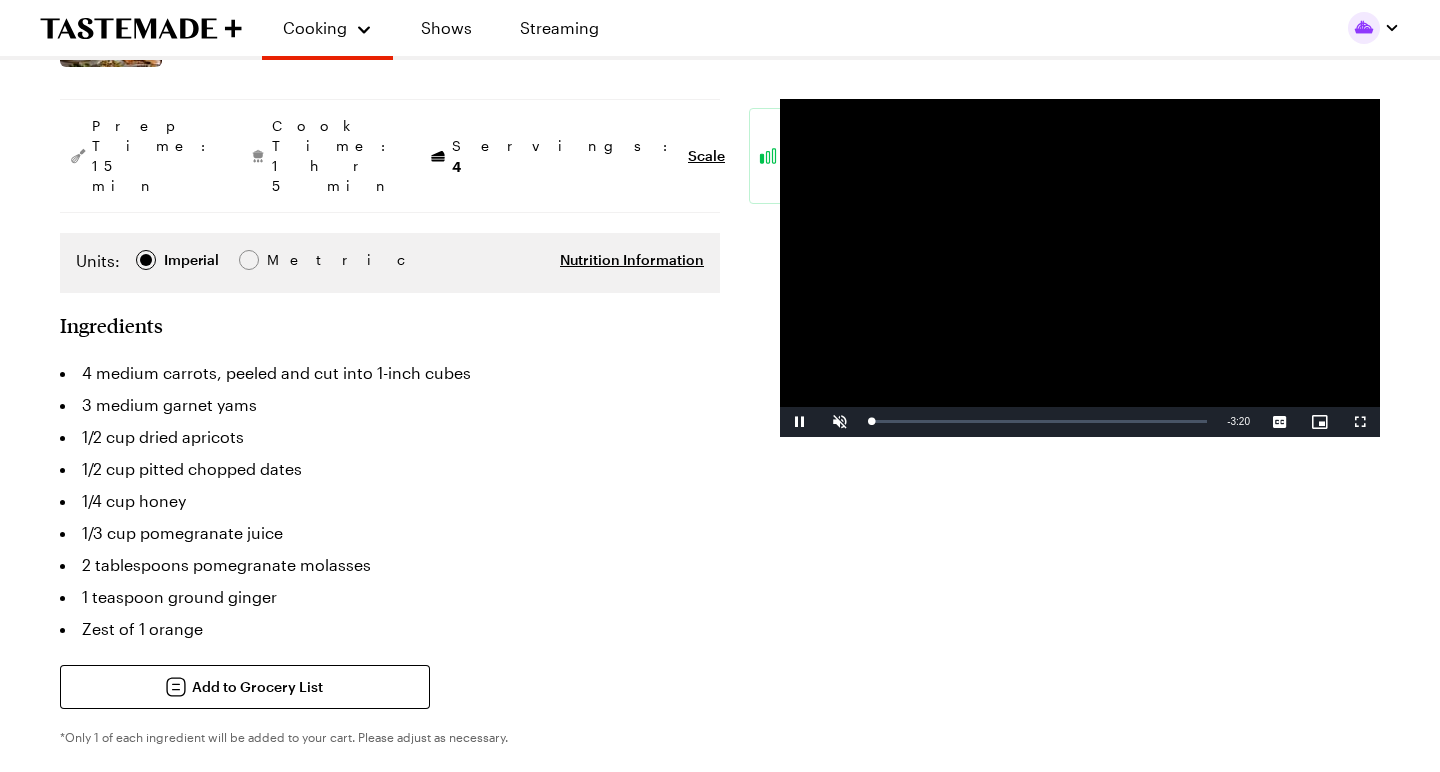 scroll, scrollTop: 357, scrollLeft: 0, axis: vertical 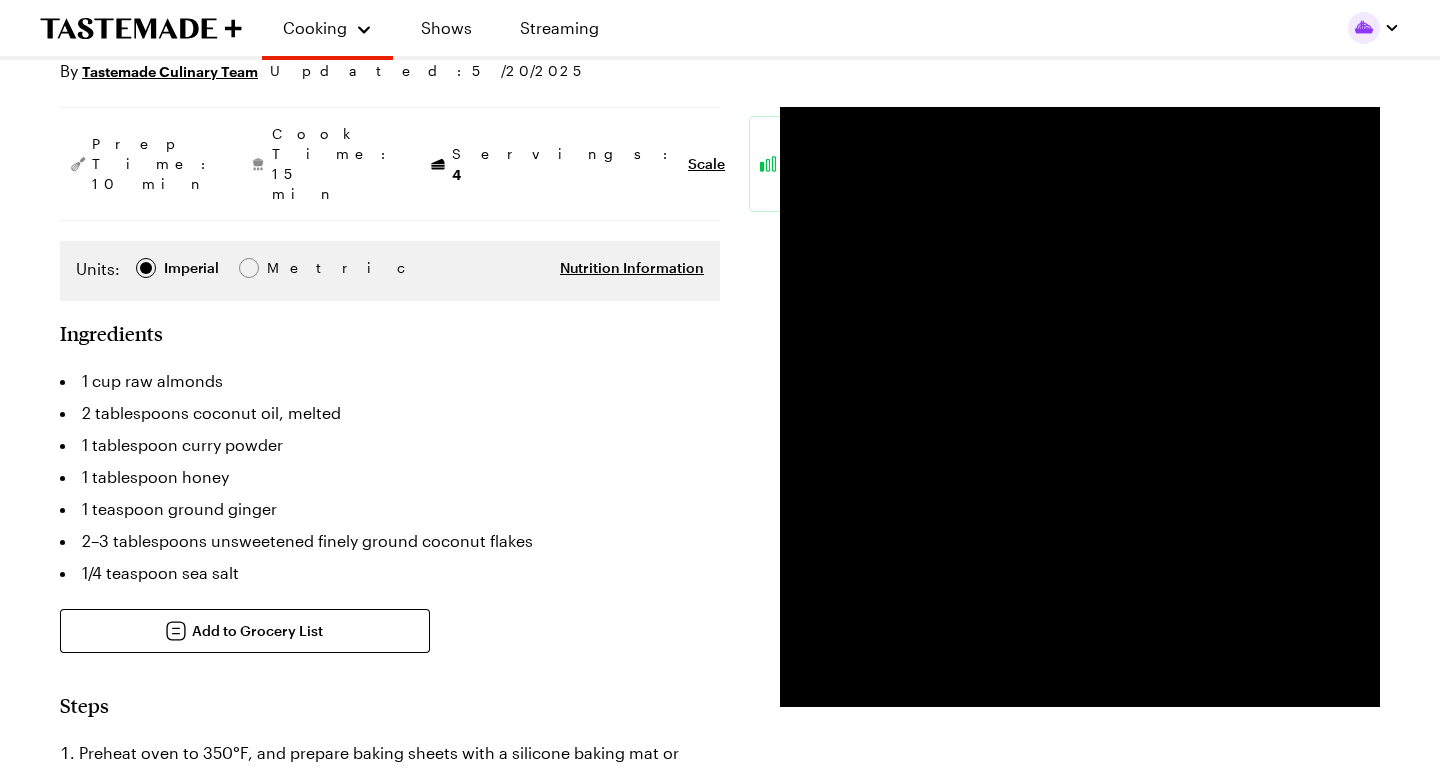 type on "x" 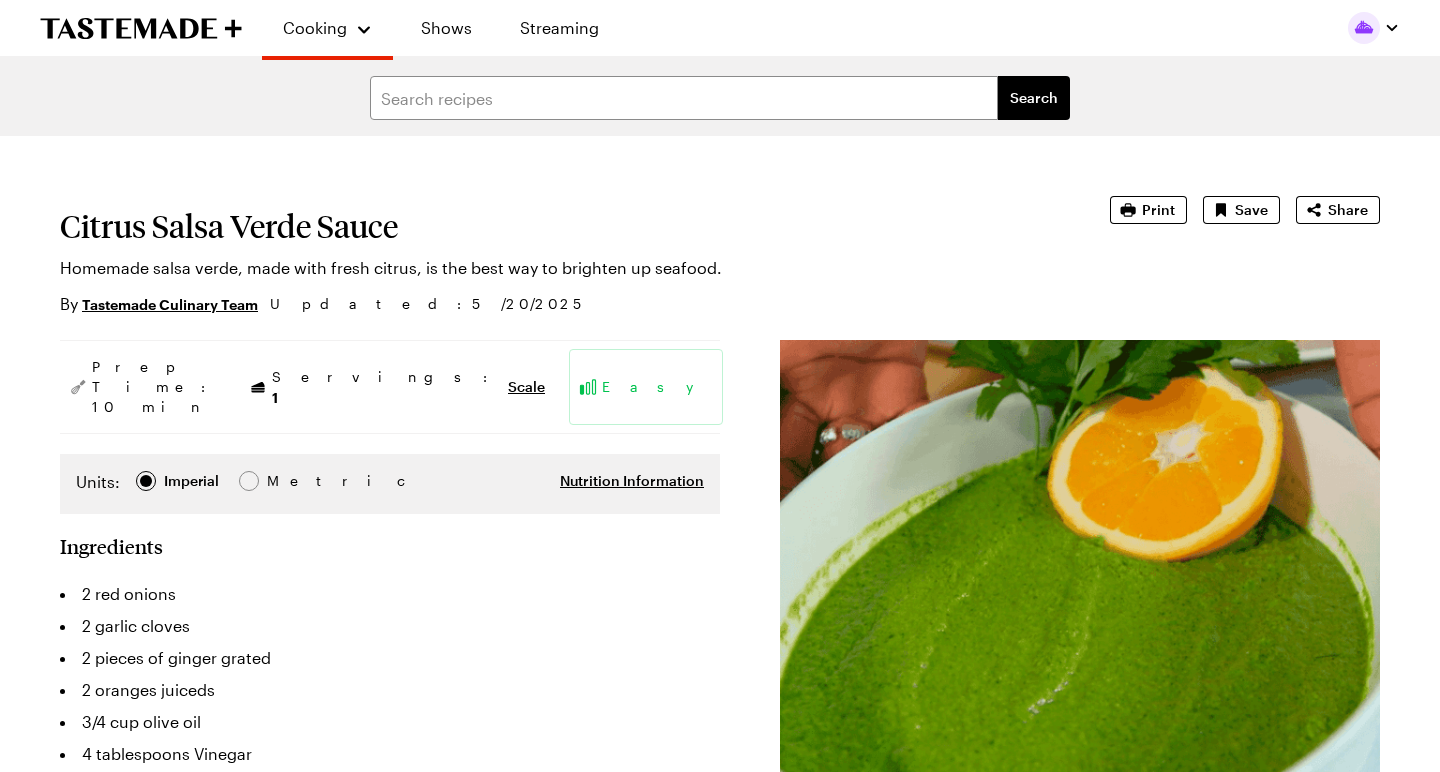 scroll, scrollTop: 0, scrollLeft: 0, axis: both 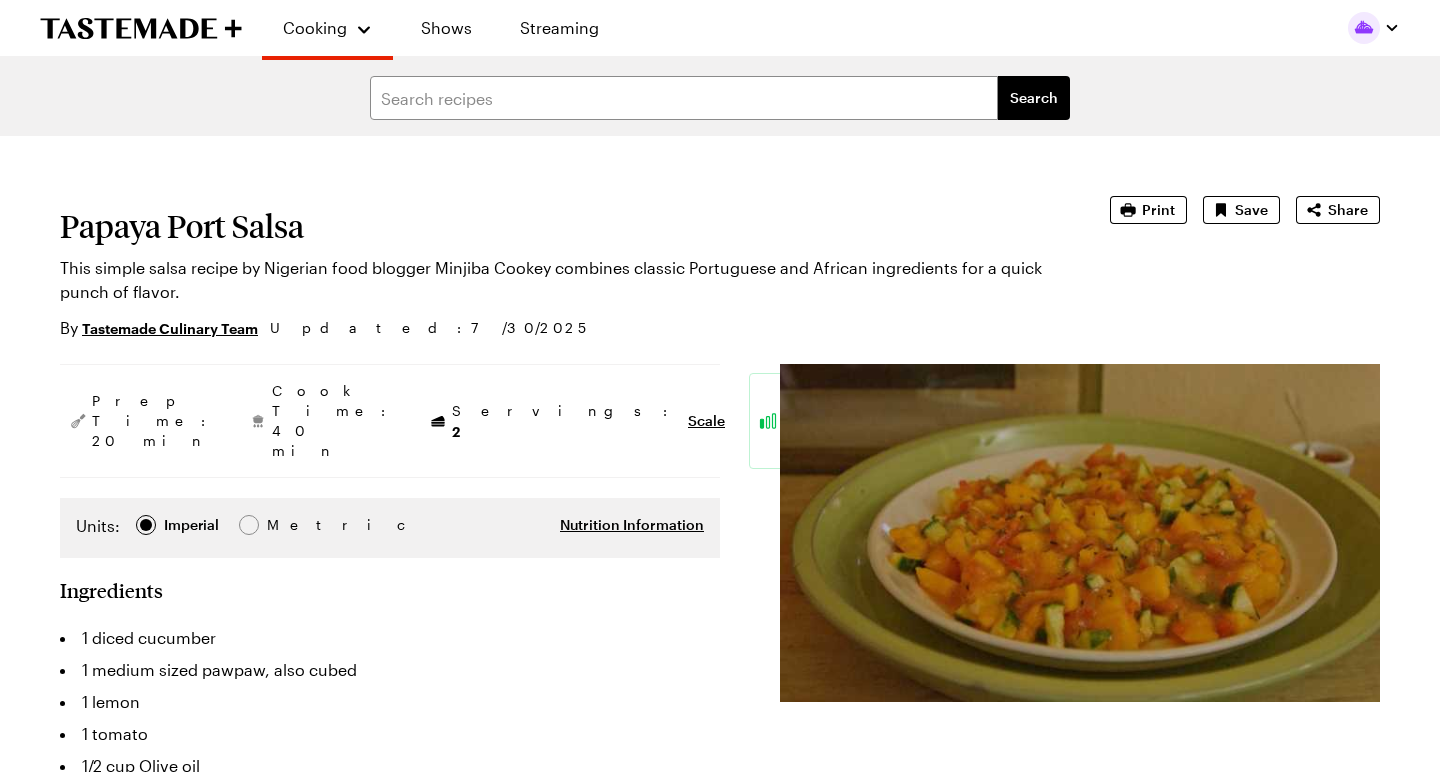 type on "x" 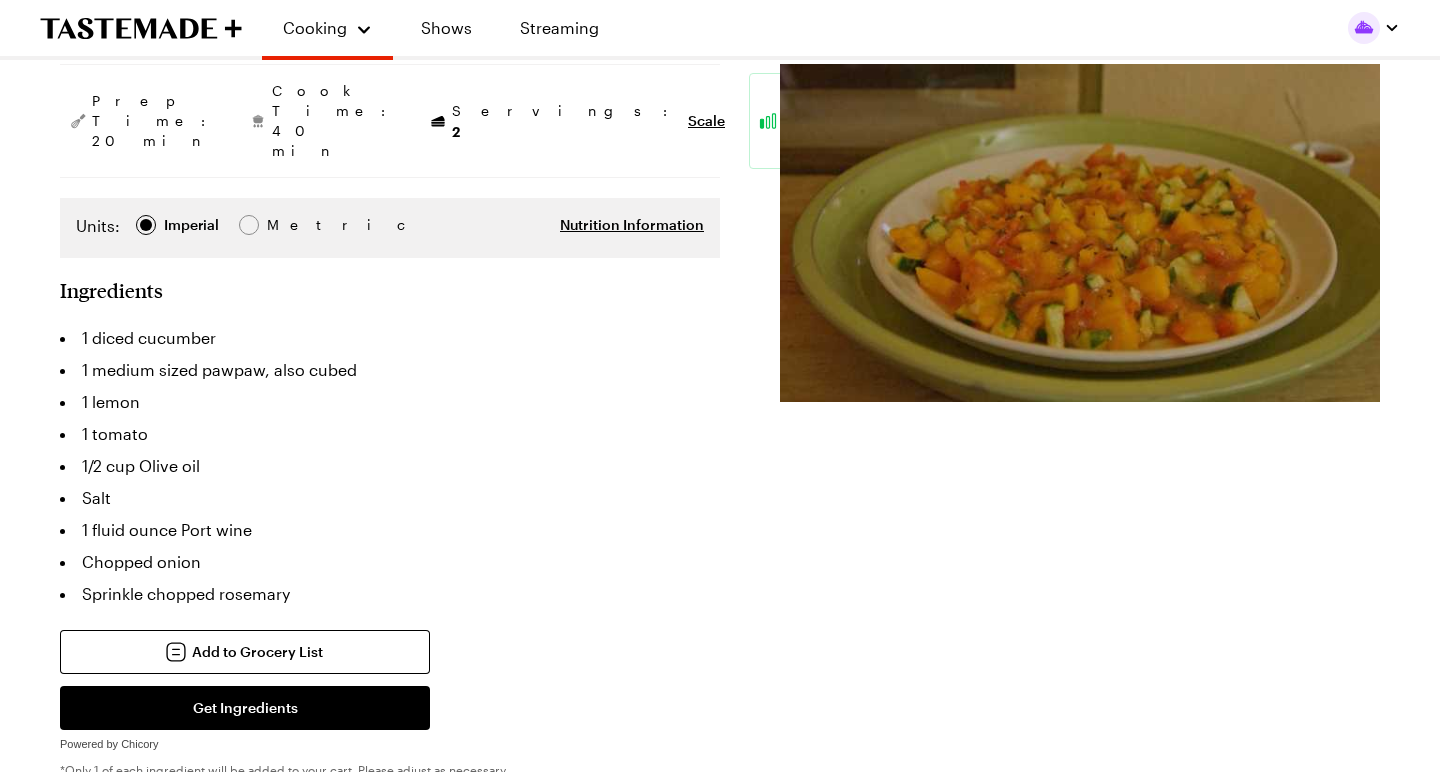scroll, scrollTop: 300, scrollLeft: 0, axis: vertical 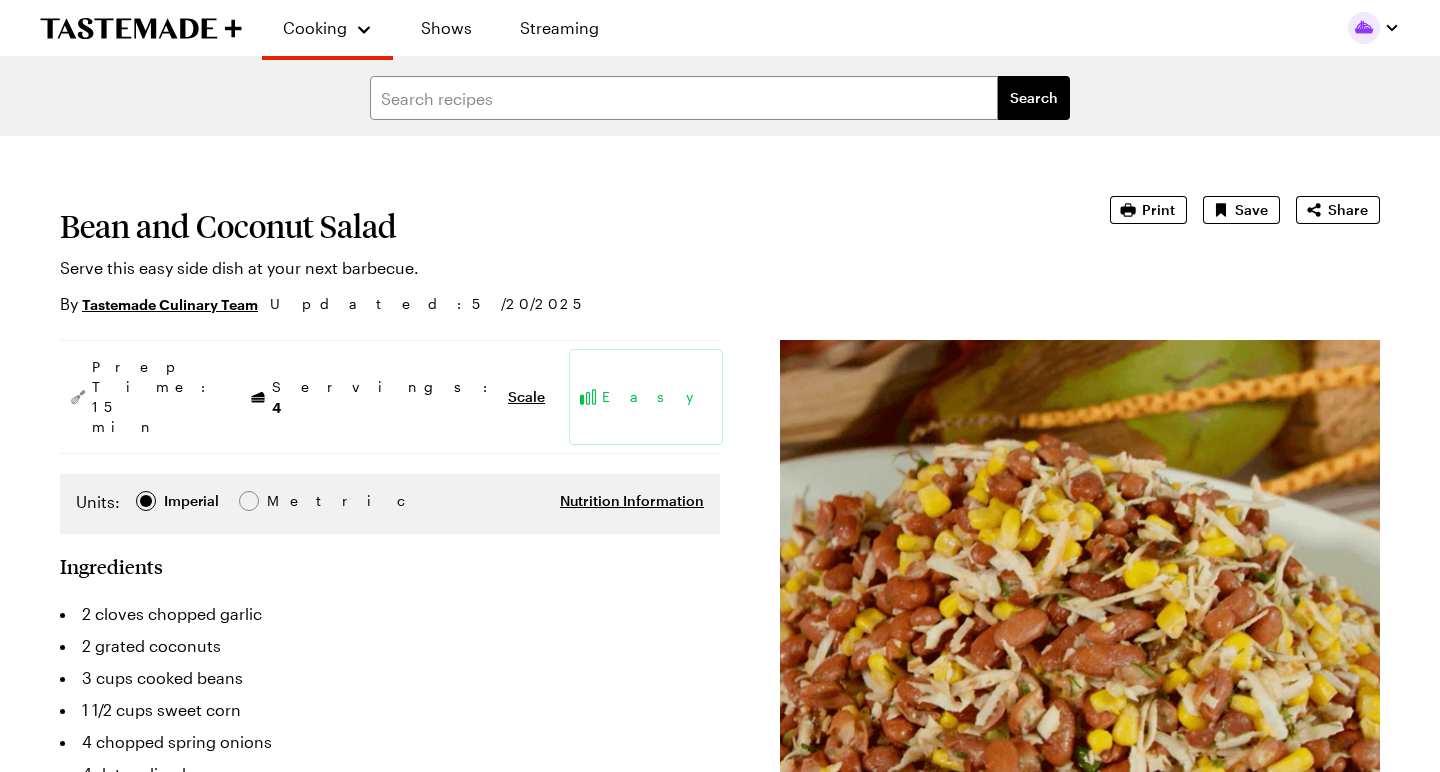 type on "x" 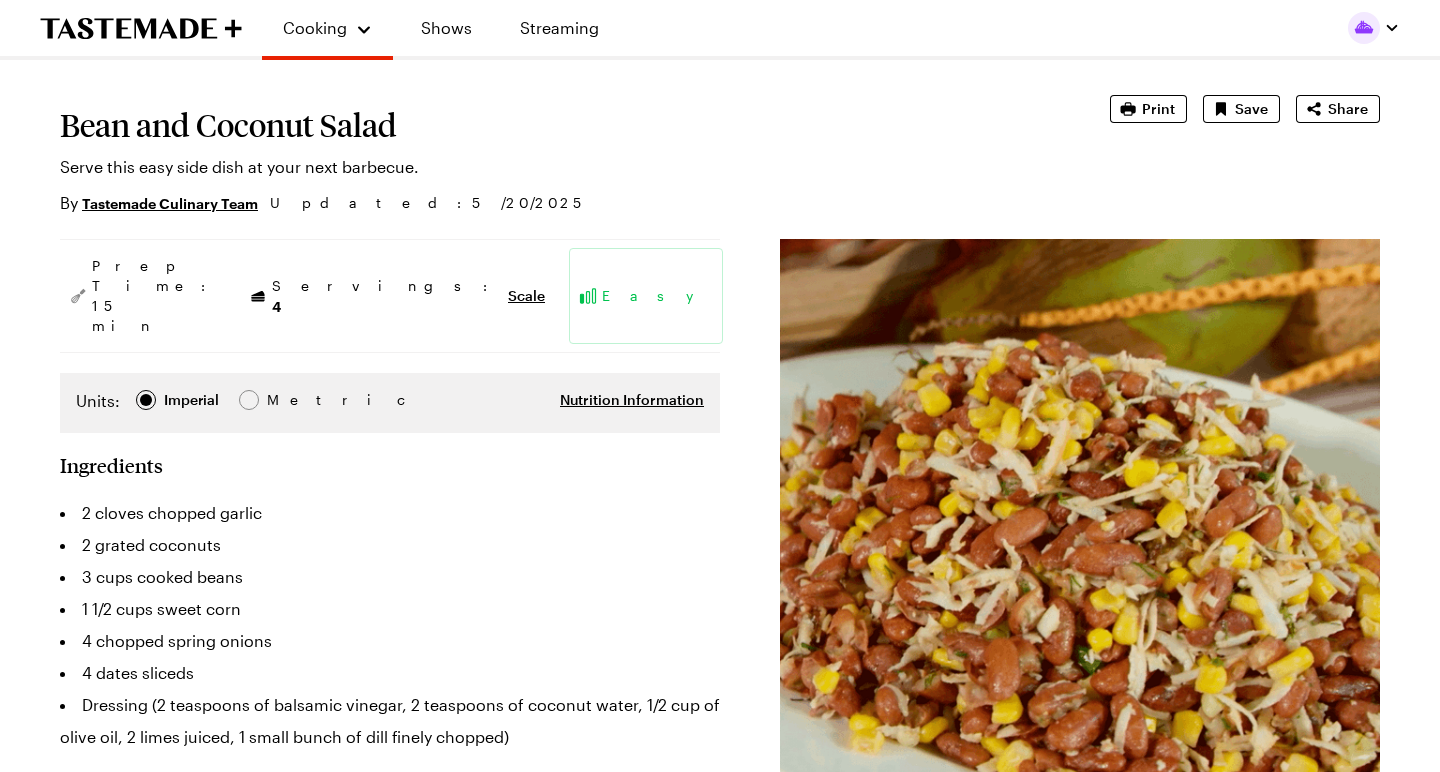 scroll, scrollTop: 169, scrollLeft: 0, axis: vertical 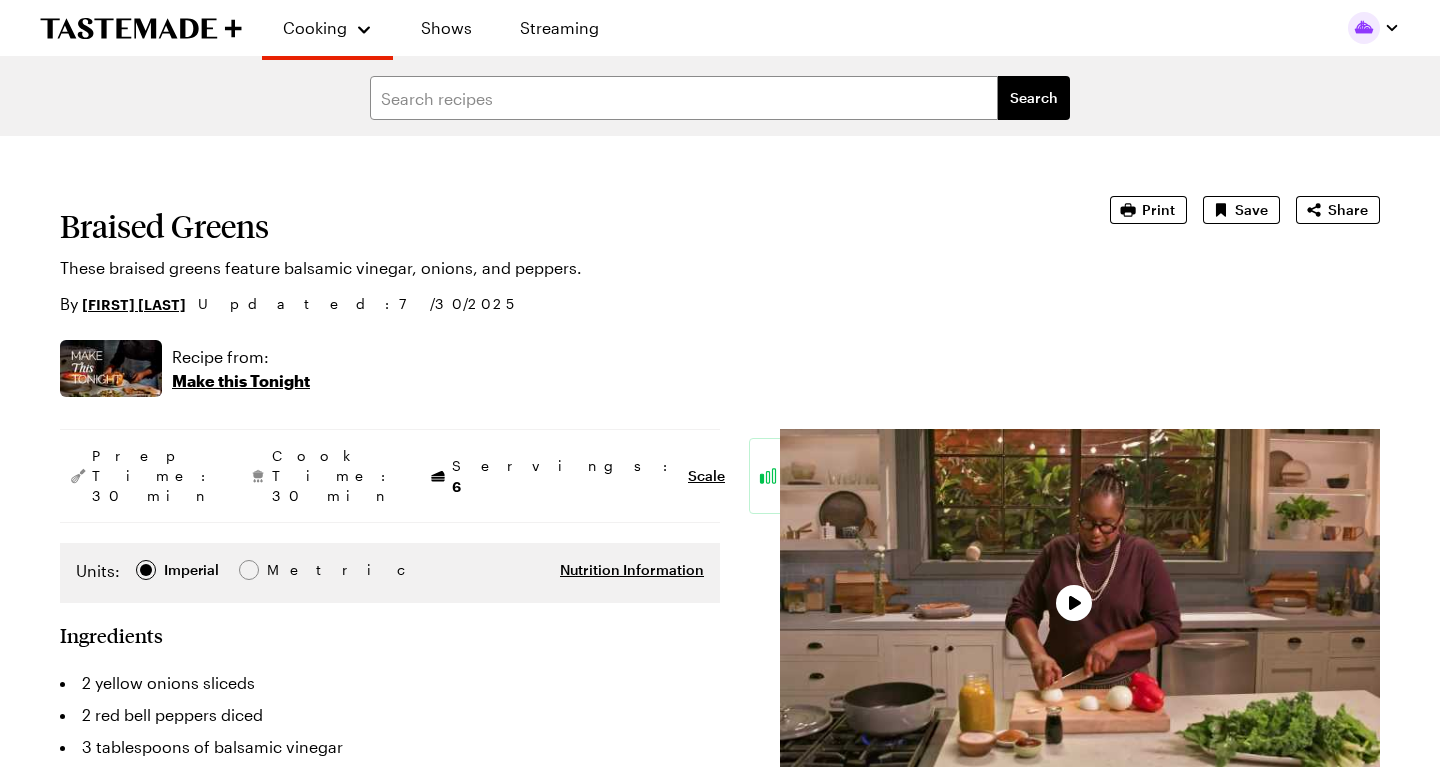 type on "x" 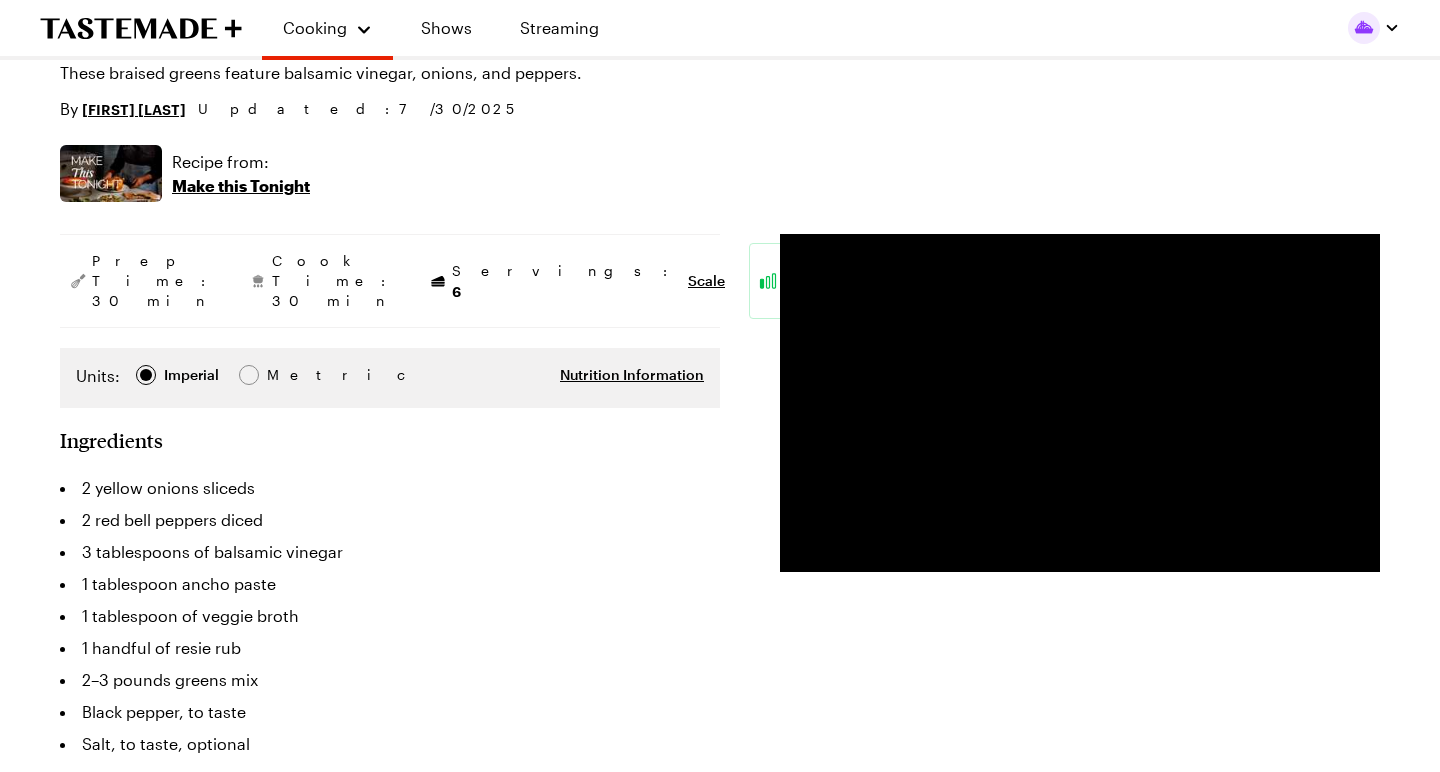 scroll, scrollTop: 196, scrollLeft: 0, axis: vertical 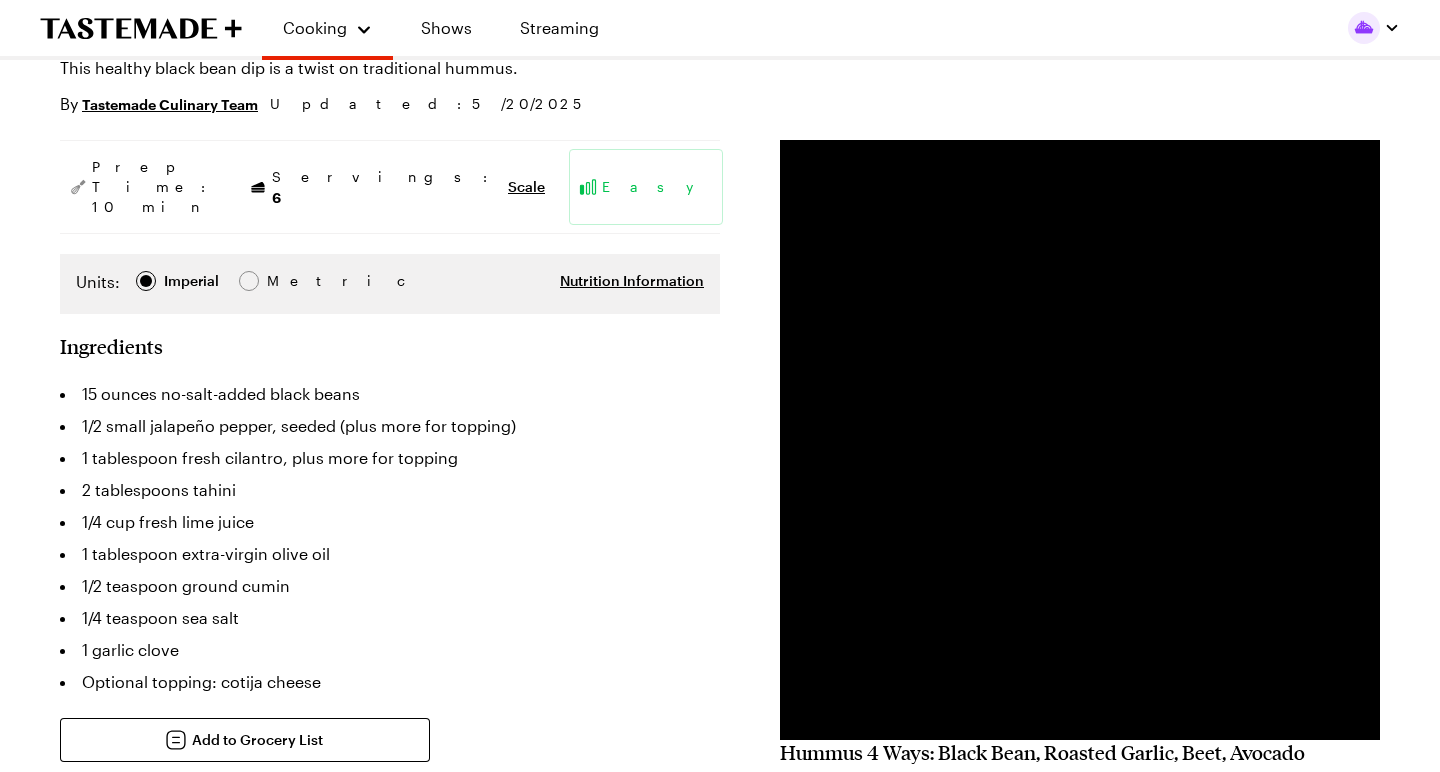 type on "x" 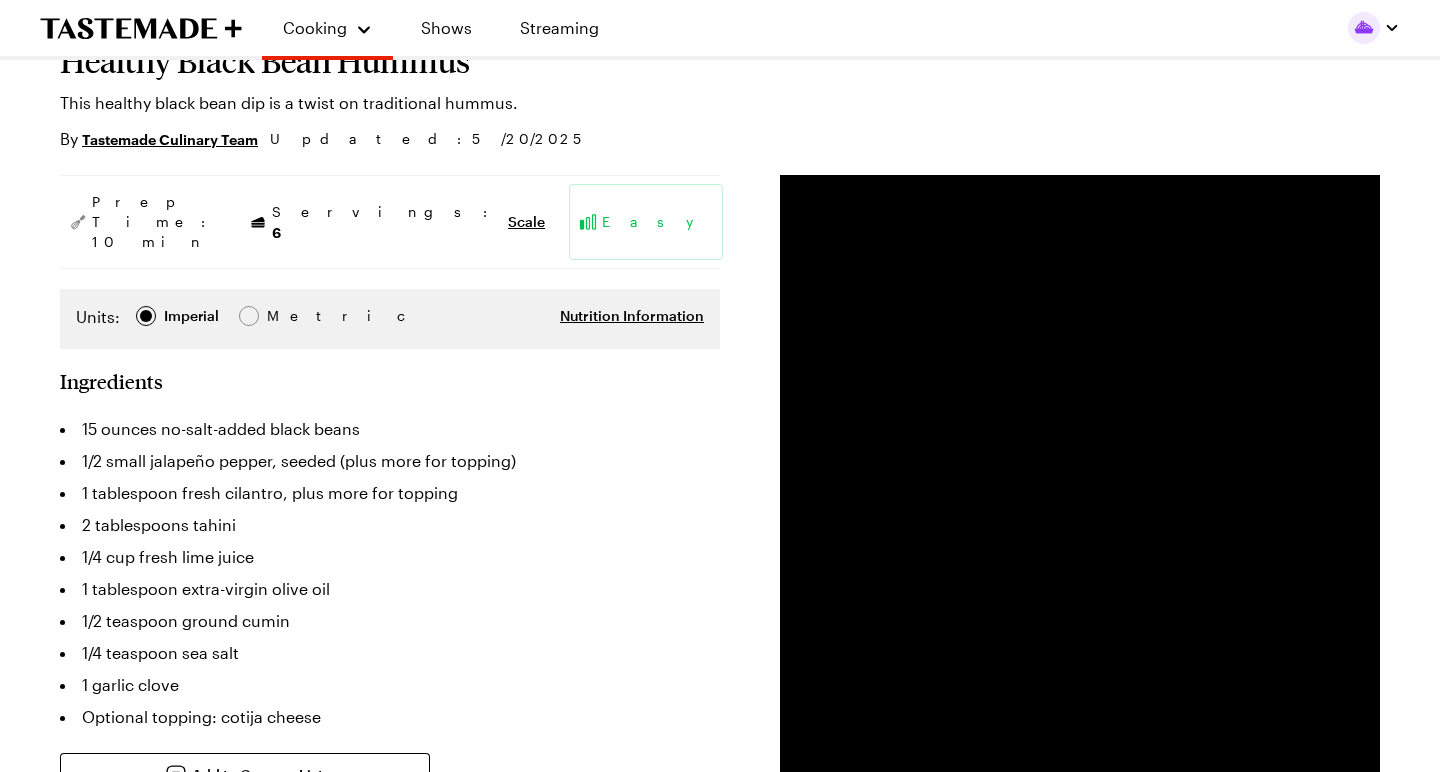 scroll, scrollTop: 165, scrollLeft: 0, axis: vertical 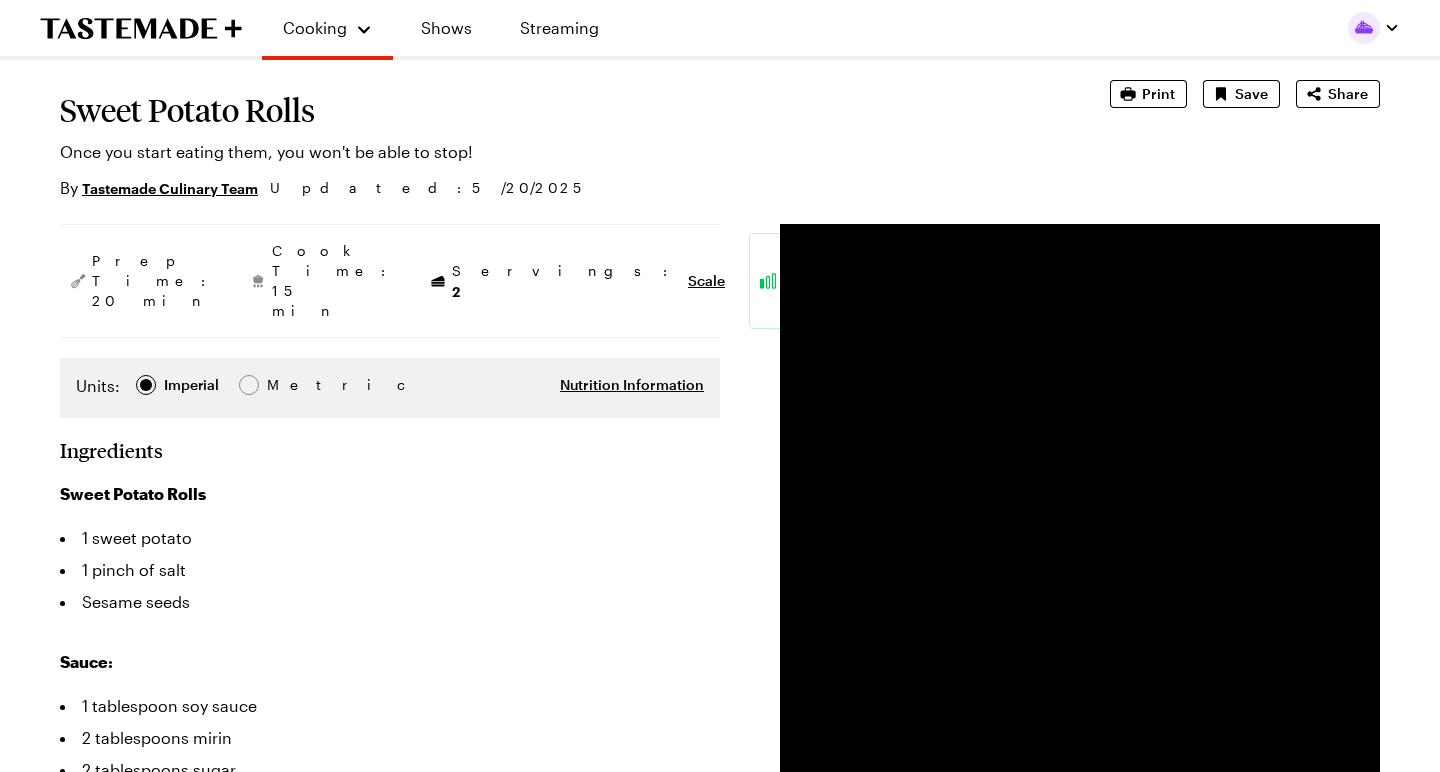 type on "x" 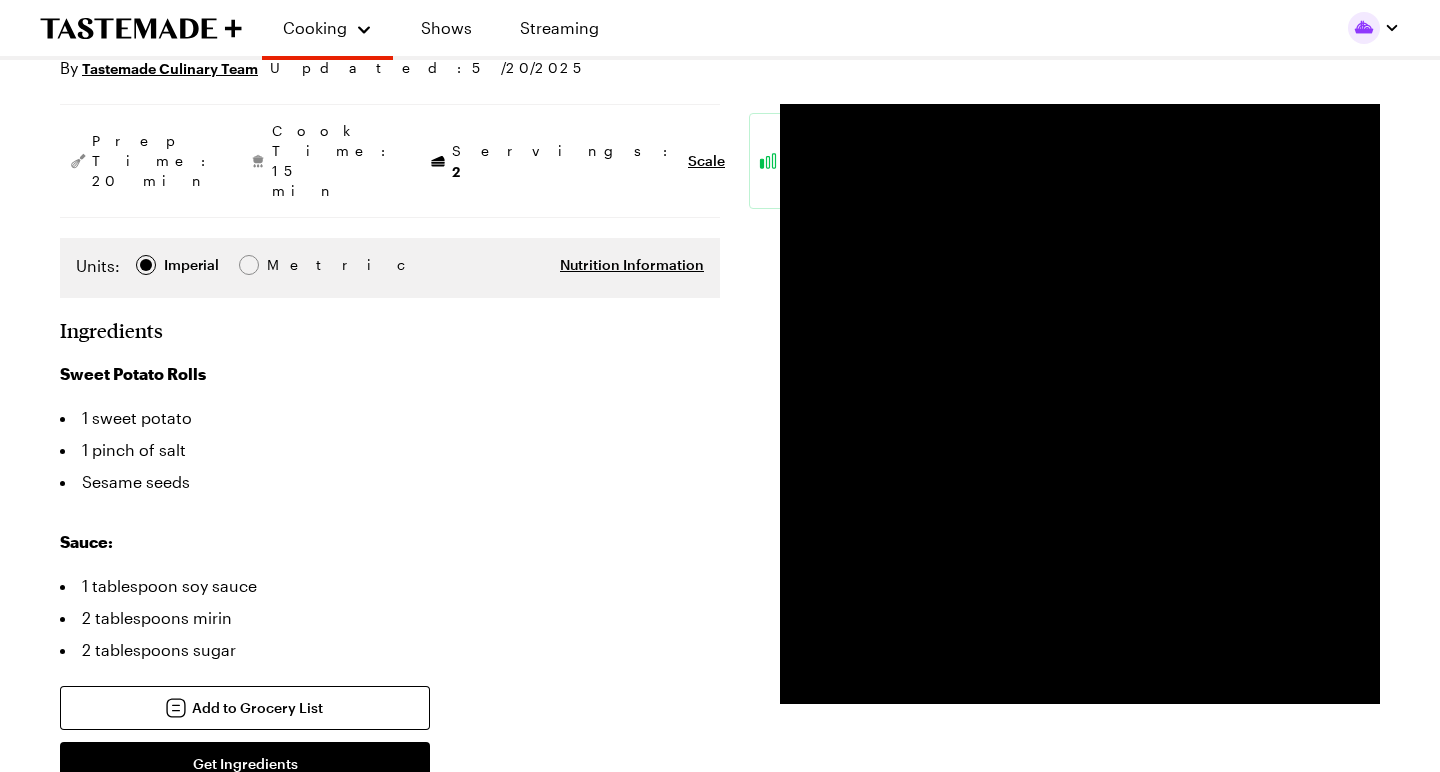 scroll, scrollTop: 239, scrollLeft: 0, axis: vertical 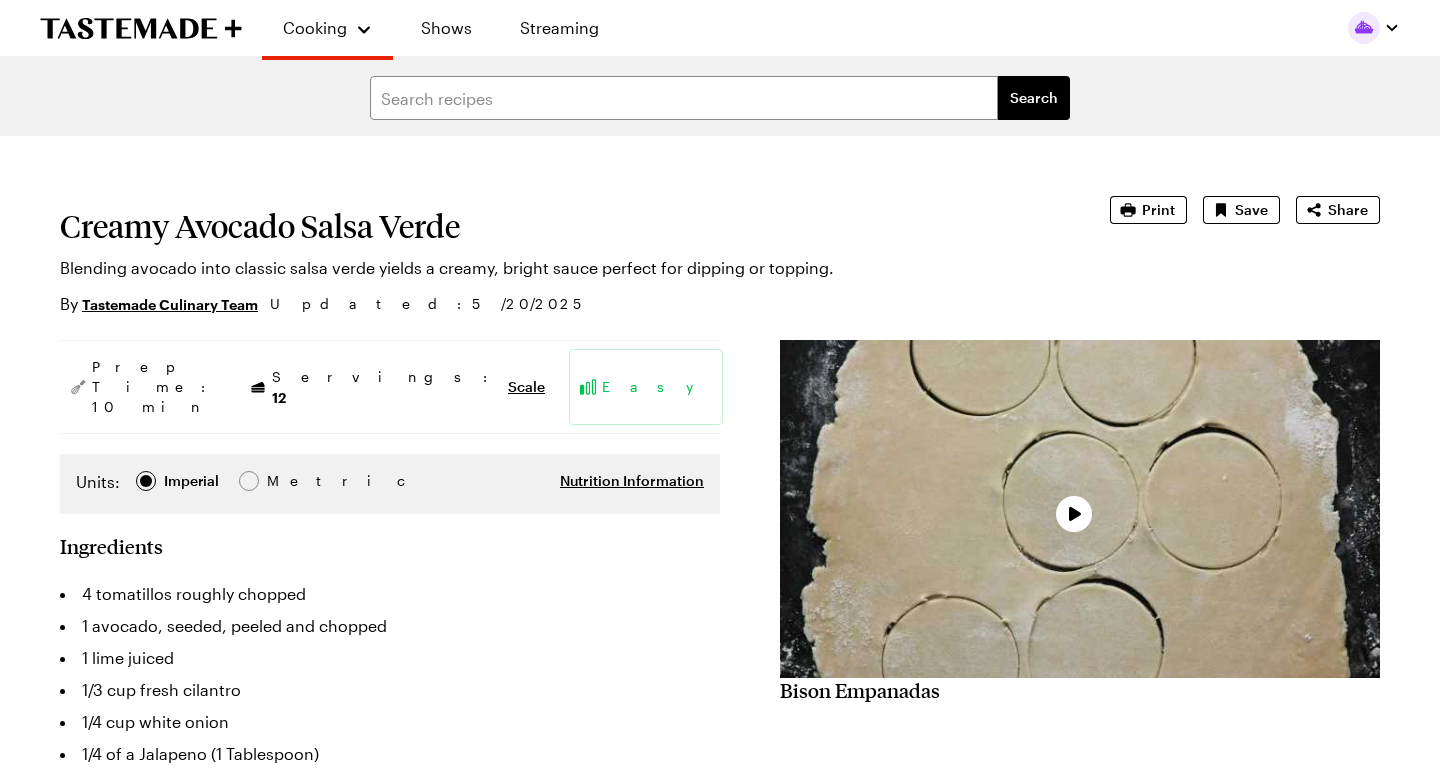 type on "x" 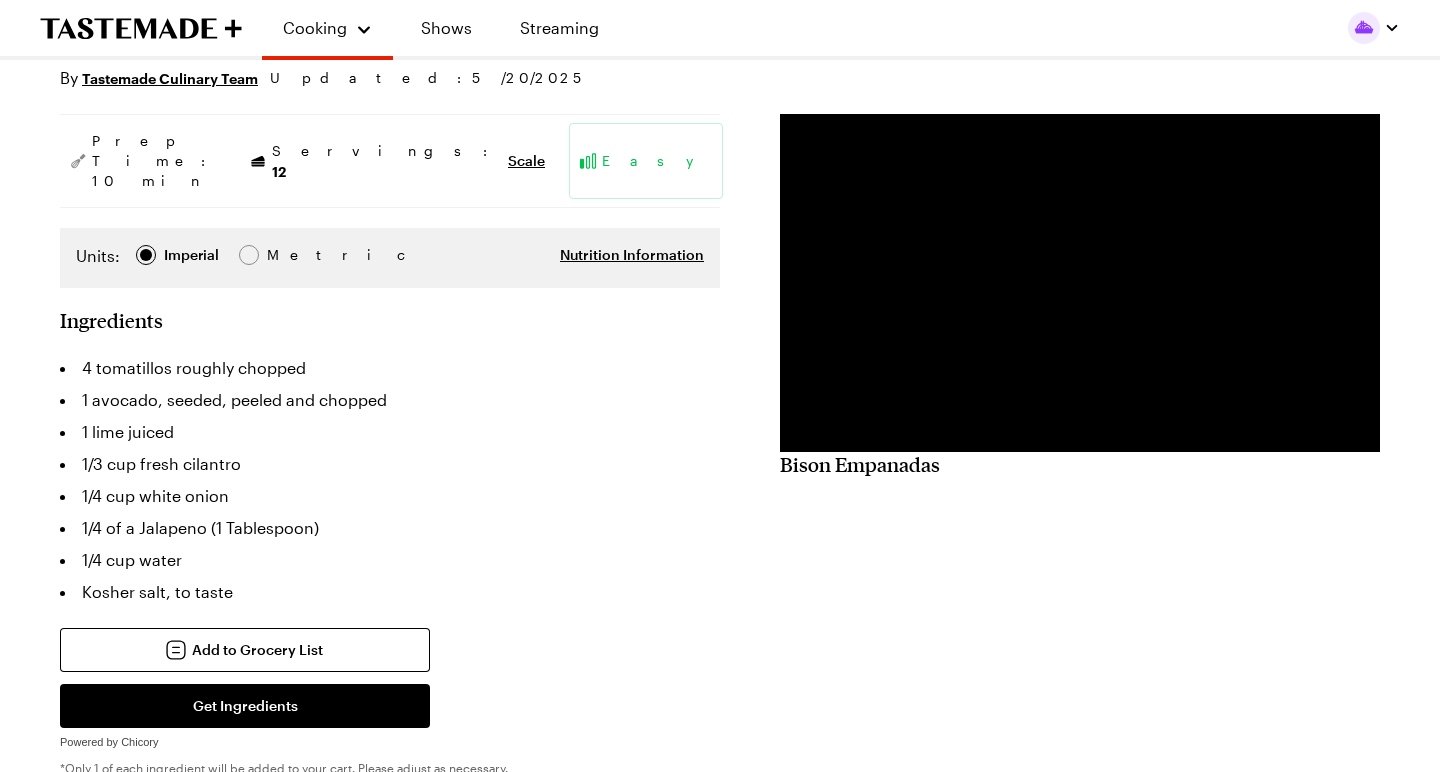 scroll, scrollTop: 226, scrollLeft: 0, axis: vertical 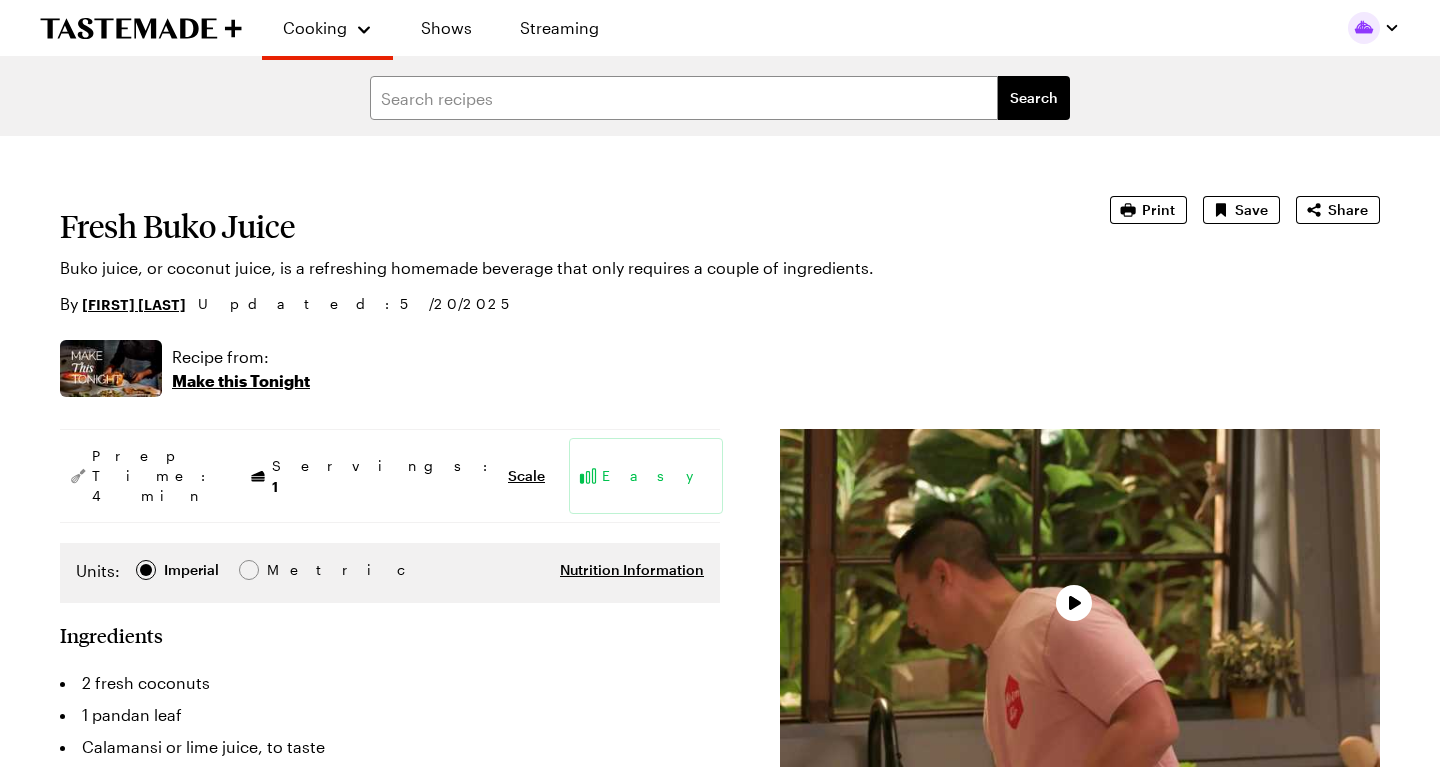 type on "x" 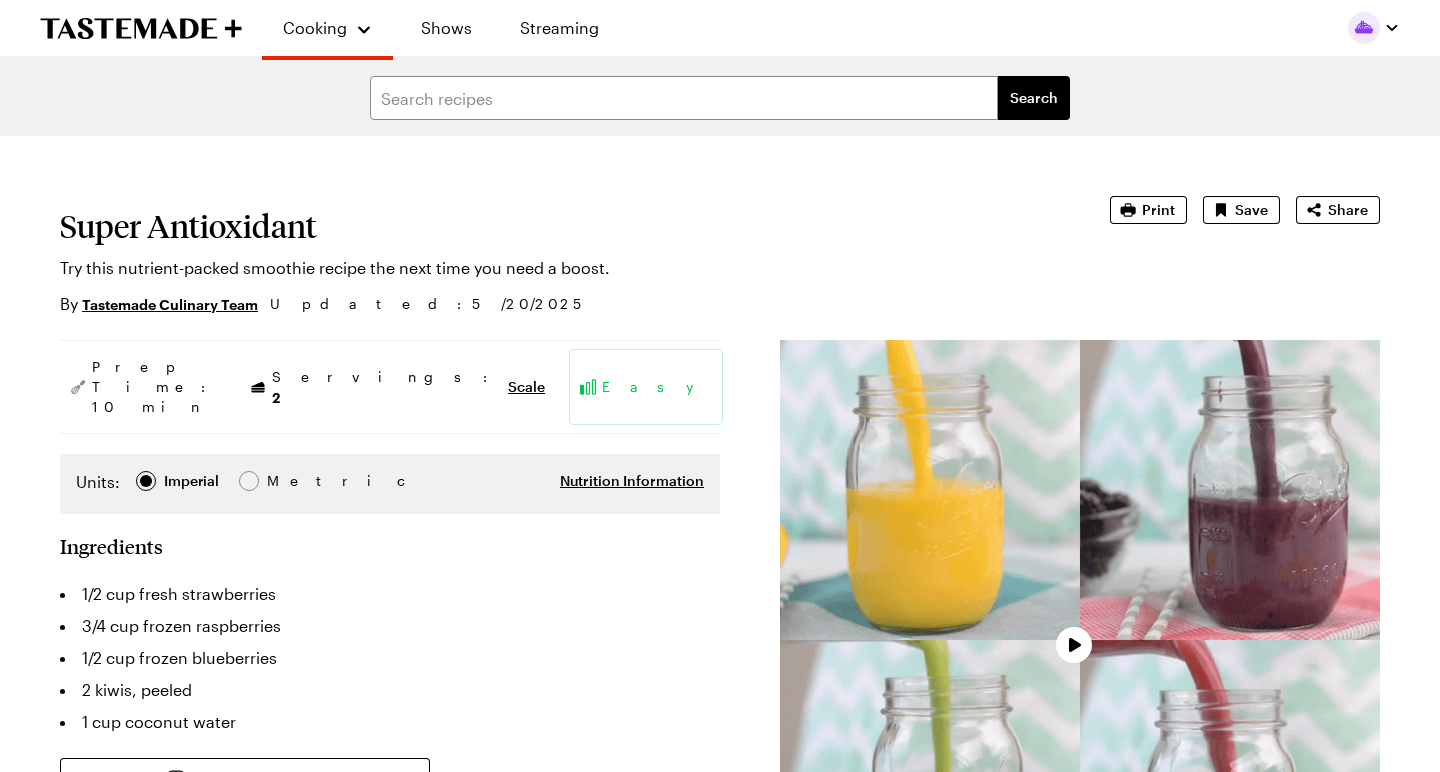 scroll, scrollTop: 0, scrollLeft: 0, axis: both 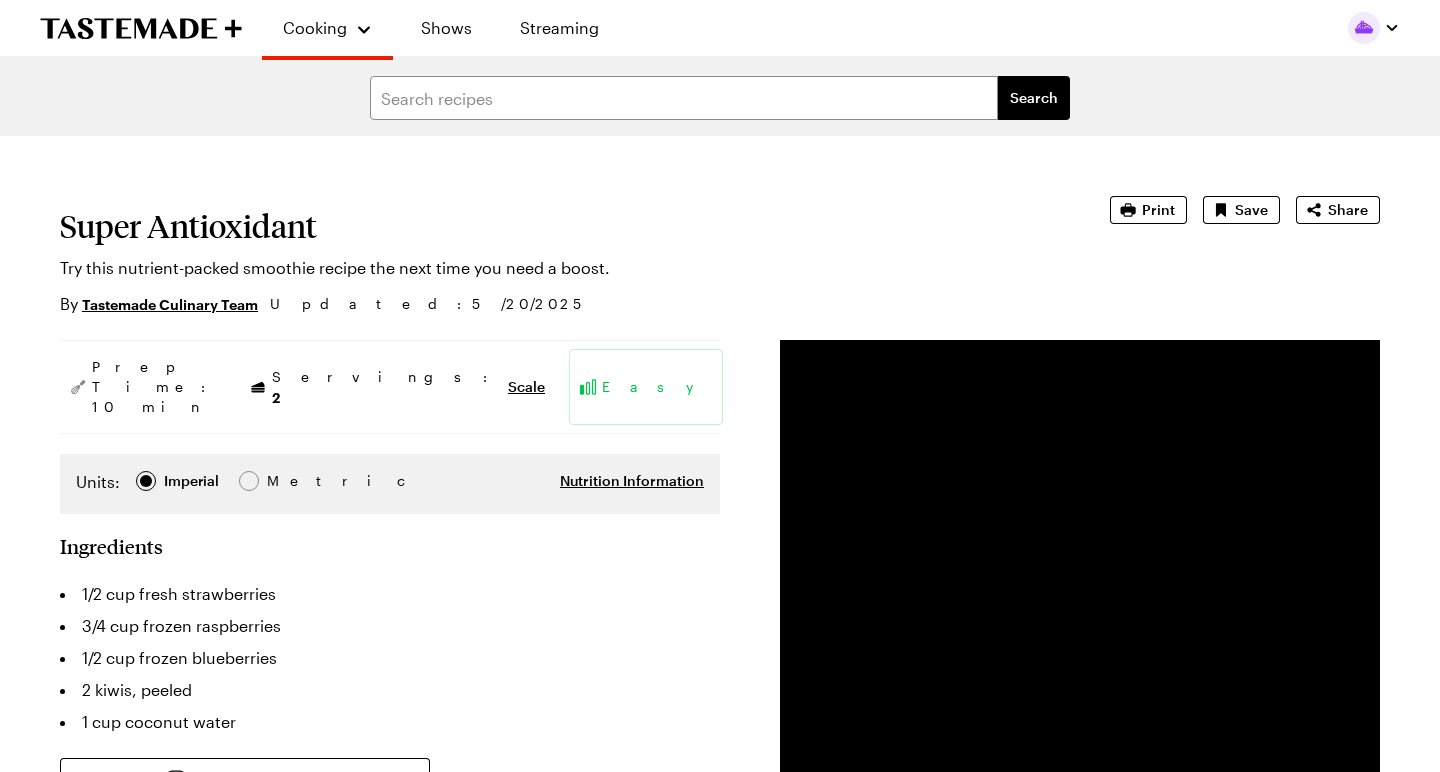 type on "x" 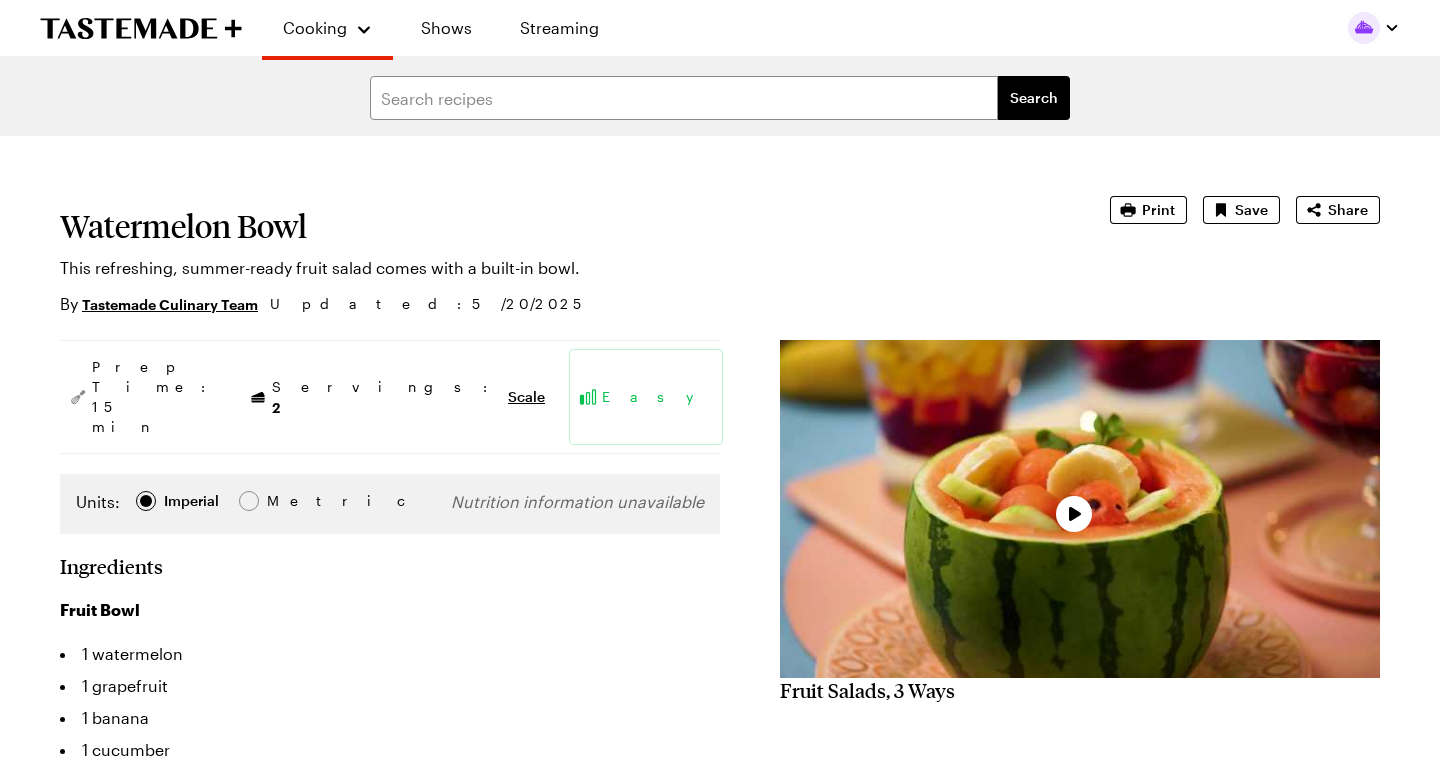 scroll, scrollTop: 0, scrollLeft: 0, axis: both 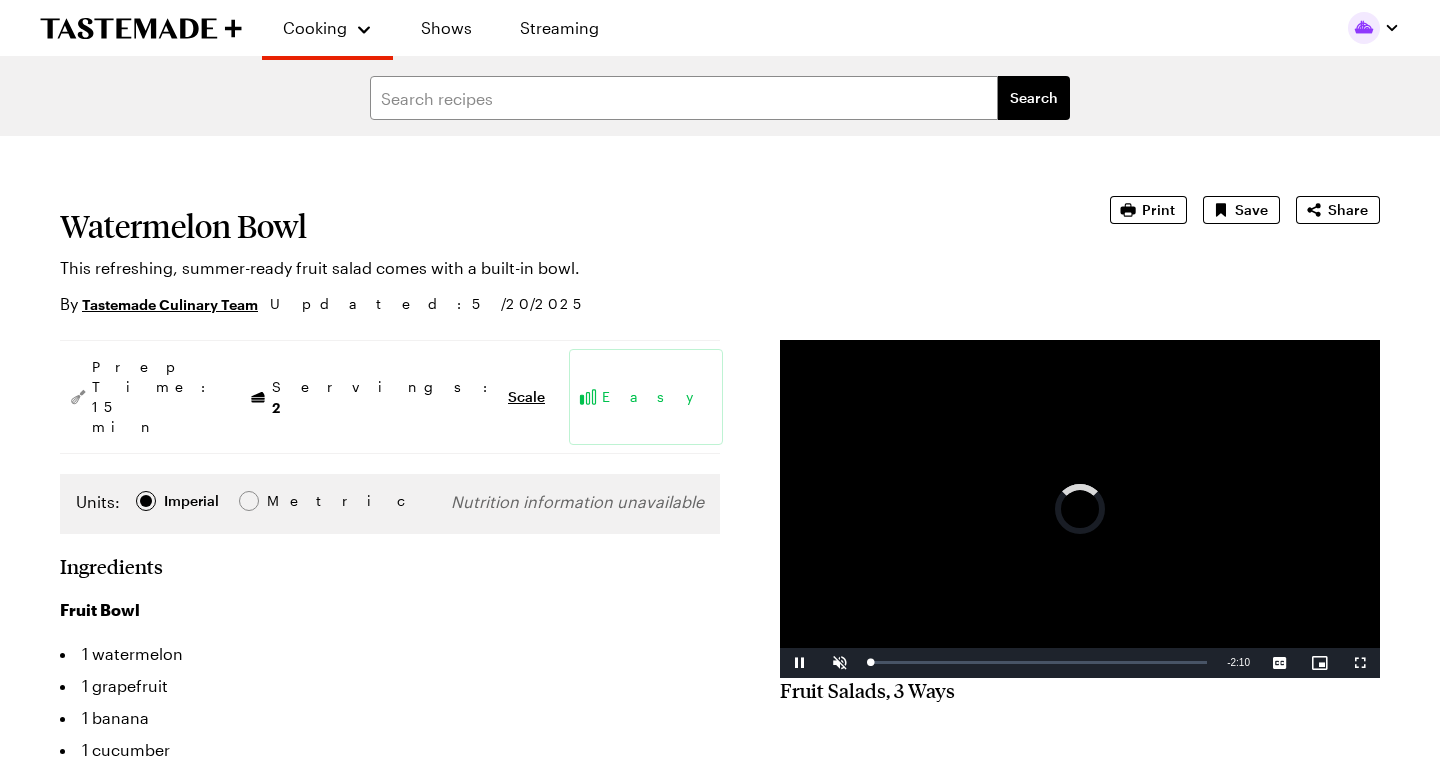 type on "x" 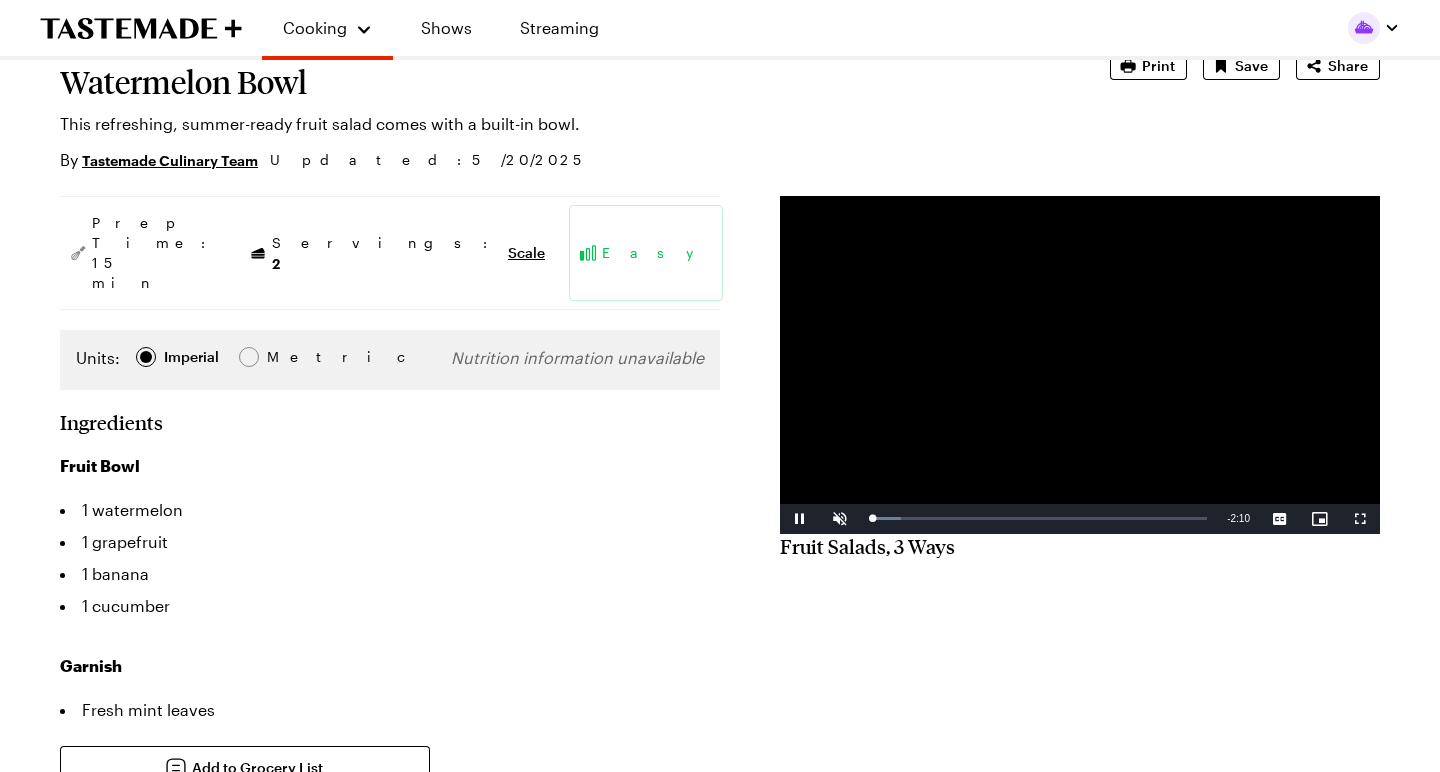 scroll, scrollTop: 149, scrollLeft: 0, axis: vertical 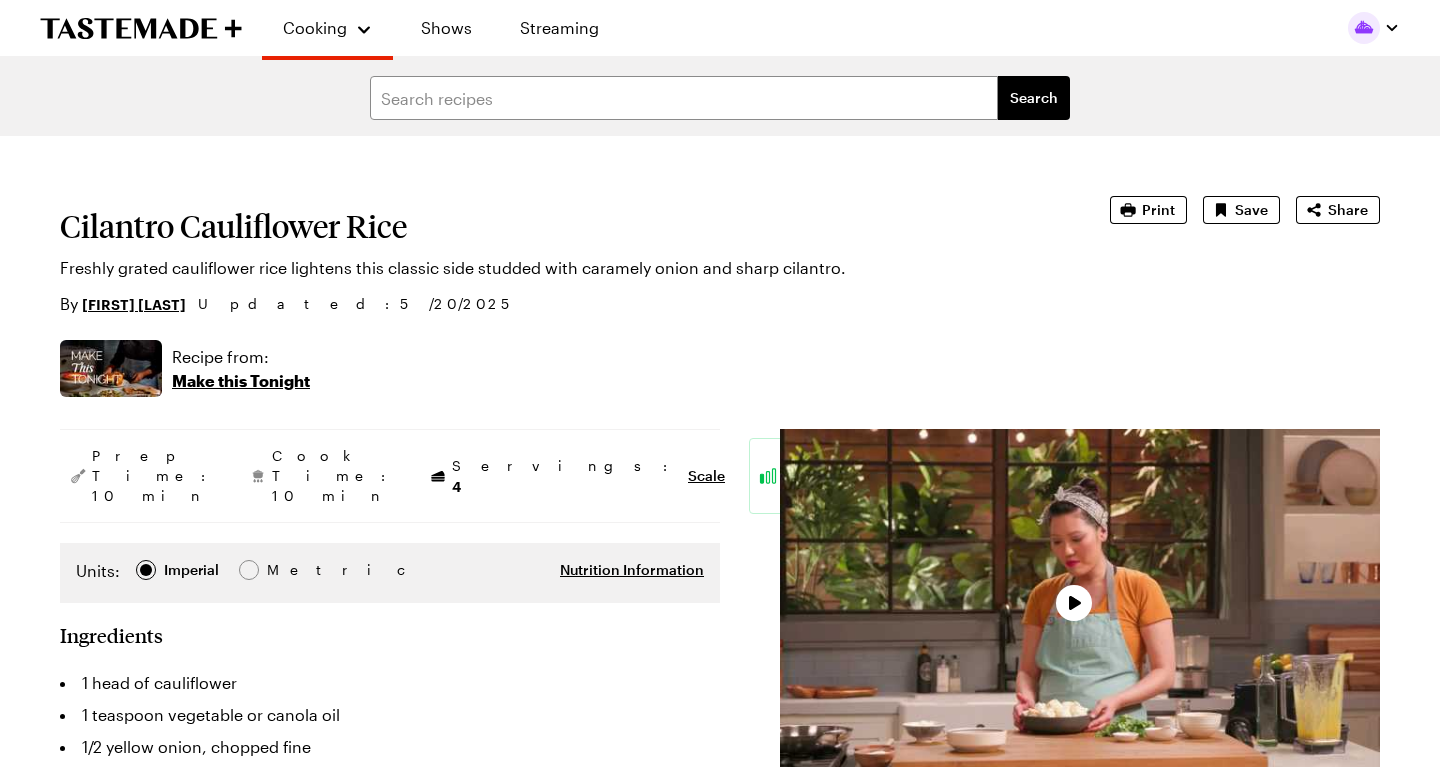 type on "x" 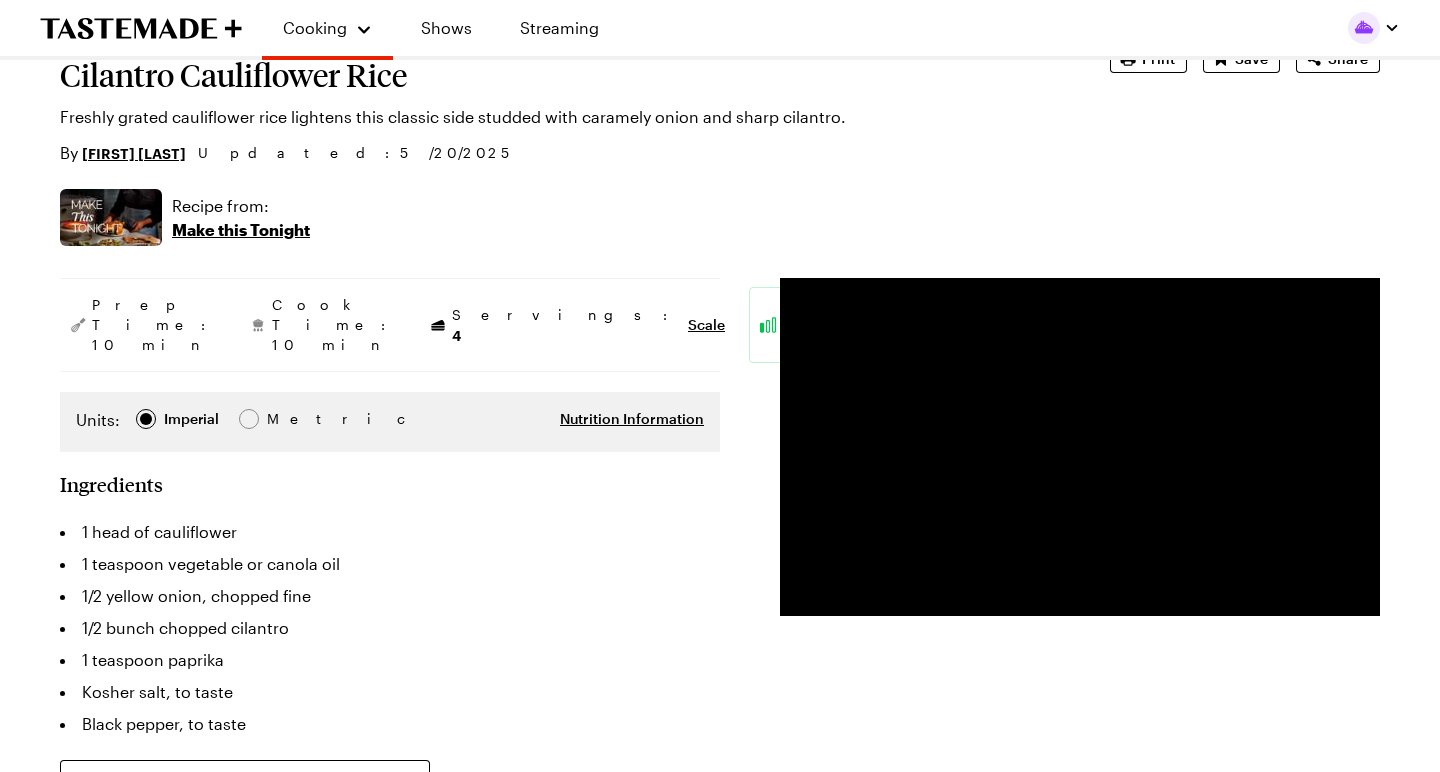 scroll, scrollTop: 153, scrollLeft: 0, axis: vertical 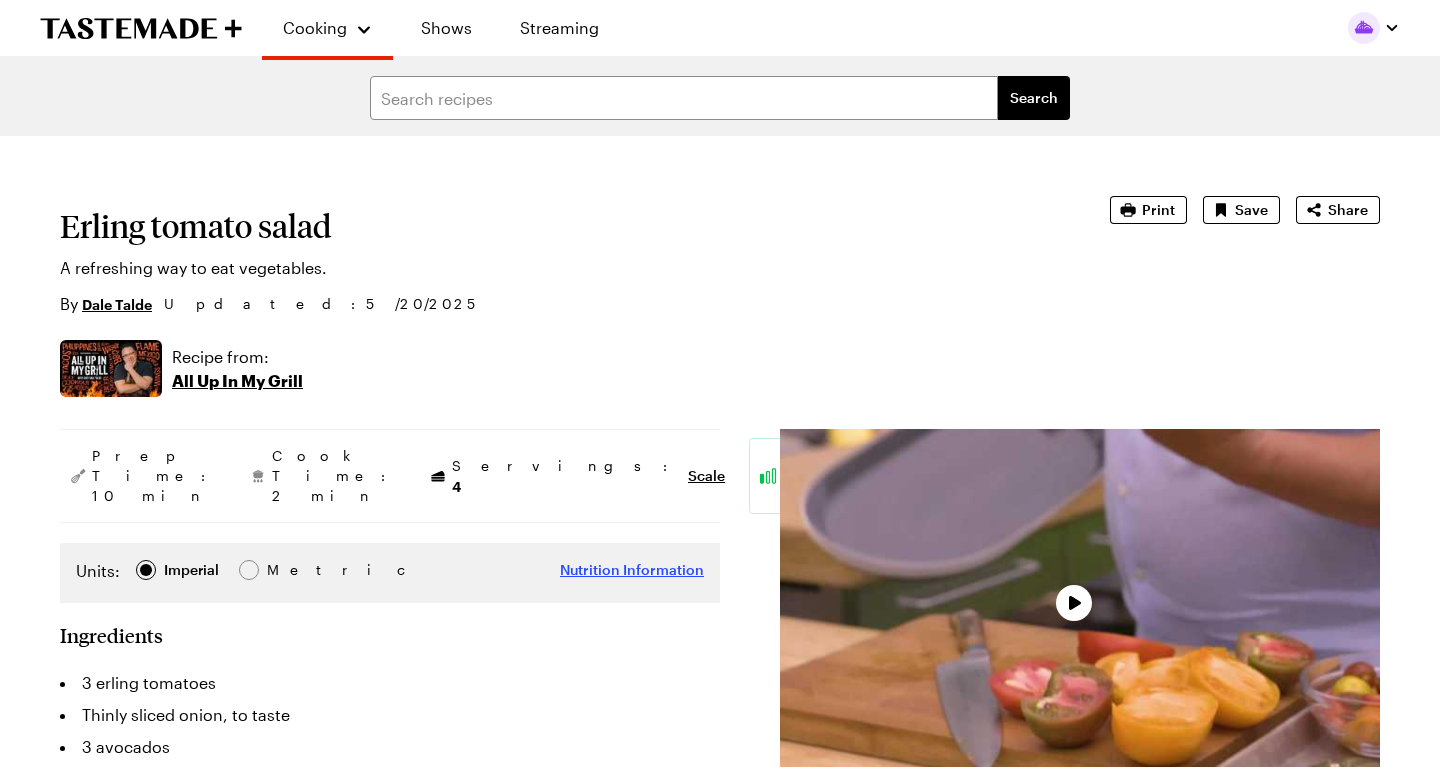type on "x" 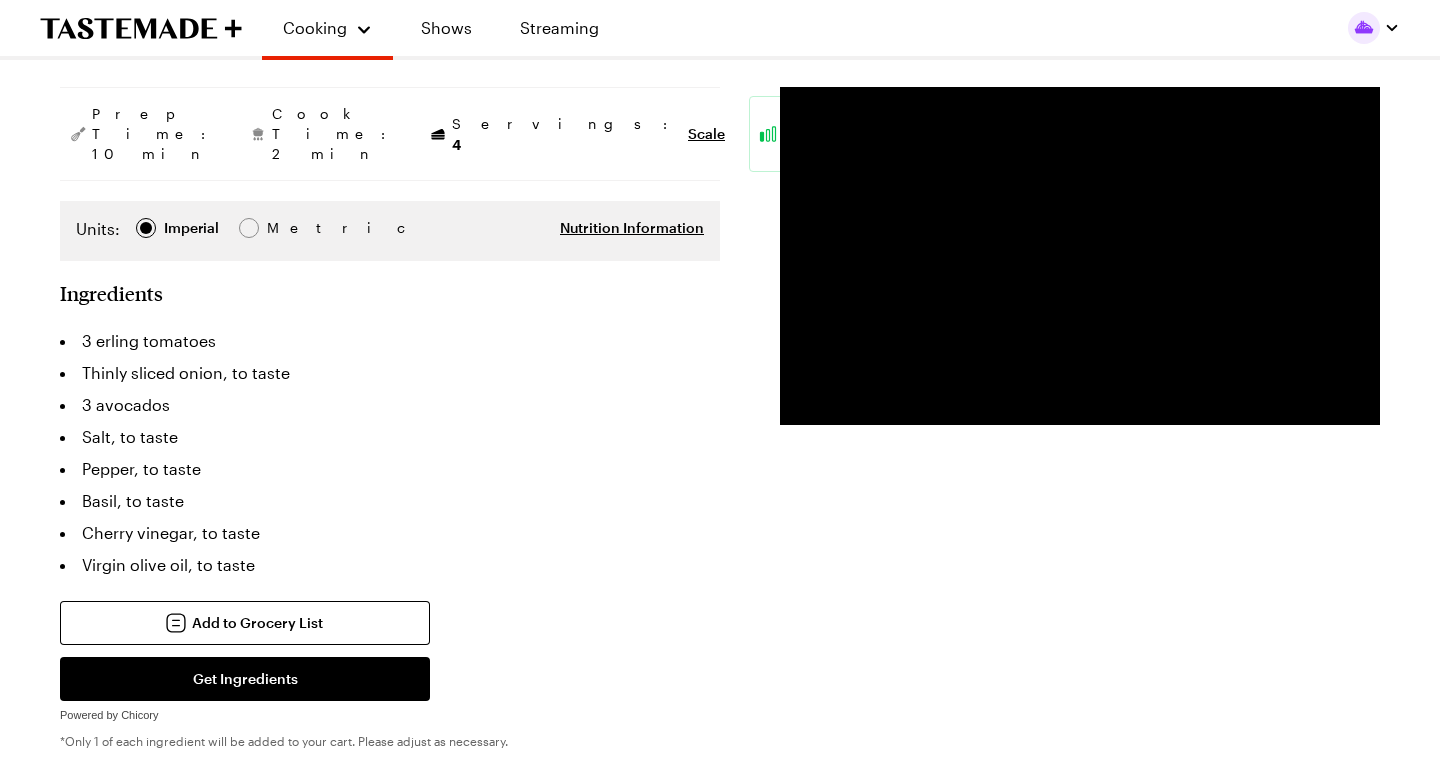 scroll, scrollTop: 342, scrollLeft: 0, axis: vertical 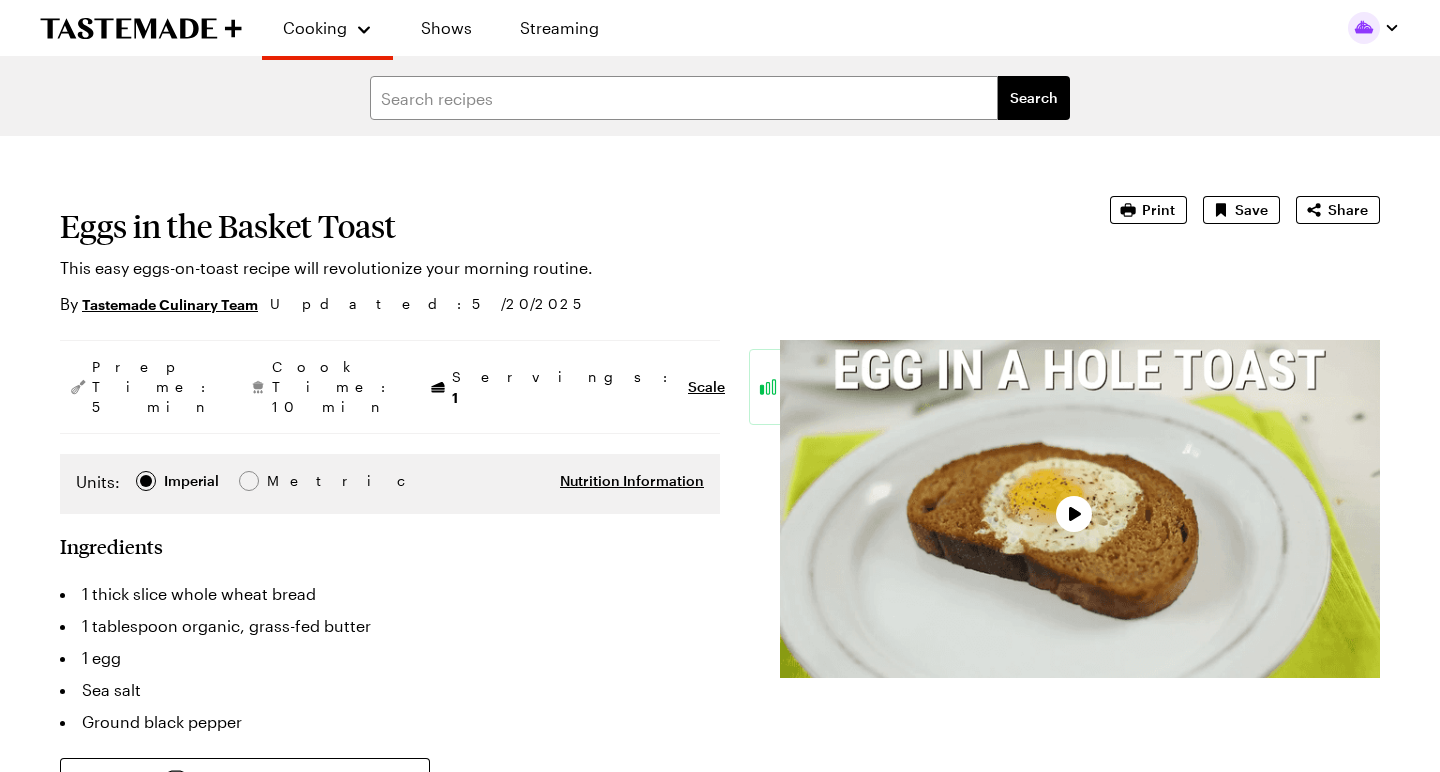 type on "x" 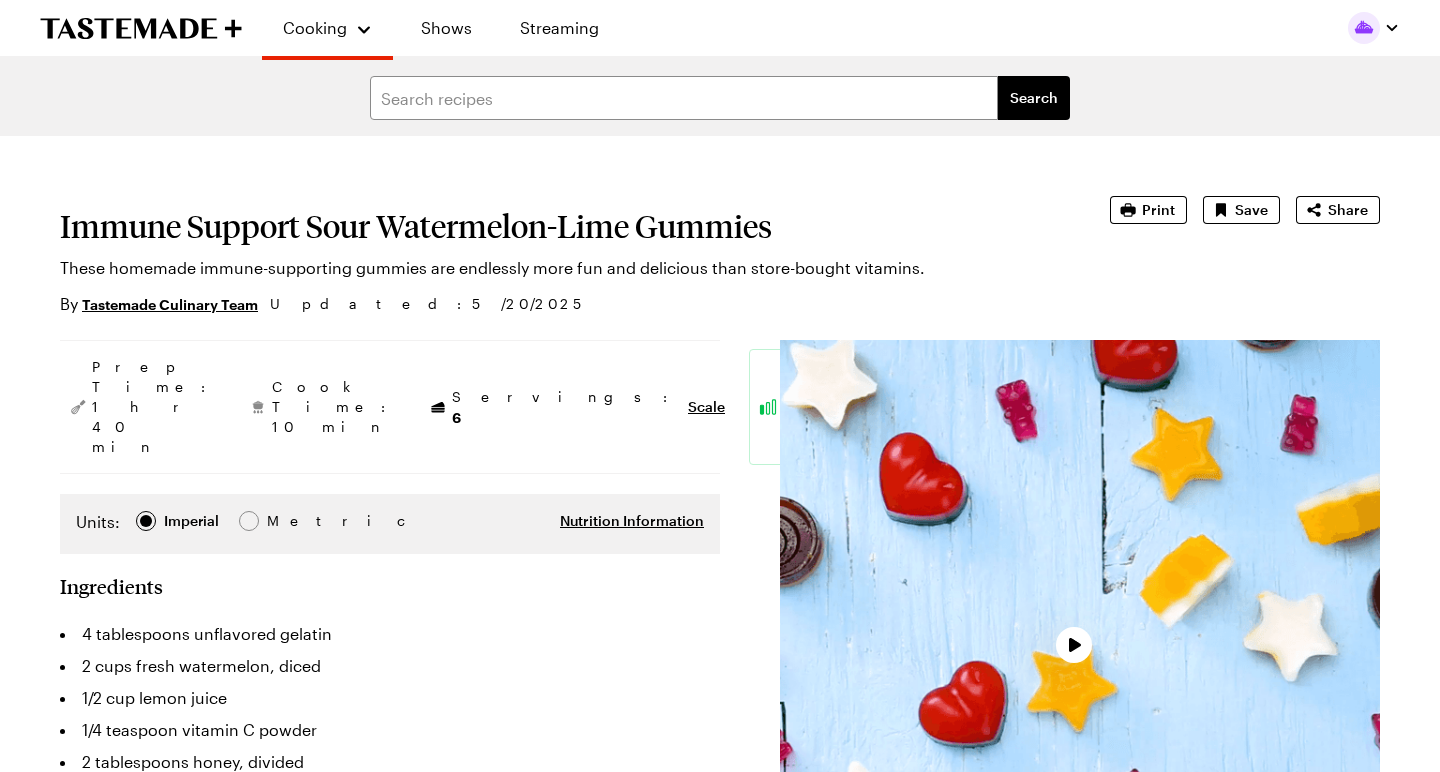 scroll, scrollTop: 0, scrollLeft: 0, axis: both 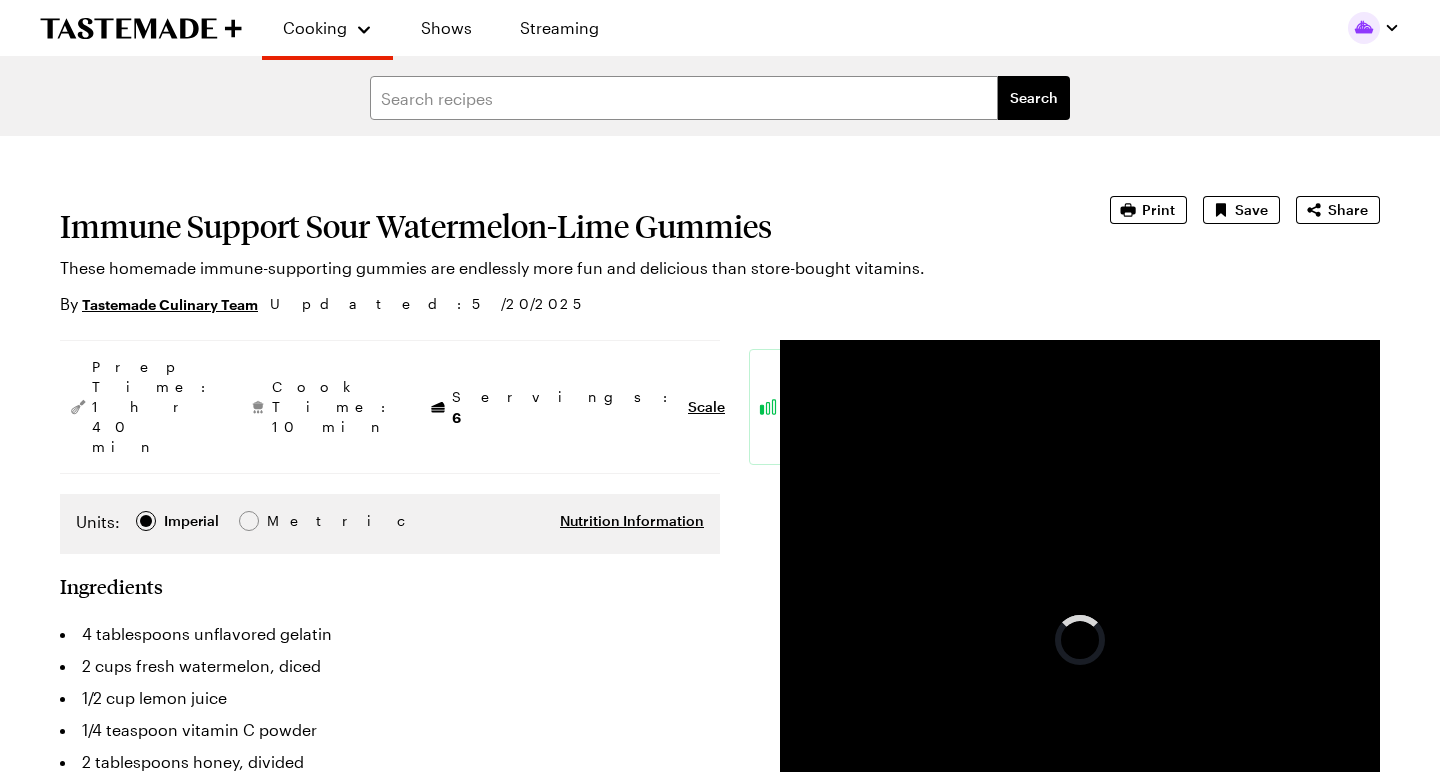 type on "x" 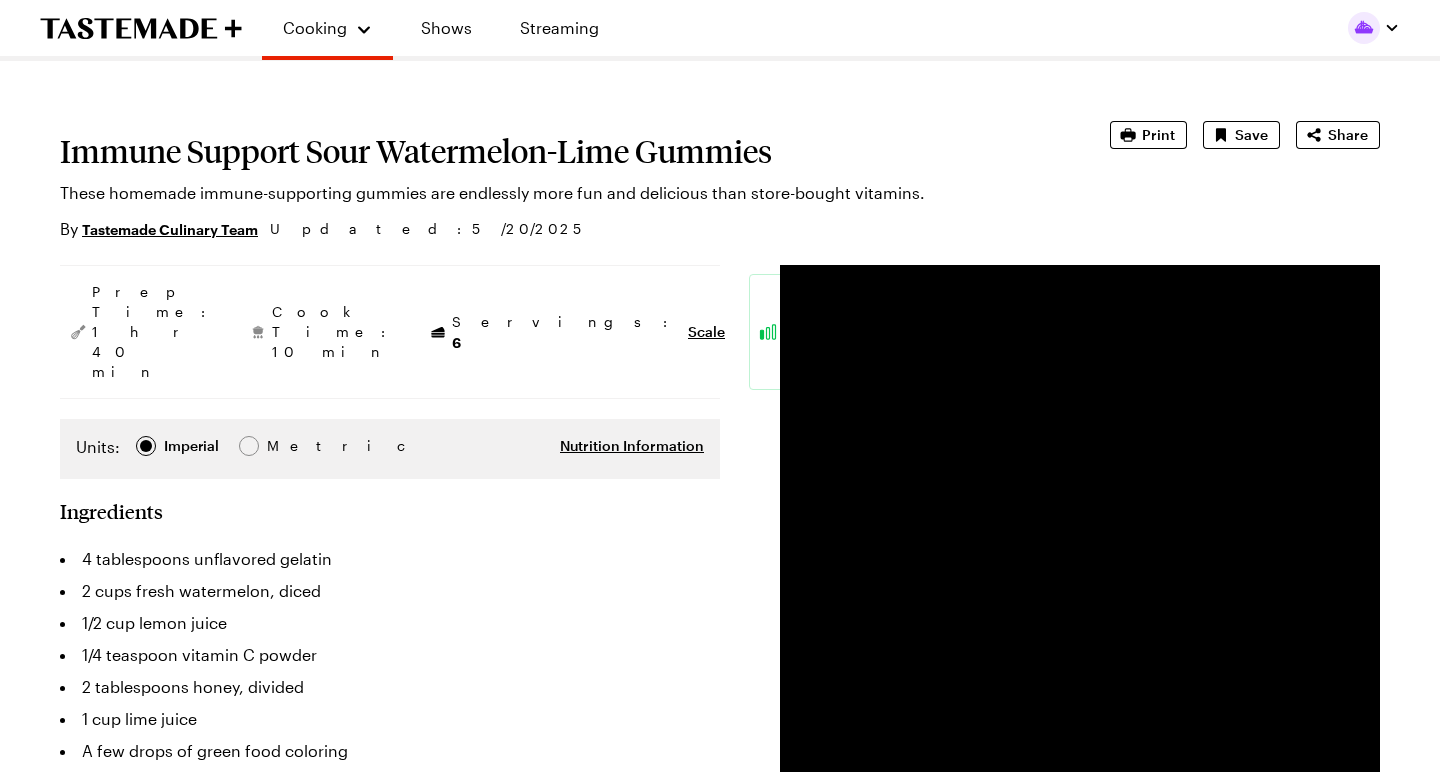 scroll, scrollTop: 75, scrollLeft: 0, axis: vertical 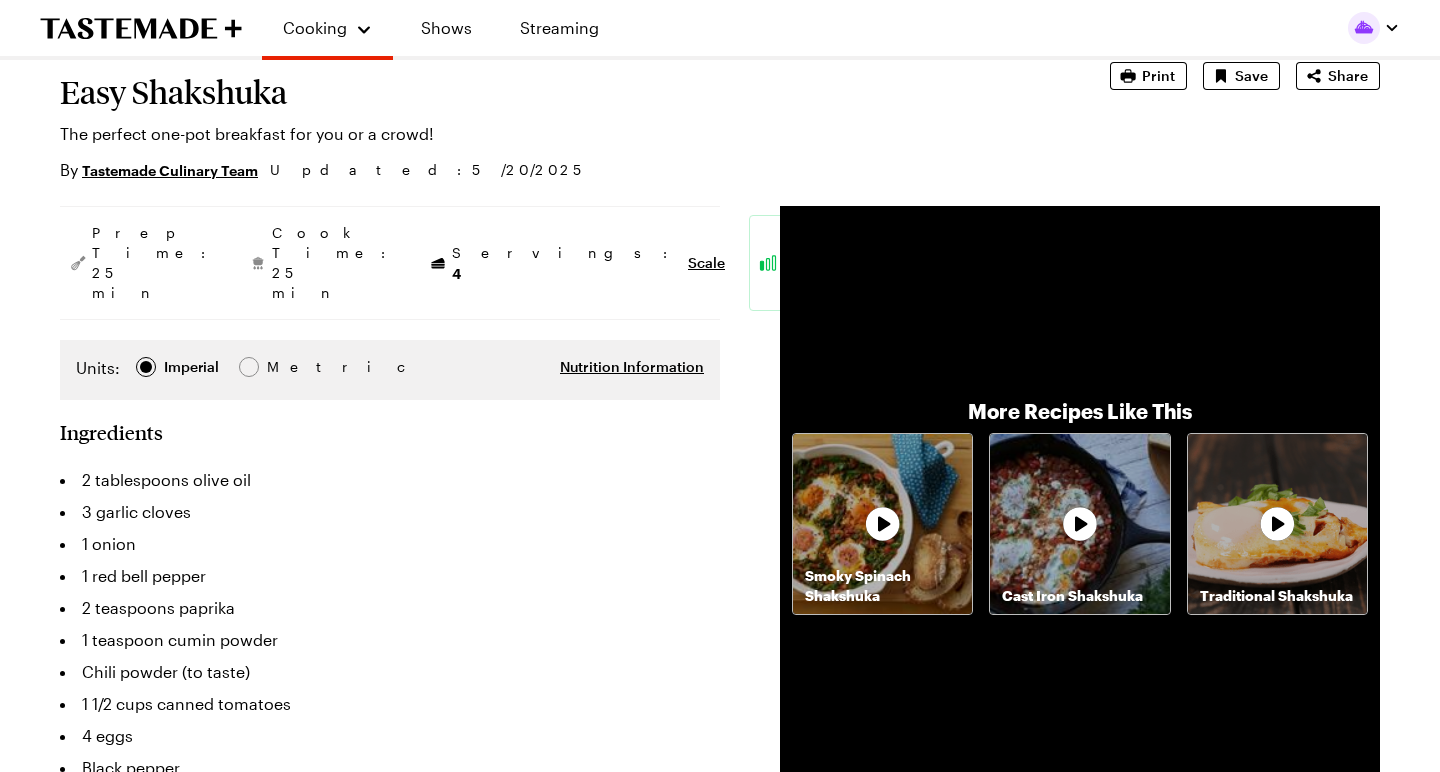 type on "x" 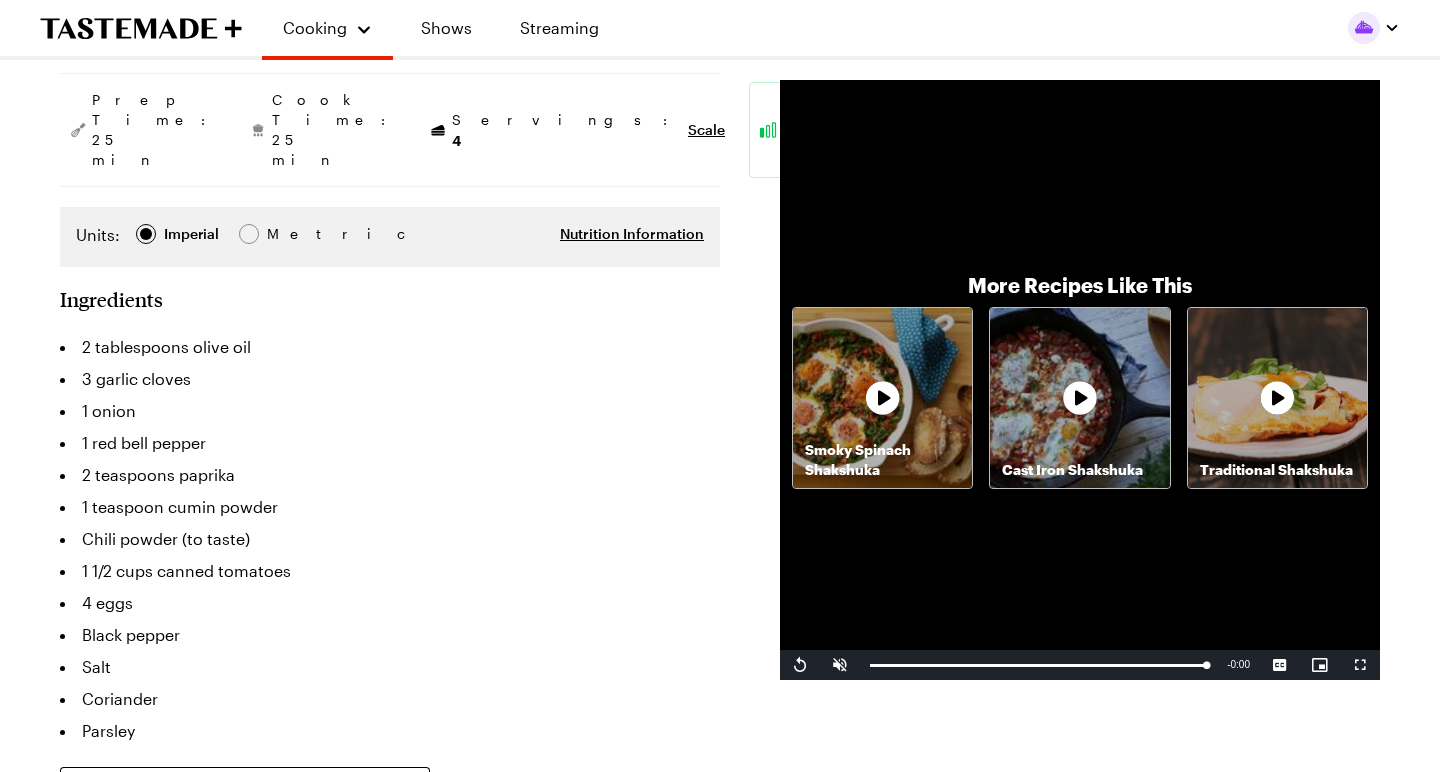 scroll, scrollTop: 270, scrollLeft: 0, axis: vertical 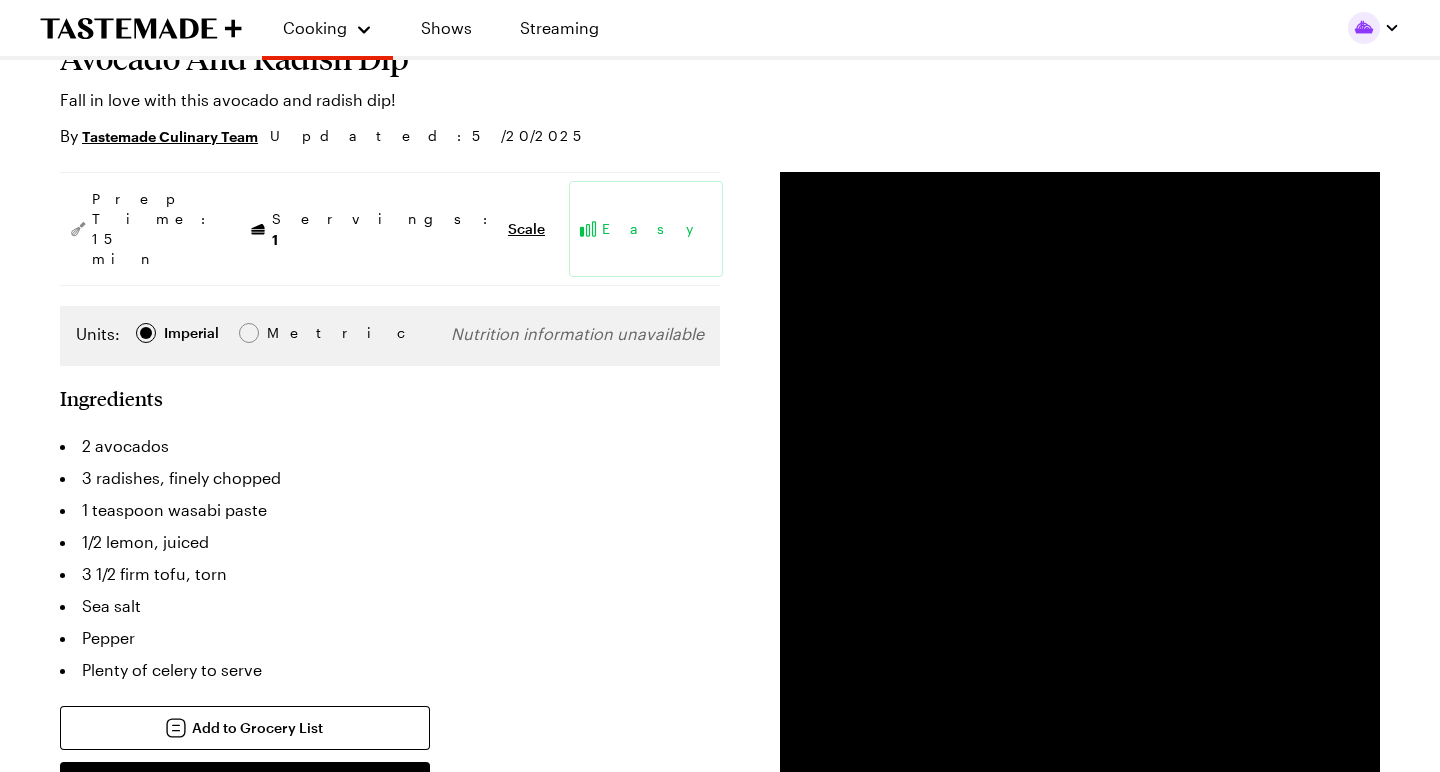 type on "x" 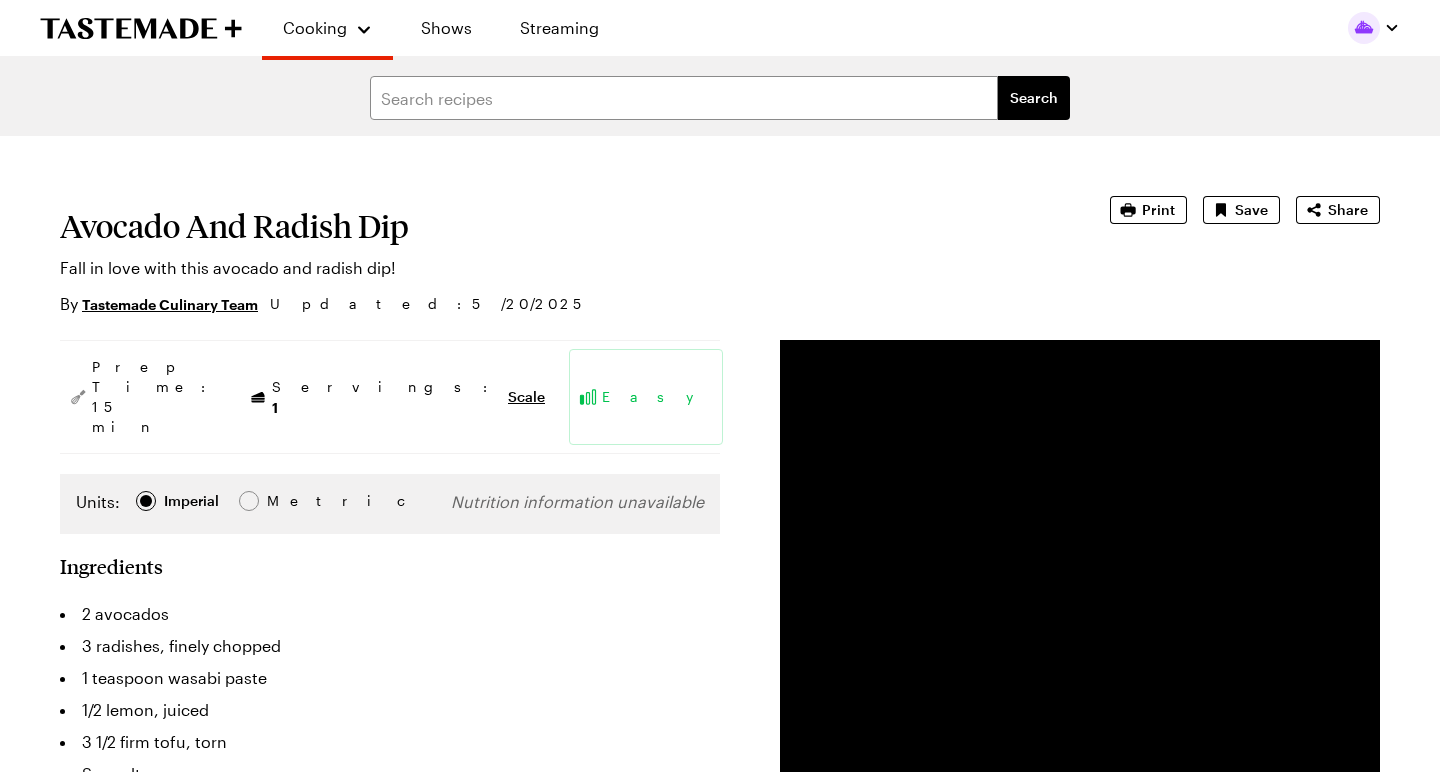 scroll, scrollTop: 0, scrollLeft: 0, axis: both 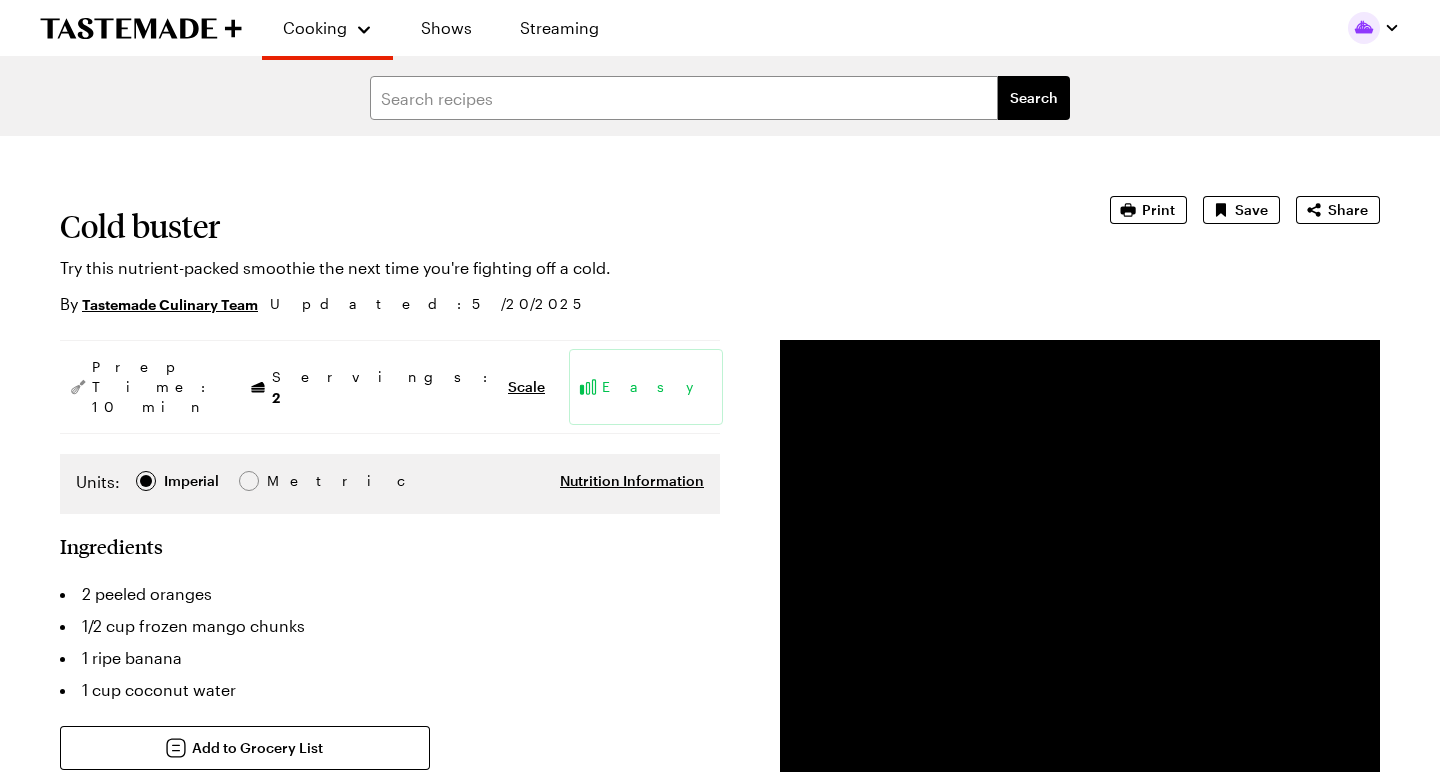type on "x" 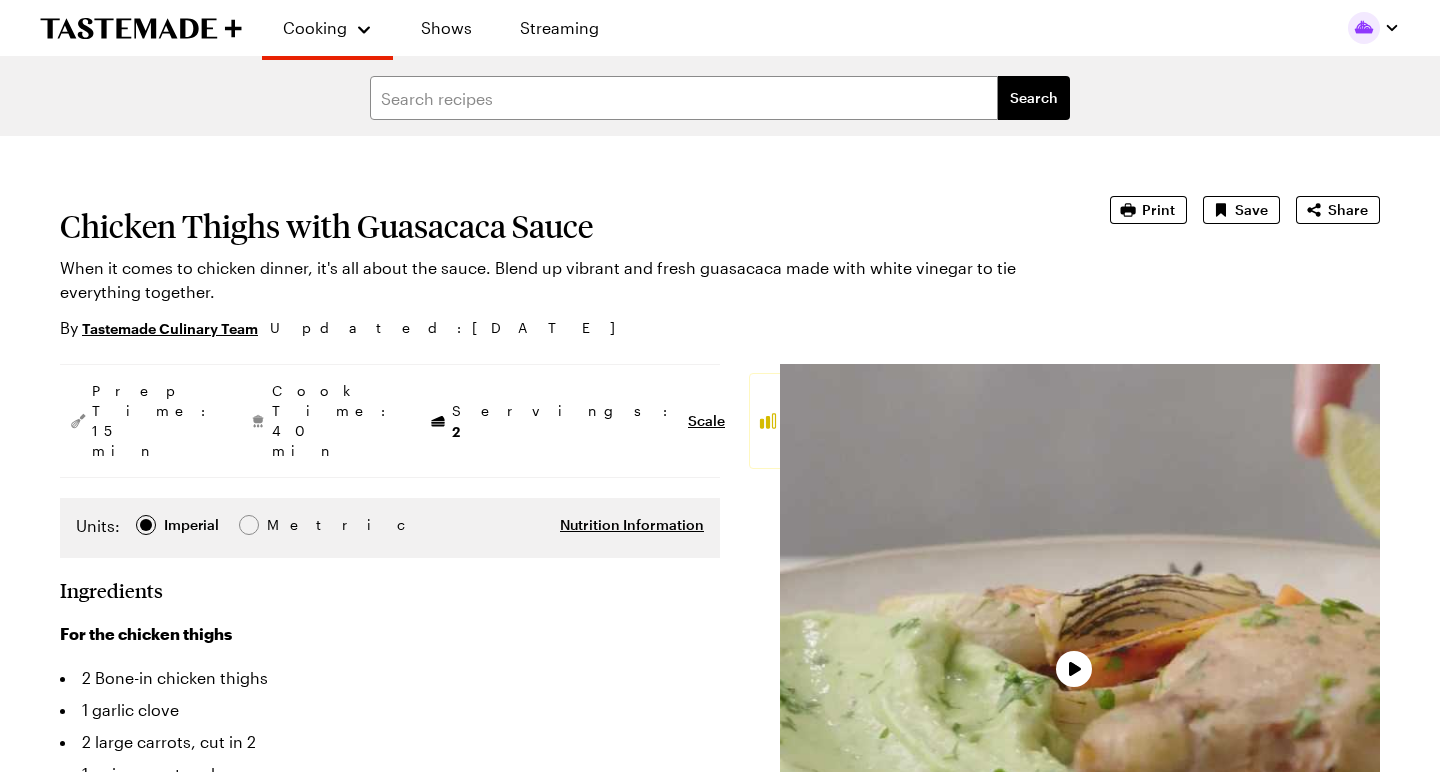 scroll, scrollTop: 0, scrollLeft: 0, axis: both 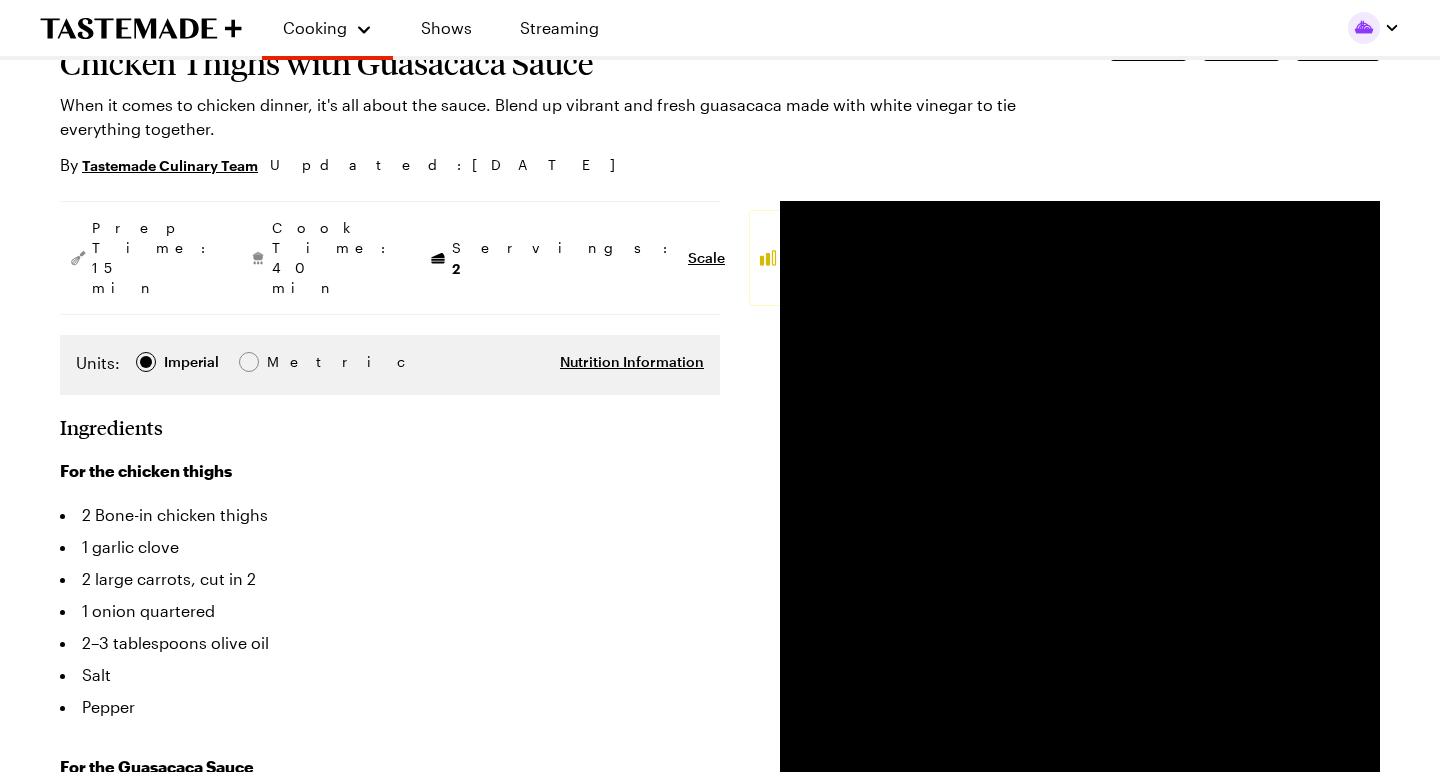 type on "x" 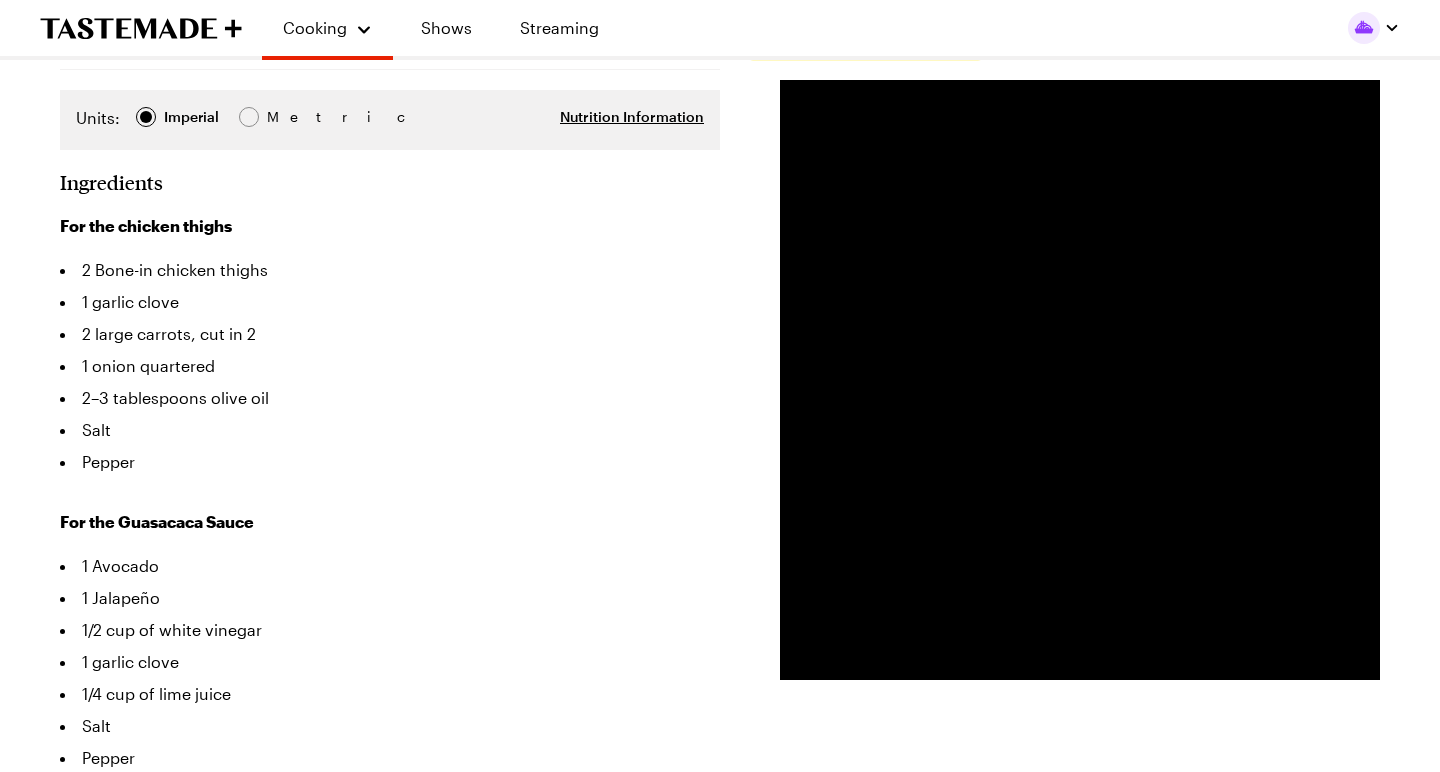 scroll, scrollTop: 425, scrollLeft: 0, axis: vertical 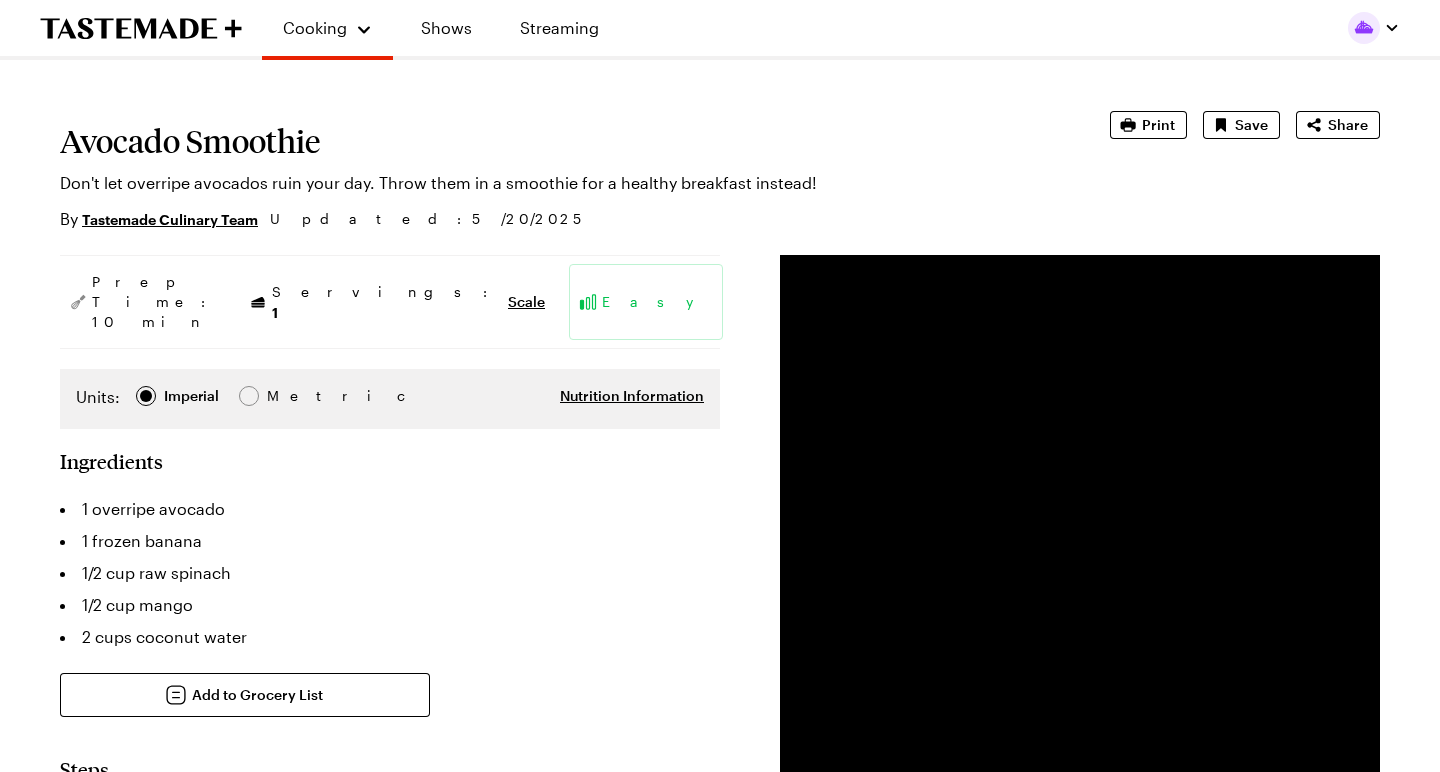 type on "x" 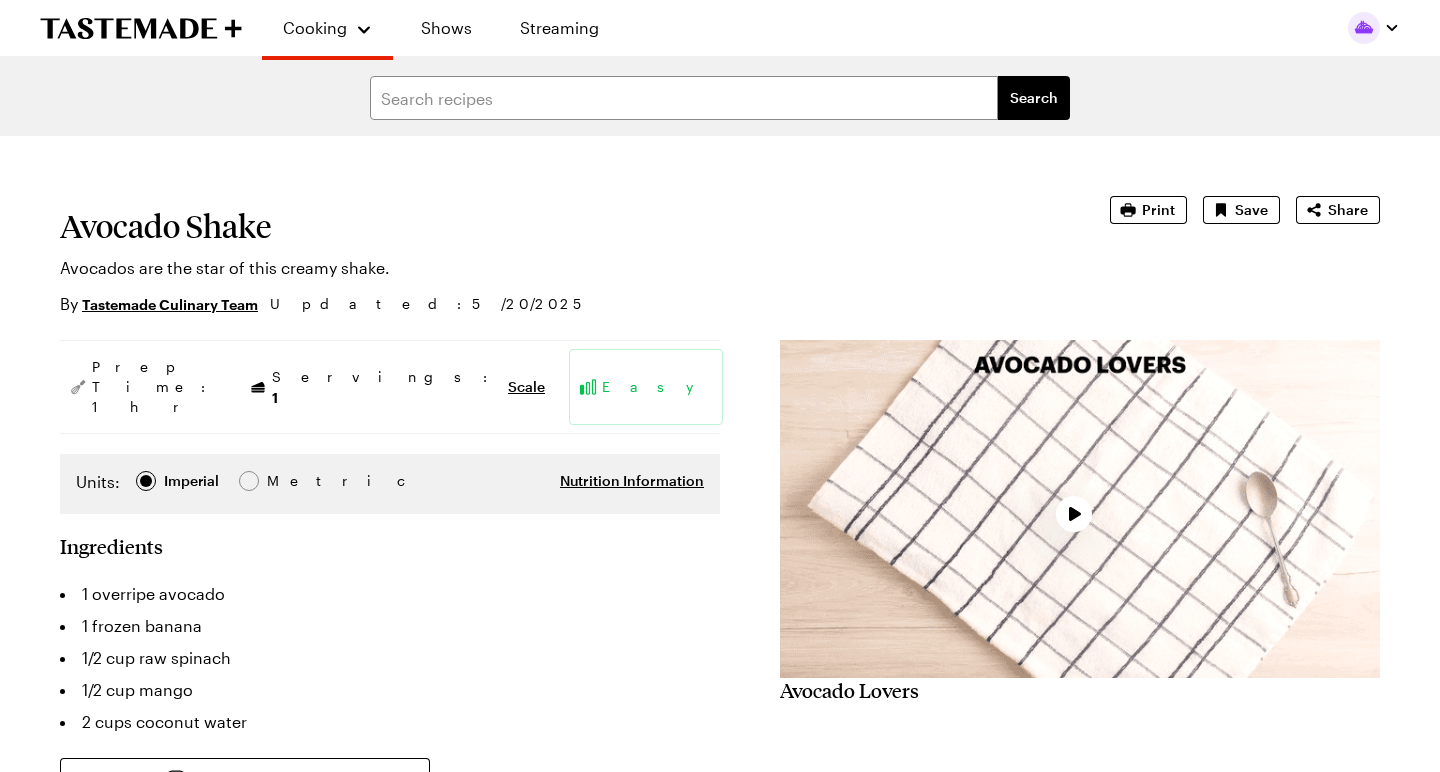 scroll, scrollTop: 0, scrollLeft: 0, axis: both 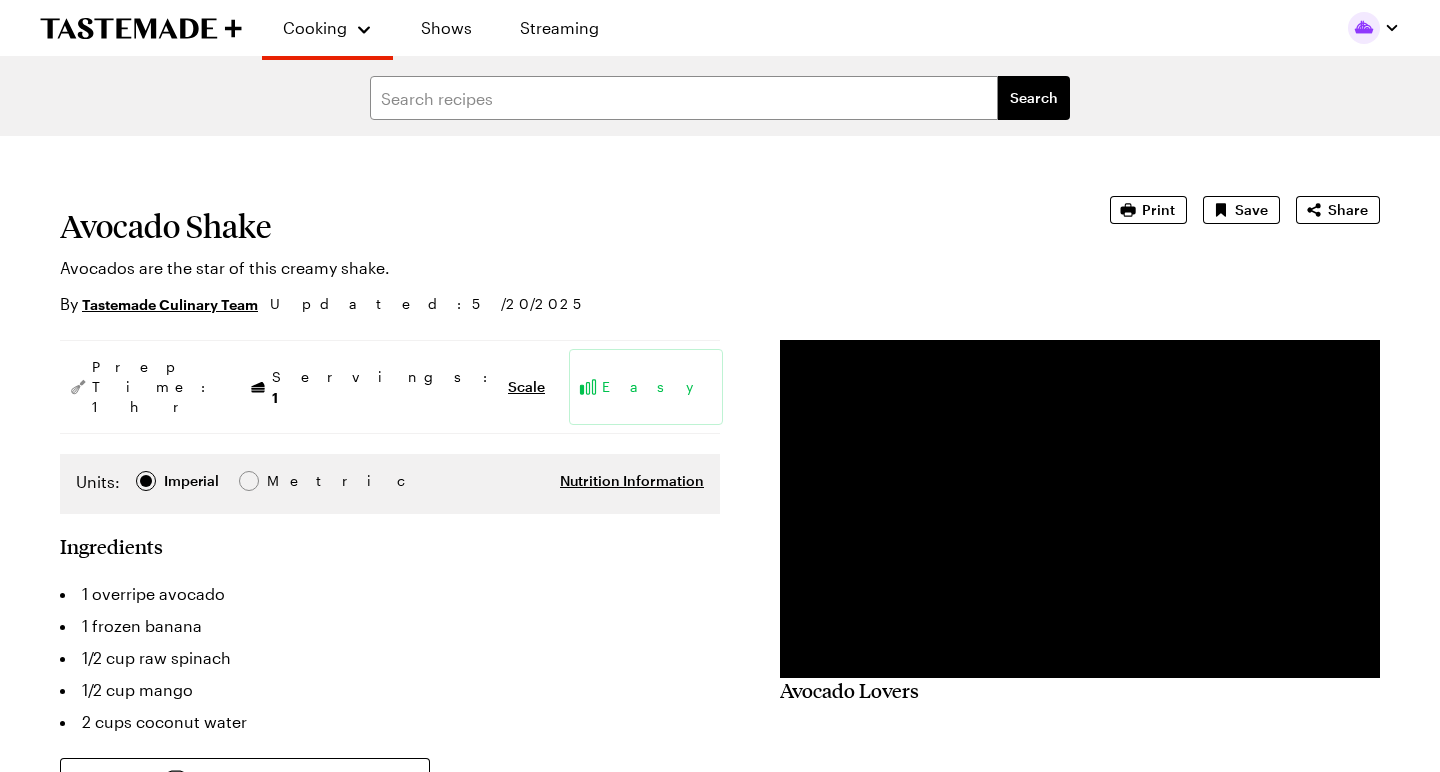 type on "x" 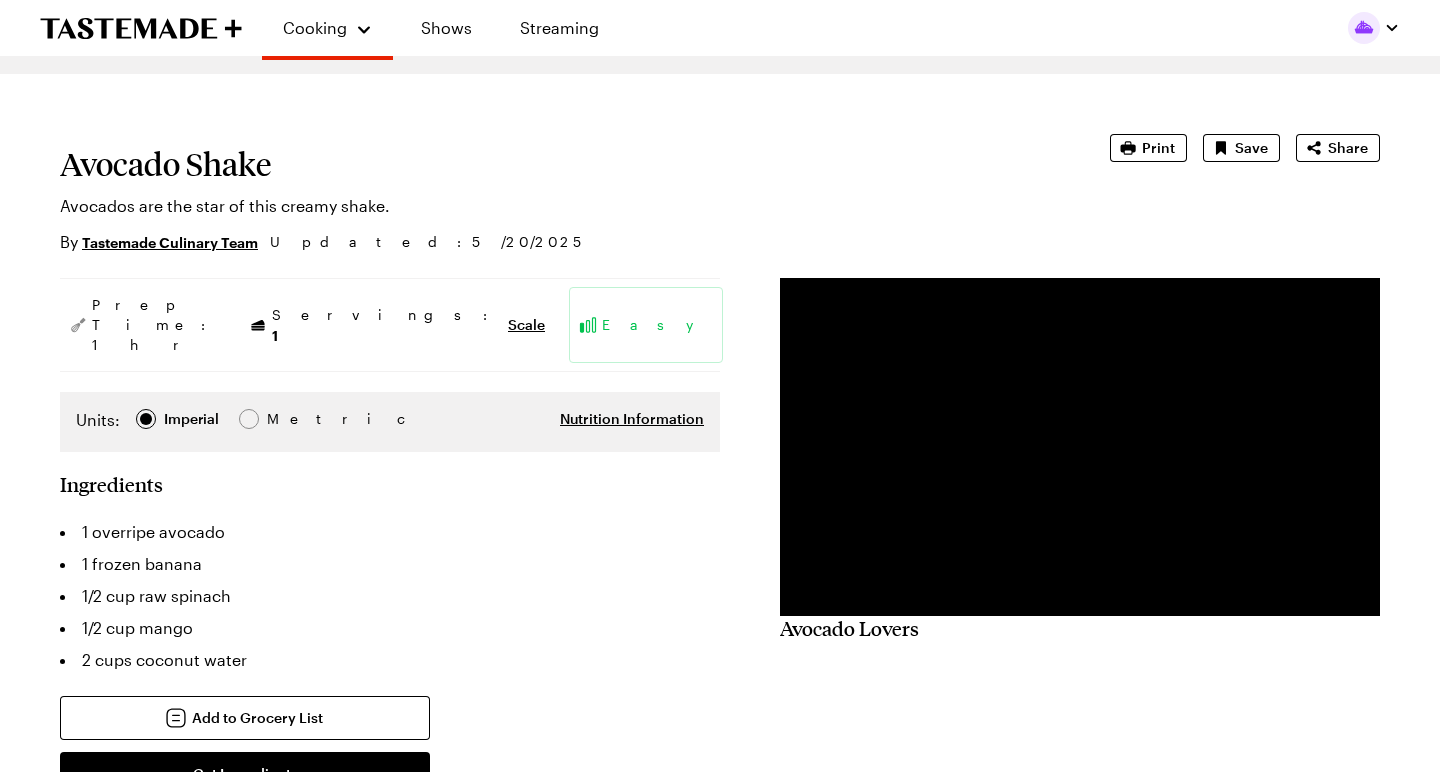 scroll, scrollTop: 65, scrollLeft: 0, axis: vertical 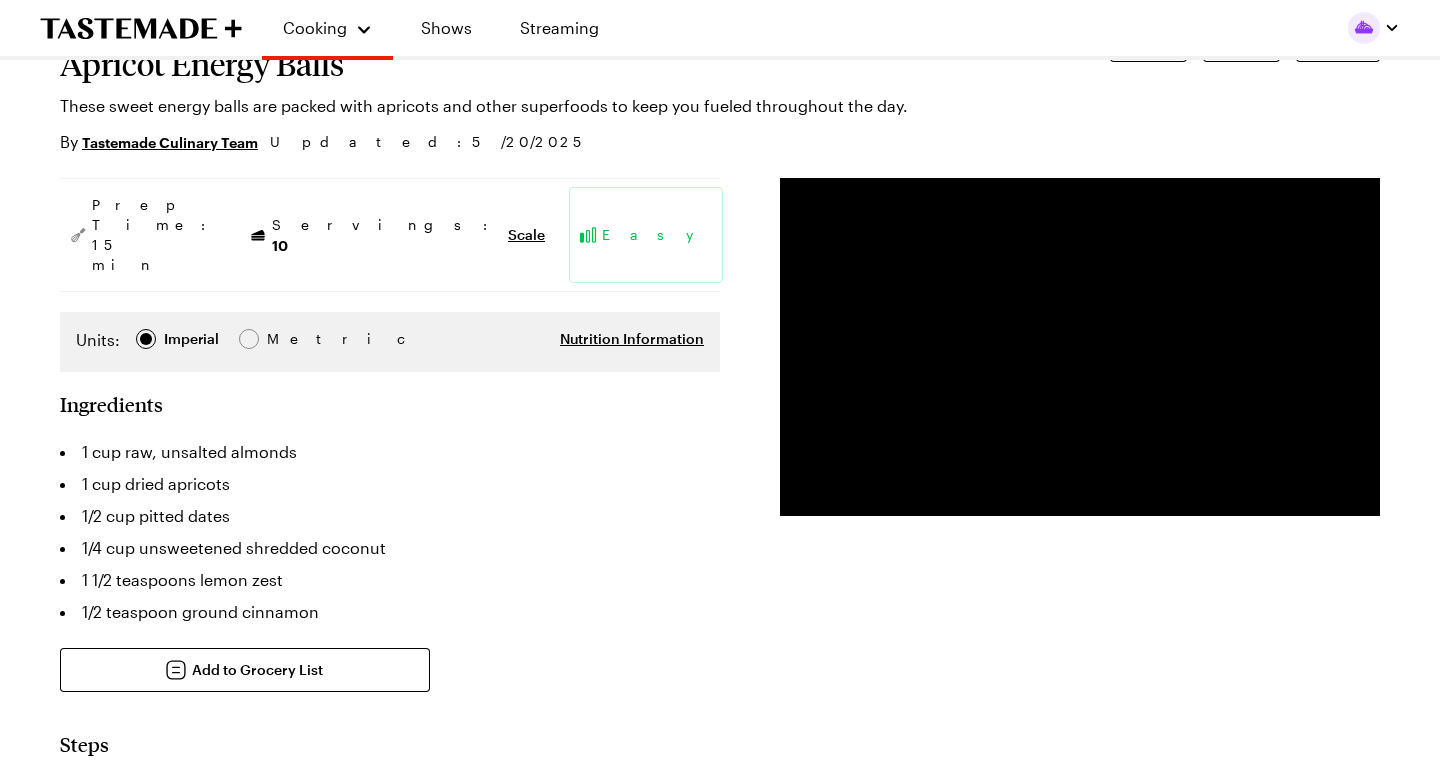 type on "x" 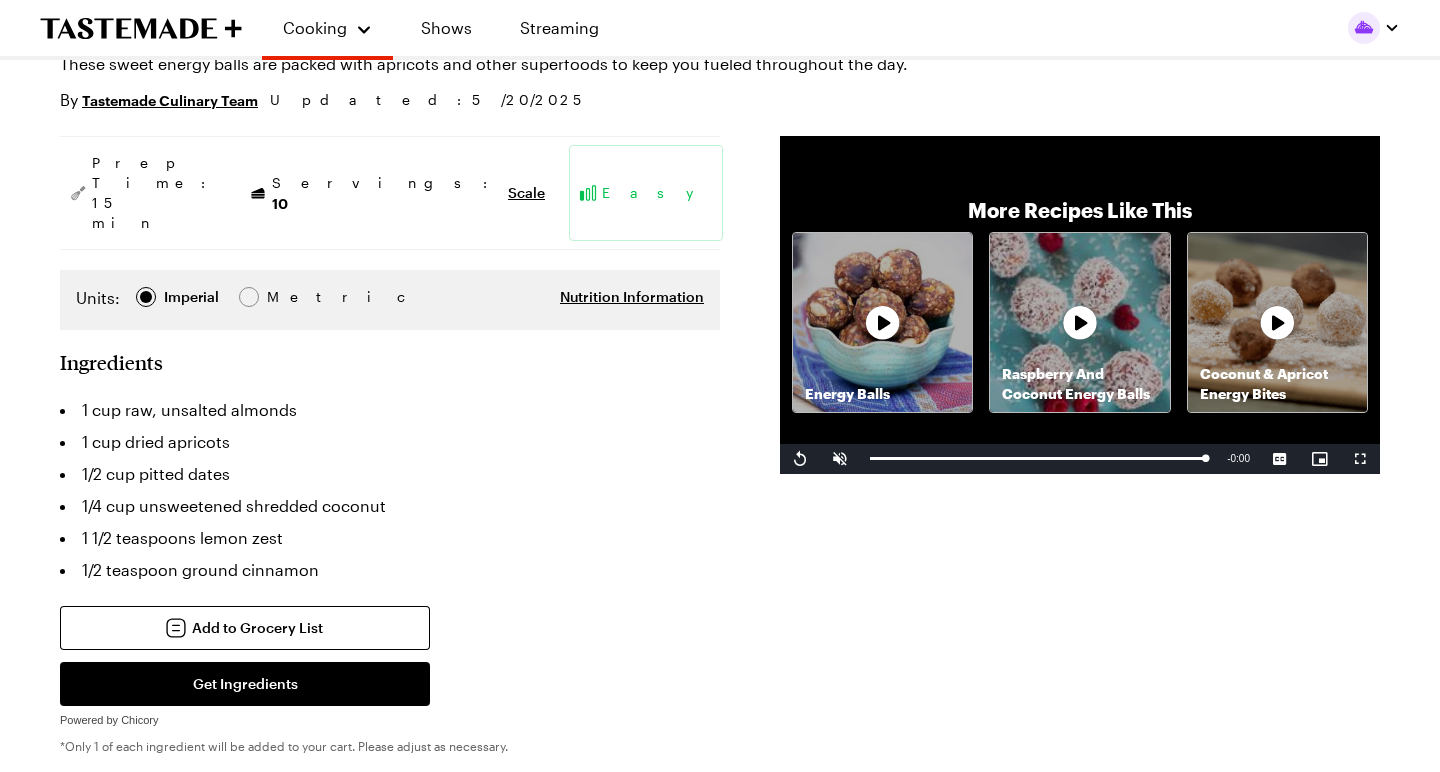 scroll, scrollTop: 204, scrollLeft: 0, axis: vertical 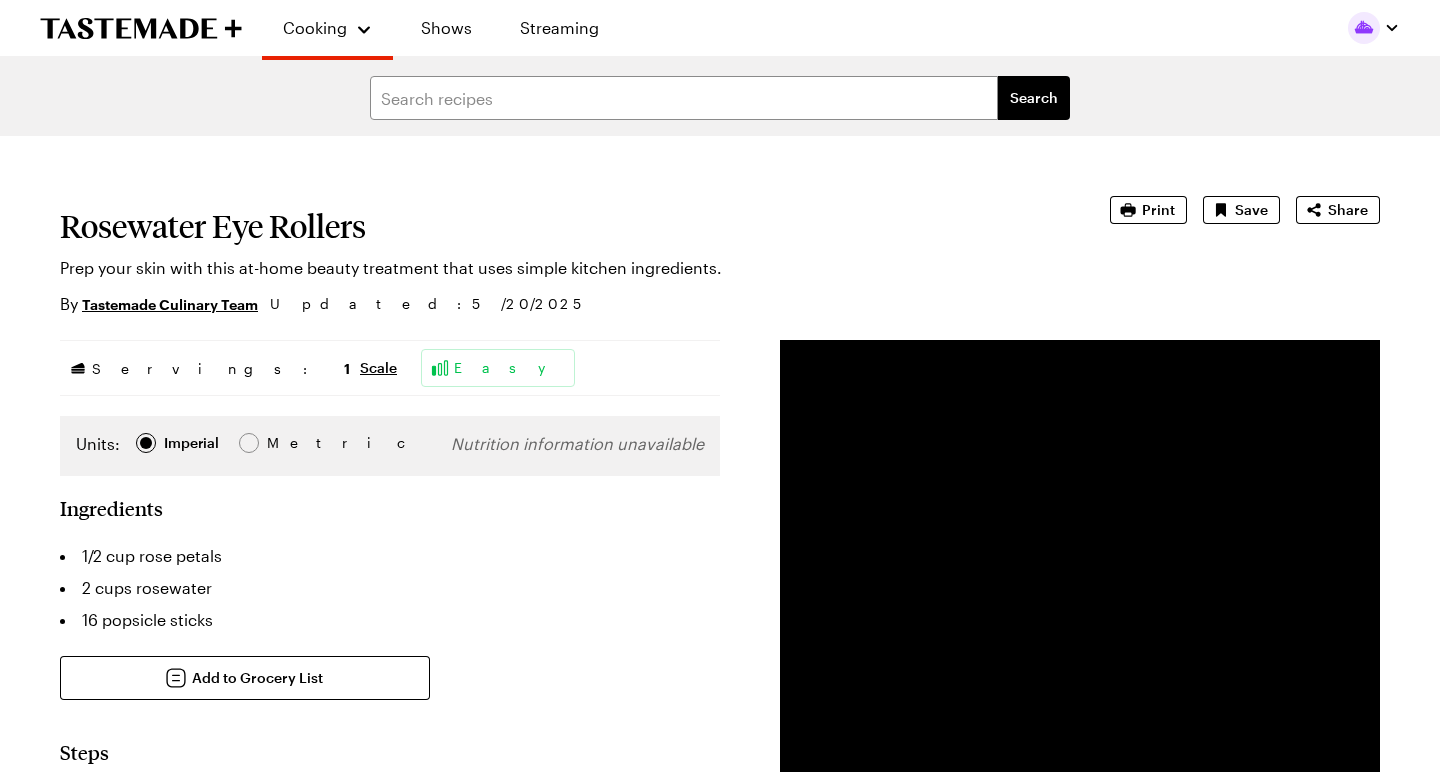 type on "x" 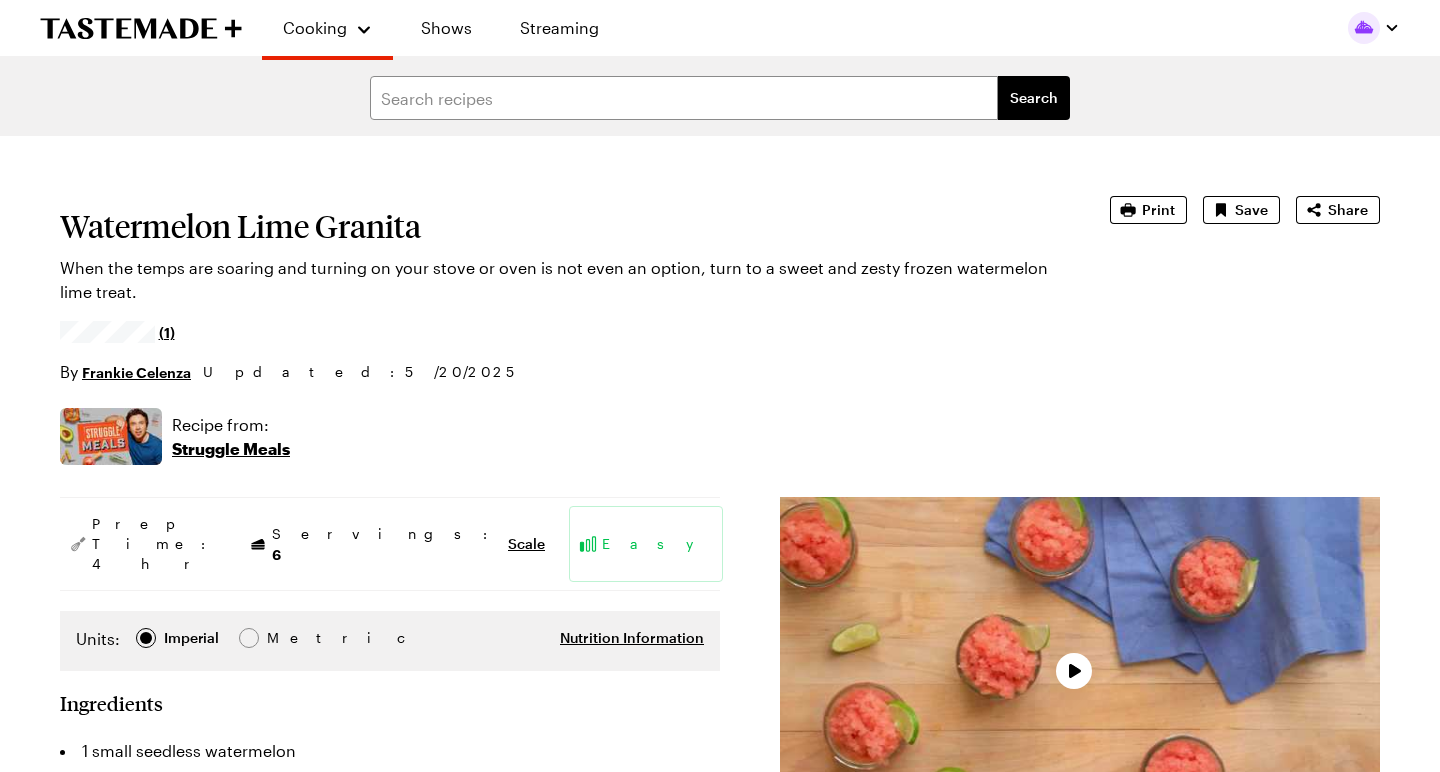 scroll, scrollTop: 0, scrollLeft: 0, axis: both 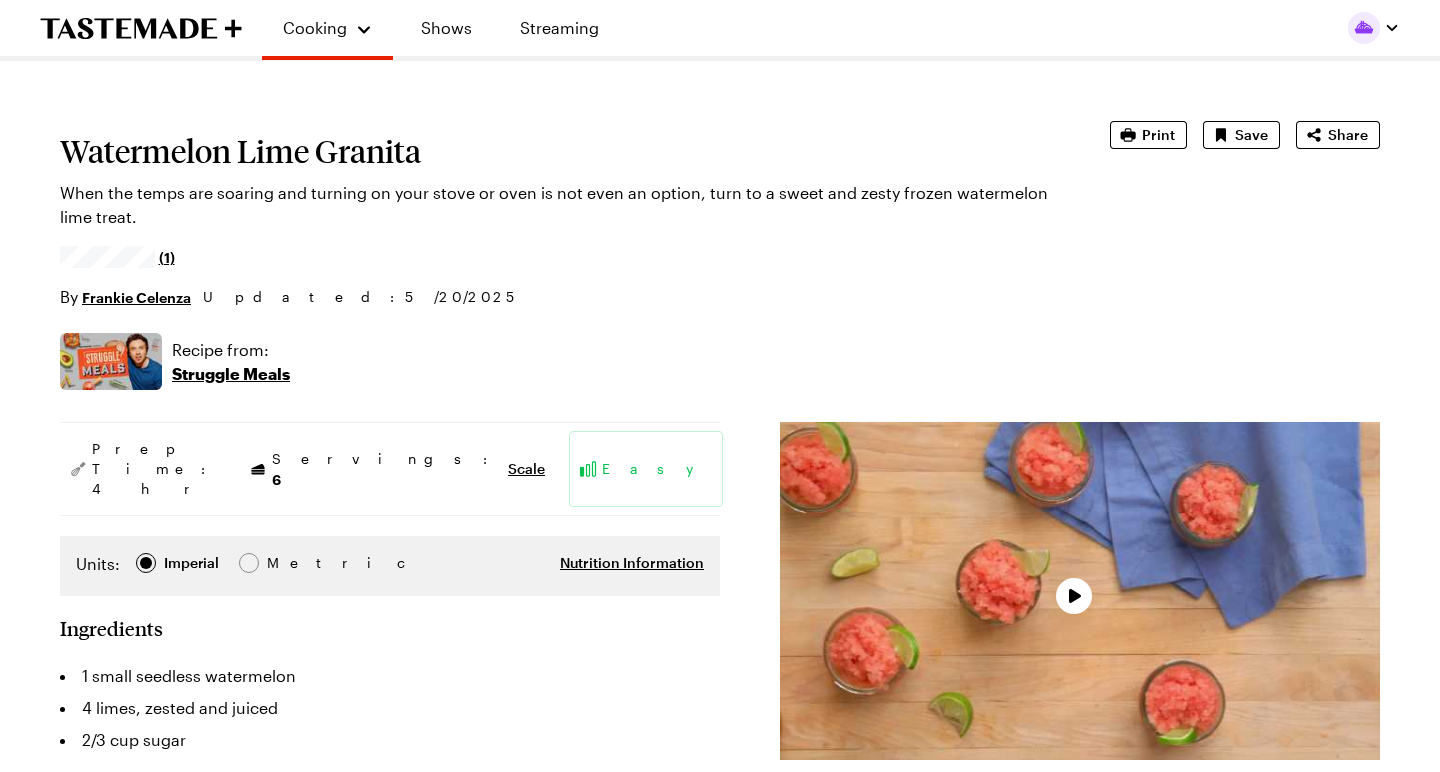 type on "x" 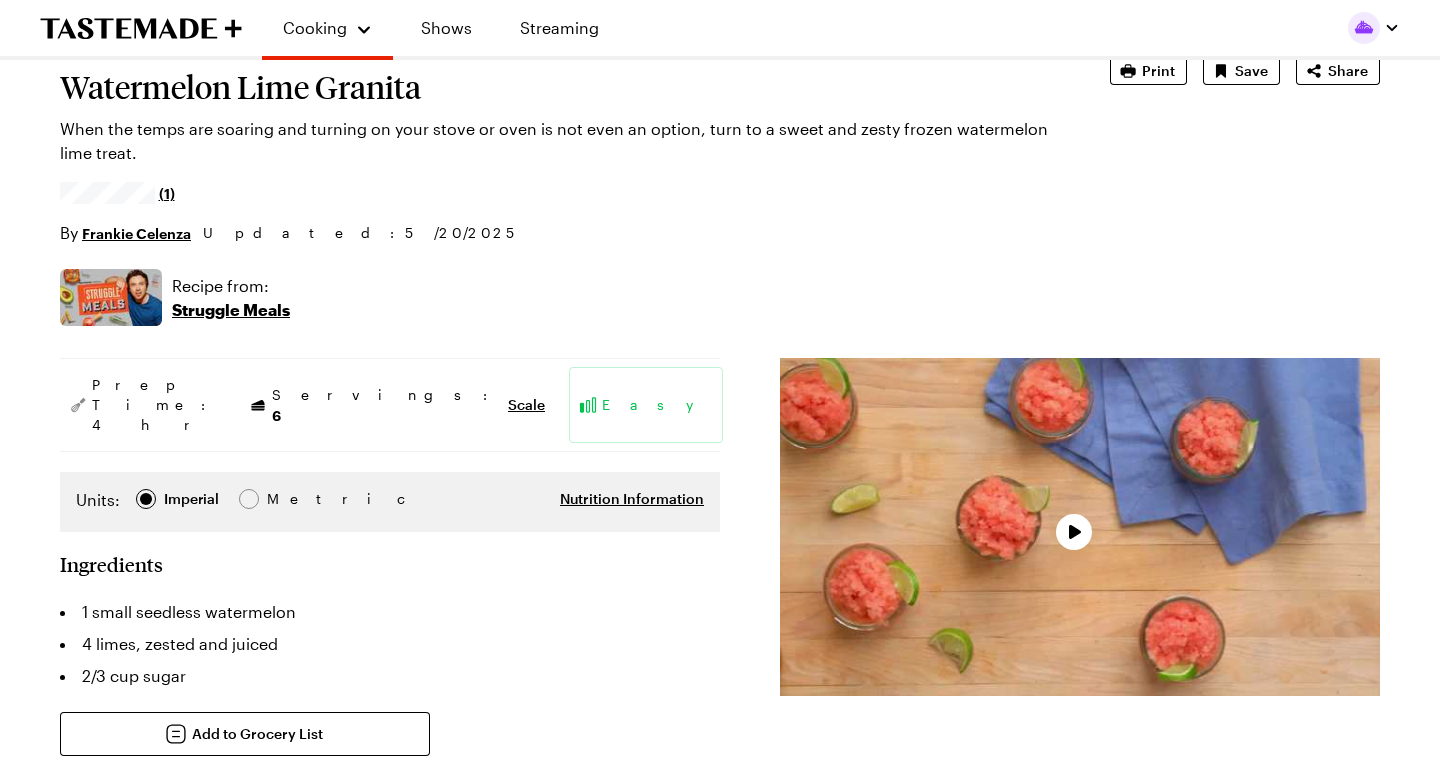 scroll, scrollTop: 140, scrollLeft: 0, axis: vertical 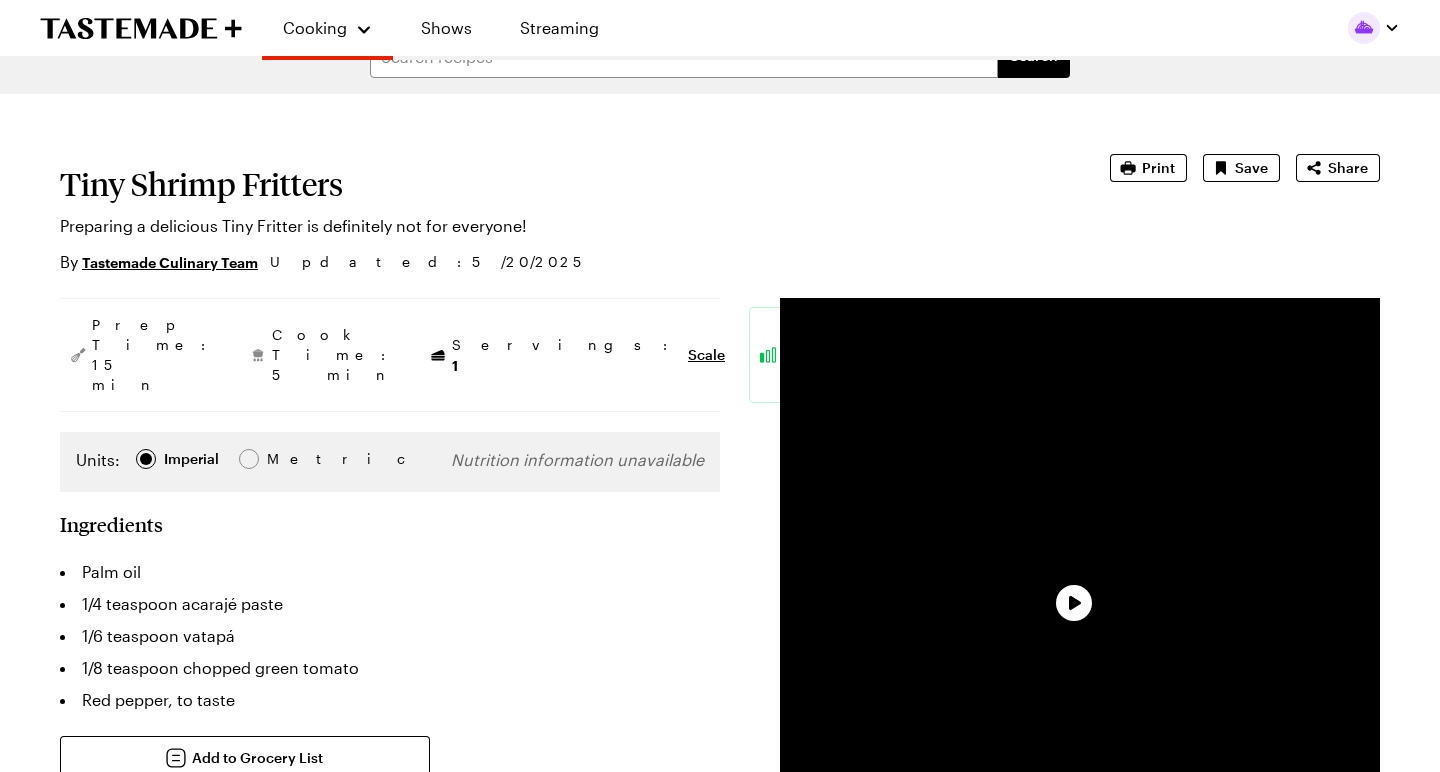 type on "x" 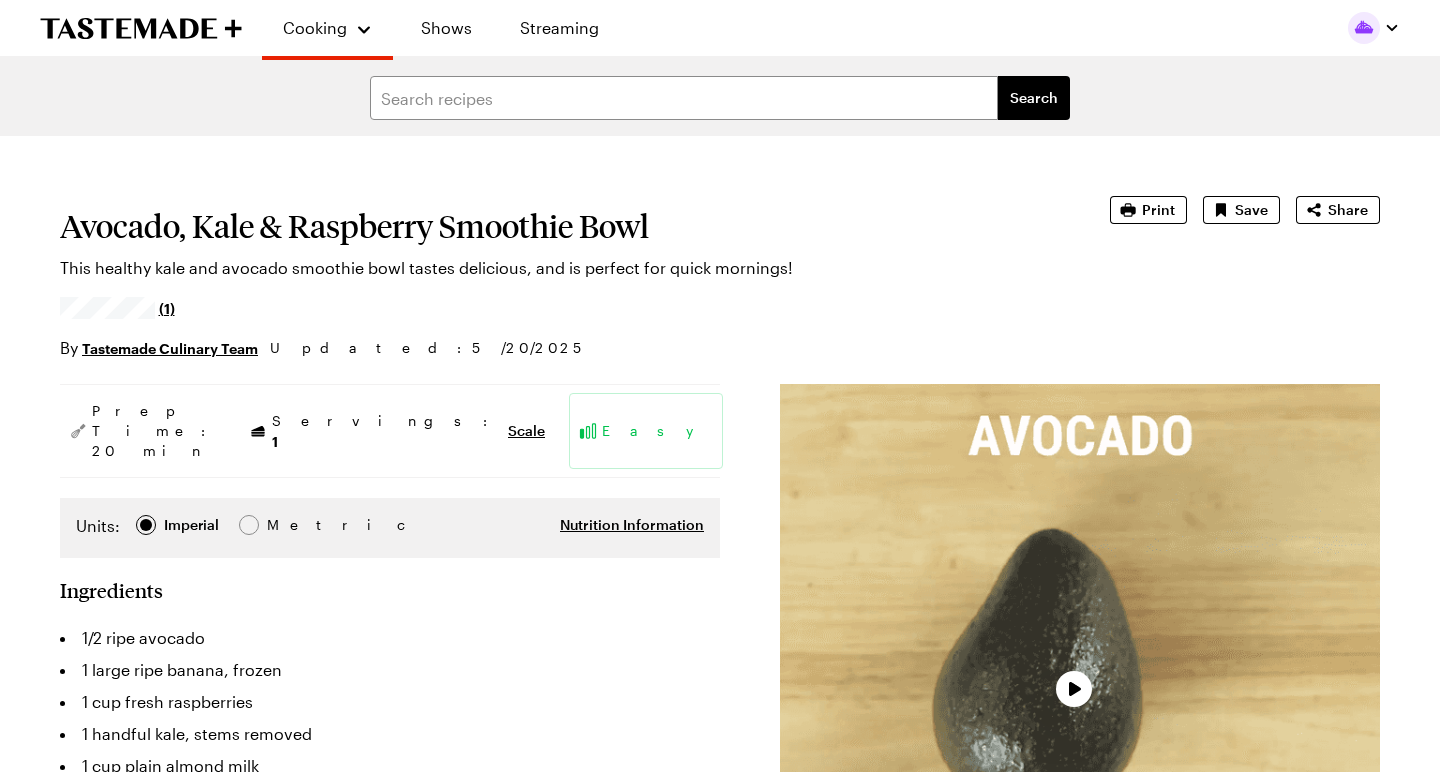 scroll, scrollTop: 0, scrollLeft: 0, axis: both 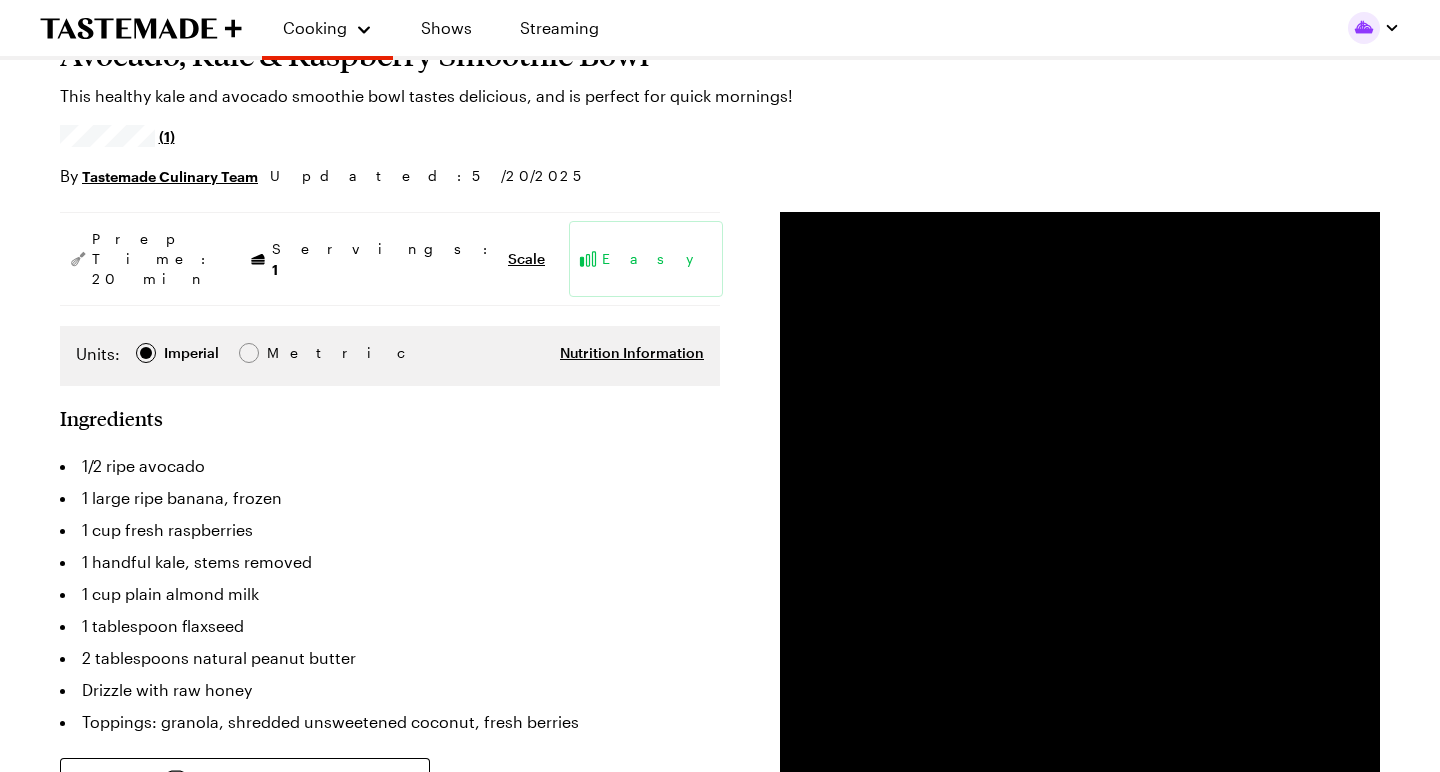type on "x" 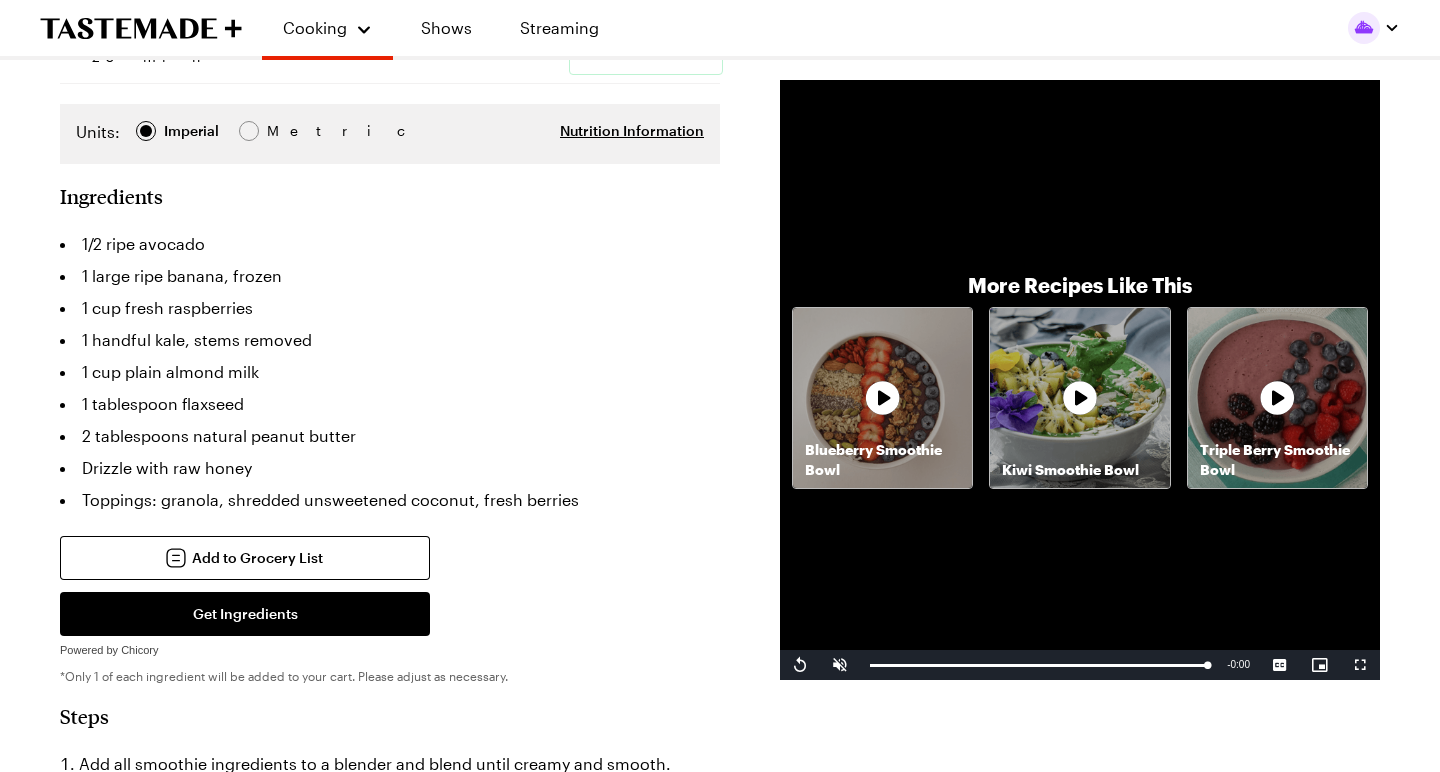 scroll, scrollTop: 394, scrollLeft: 0, axis: vertical 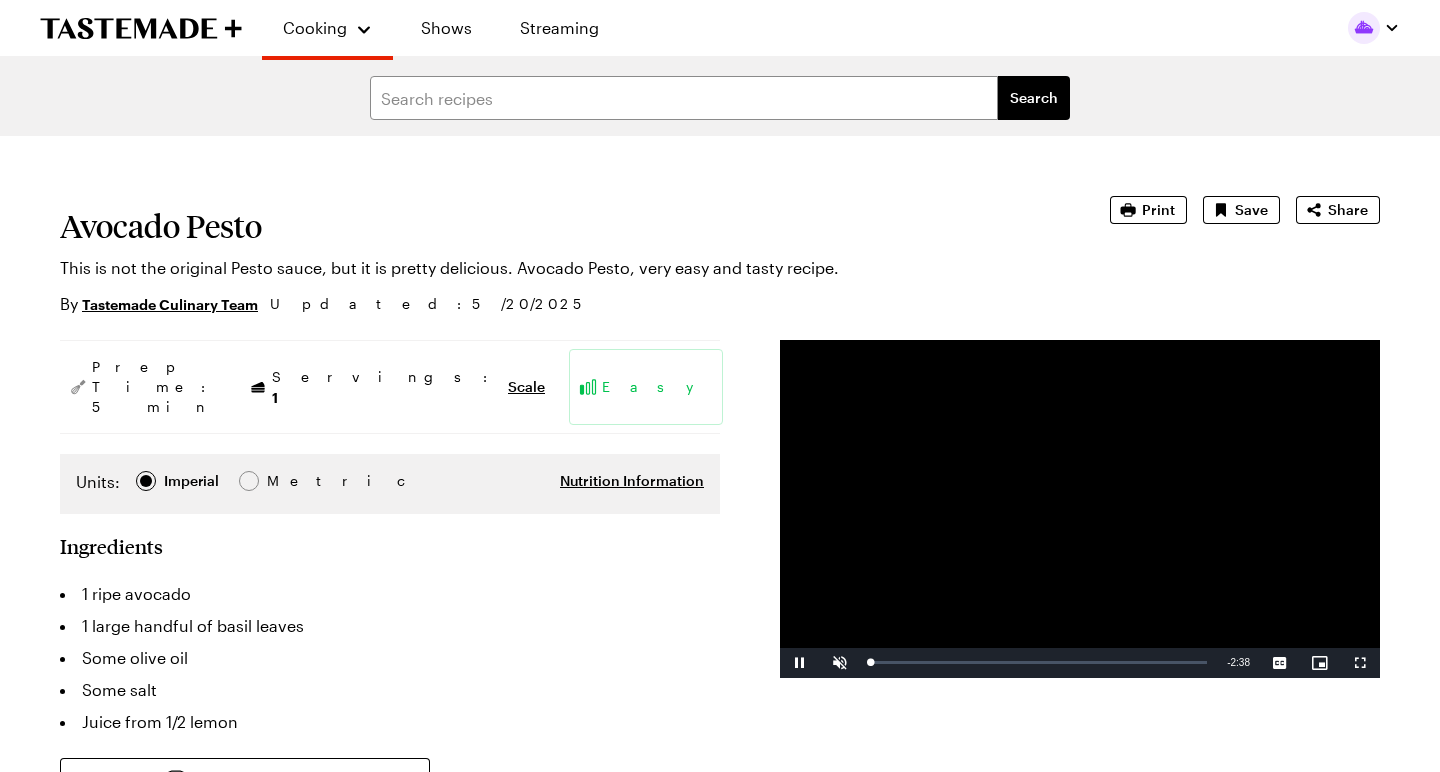 type on "x" 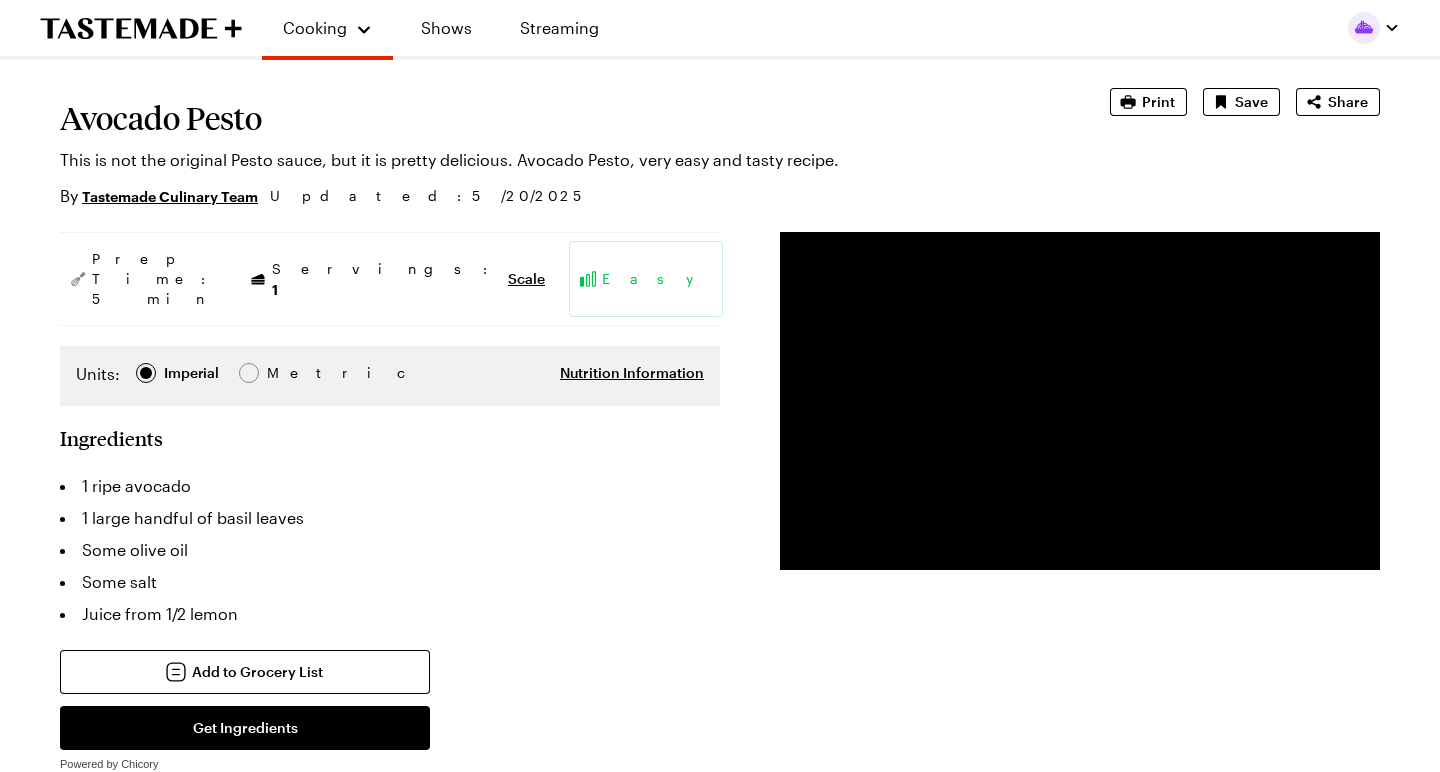 scroll, scrollTop: 108, scrollLeft: 0, axis: vertical 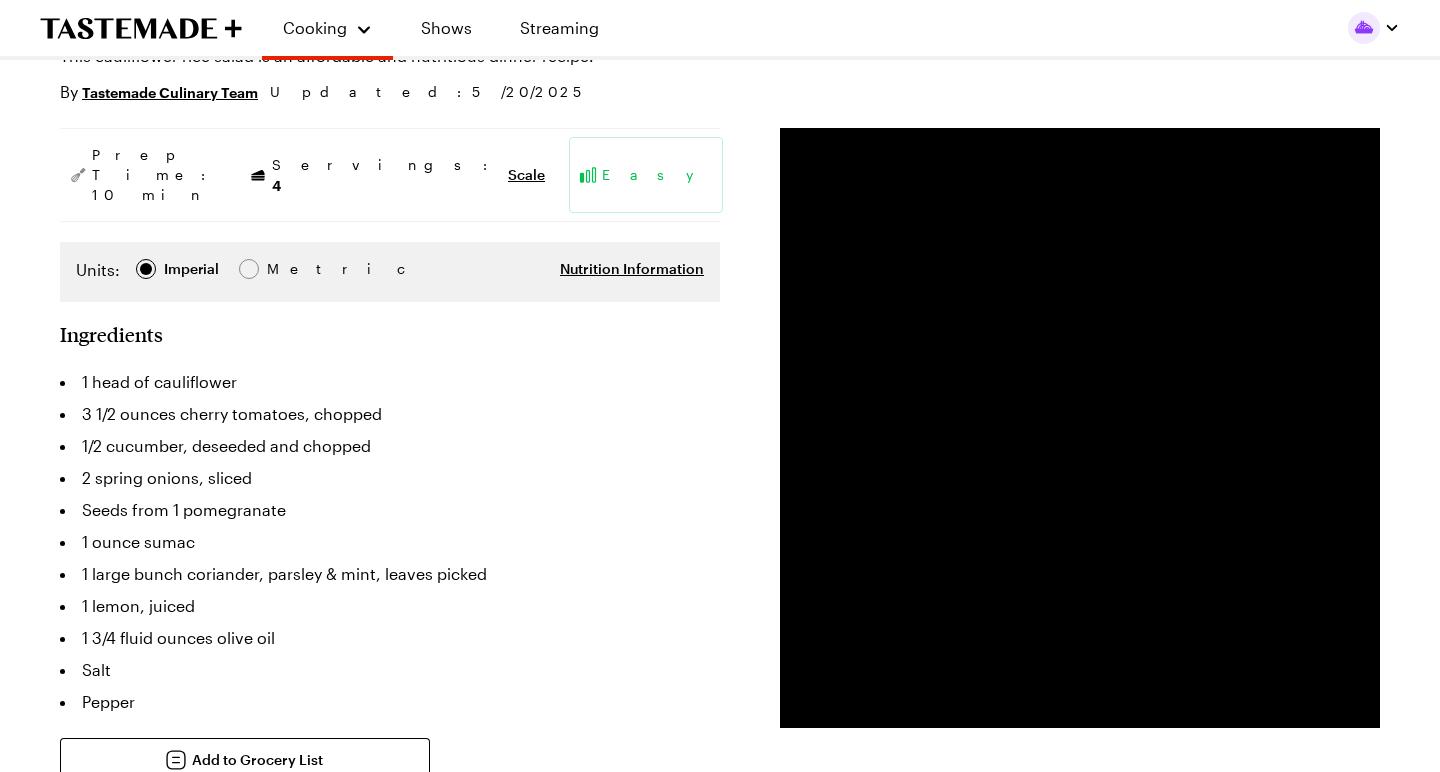 type on "x" 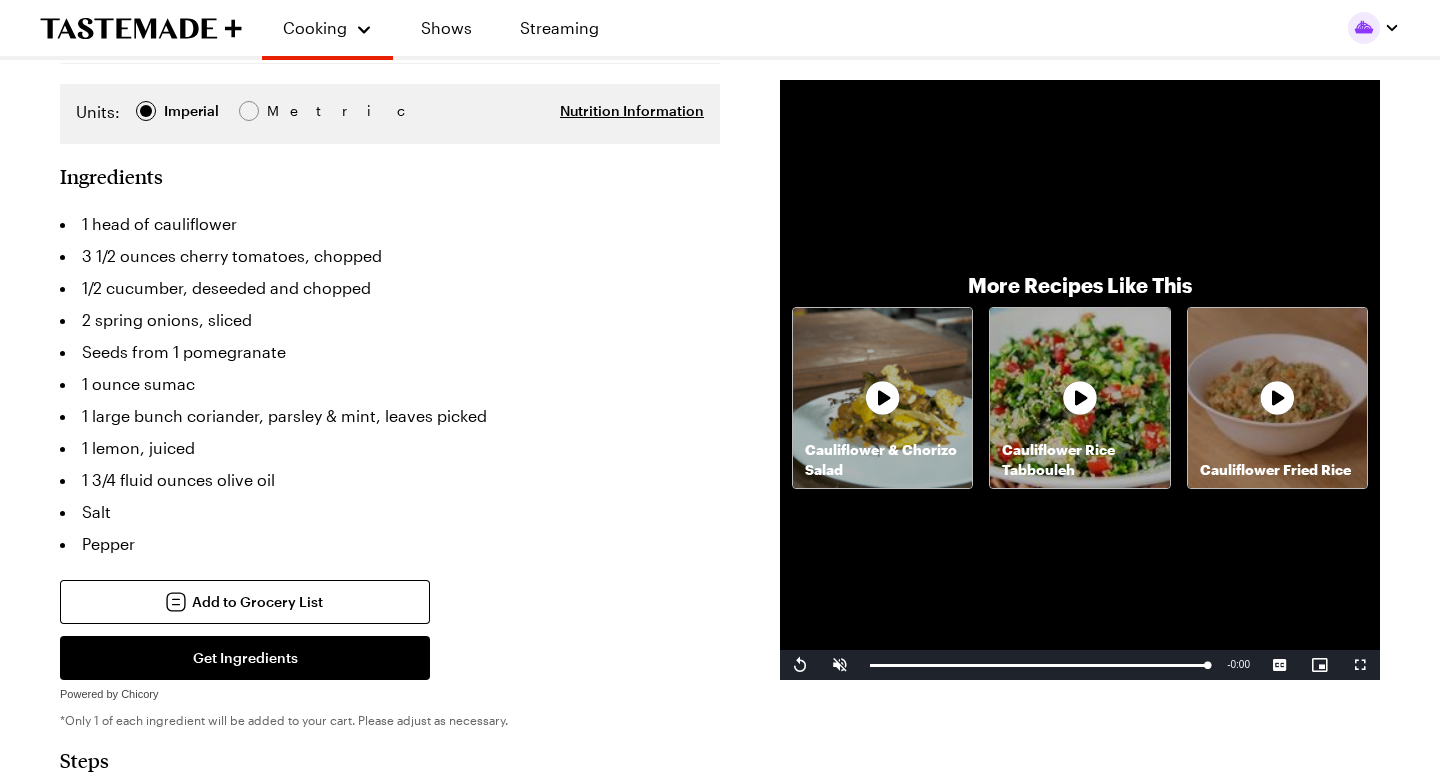 scroll, scrollTop: 370, scrollLeft: 0, axis: vertical 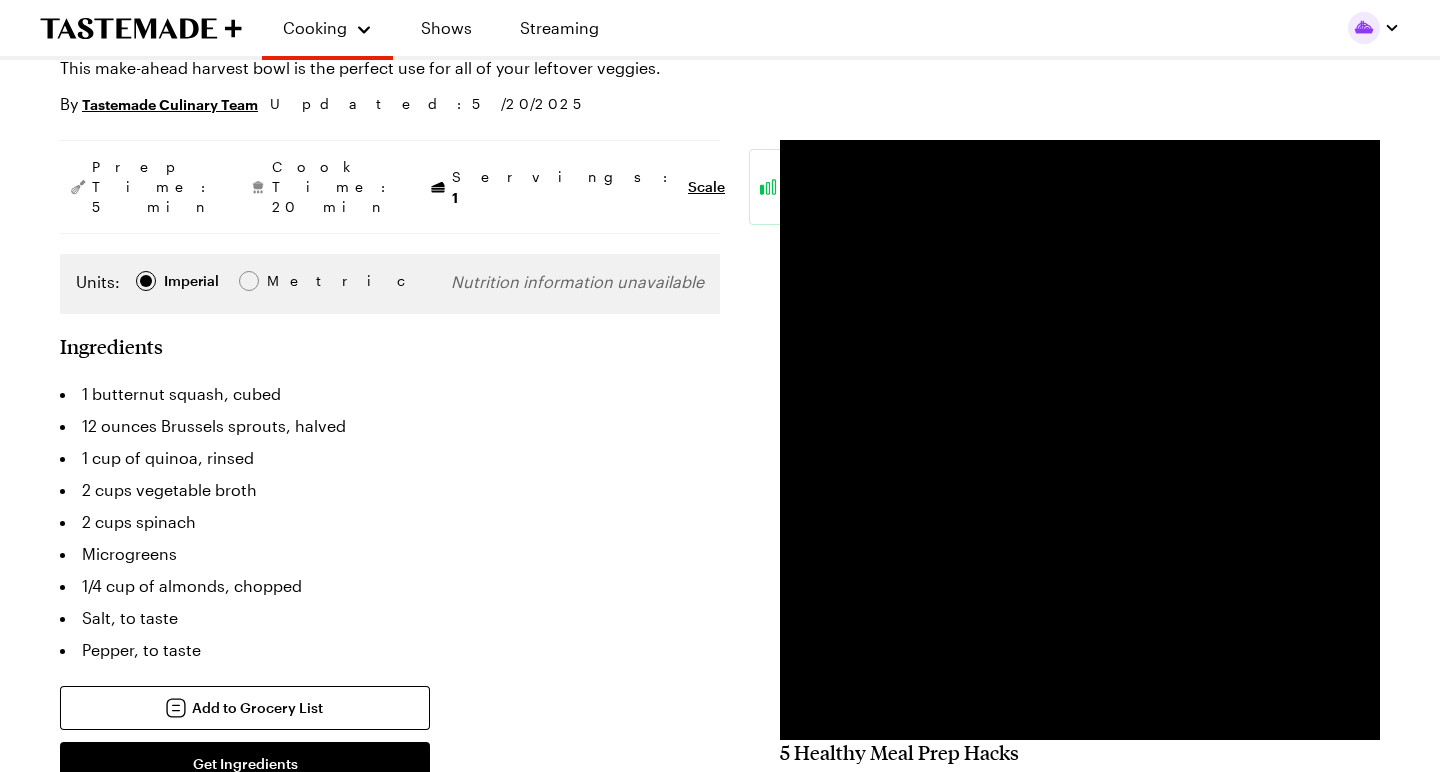 type on "x" 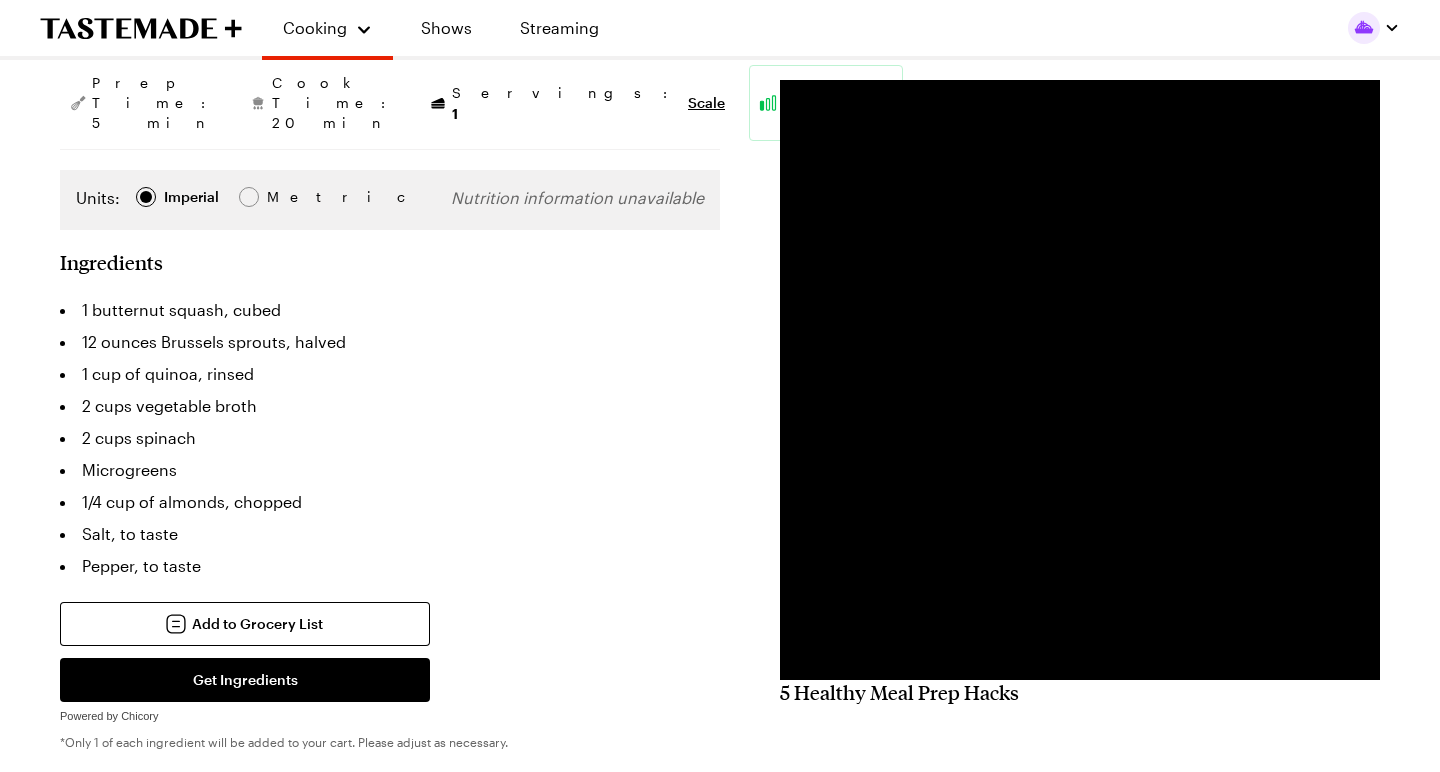 scroll, scrollTop: 281, scrollLeft: 0, axis: vertical 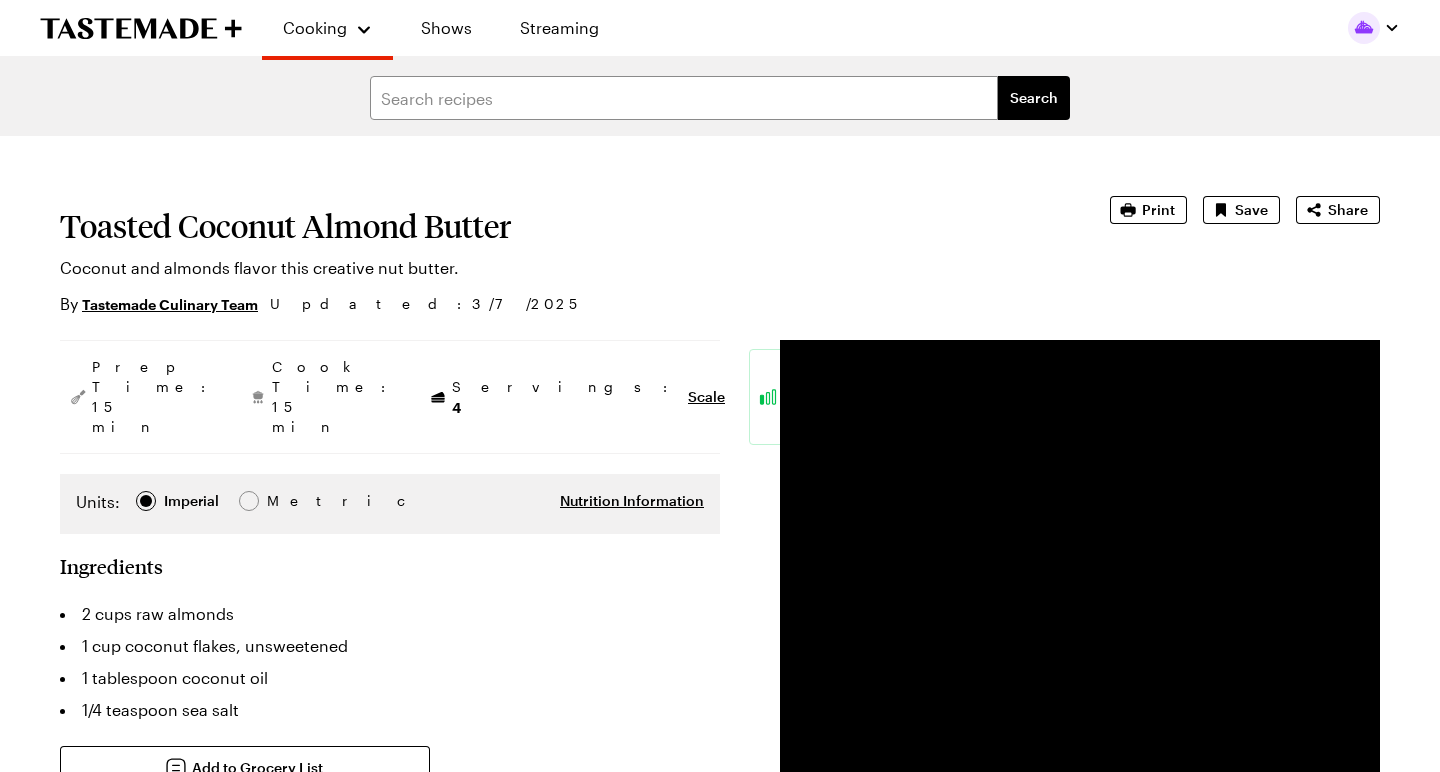 type on "x" 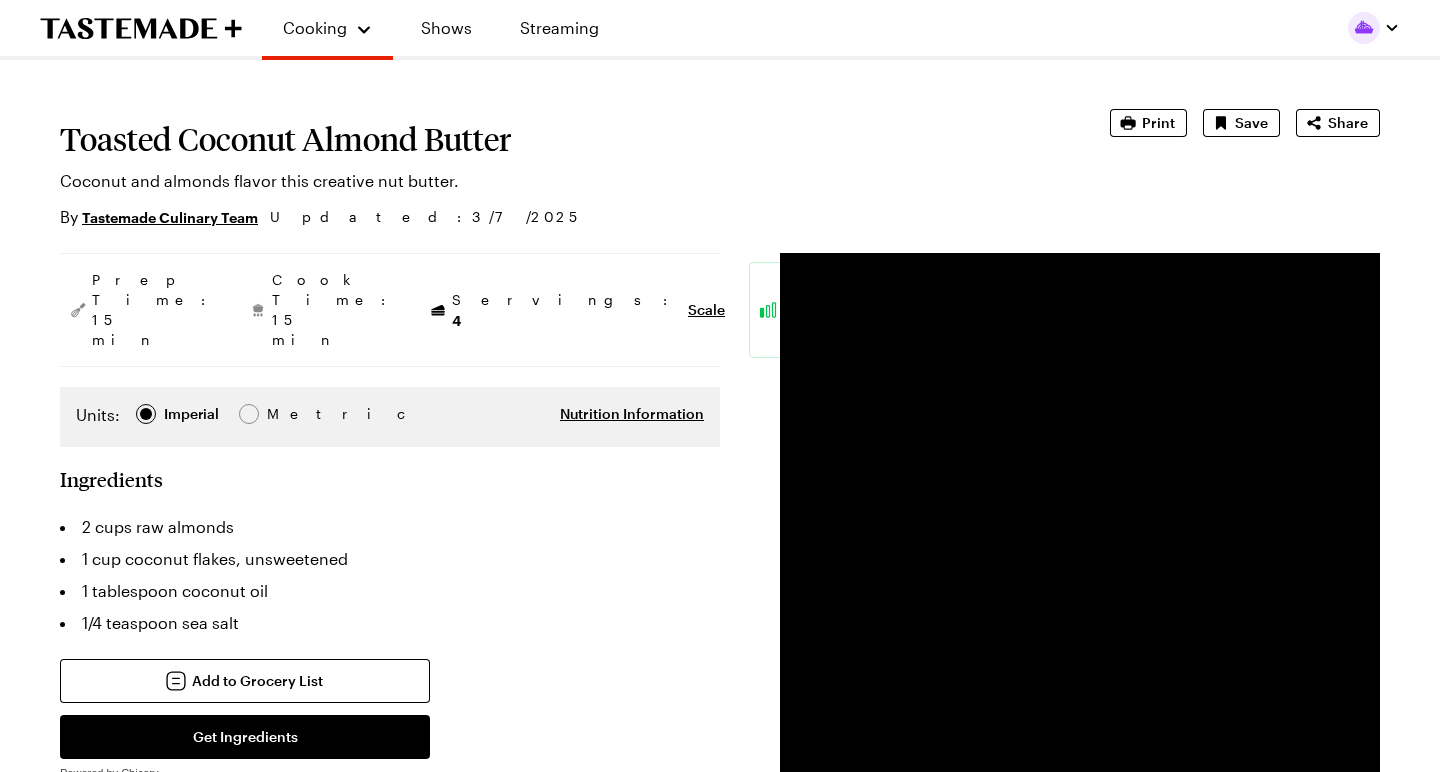 scroll, scrollTop: 89, scrollLeft: 0, axis: vertical 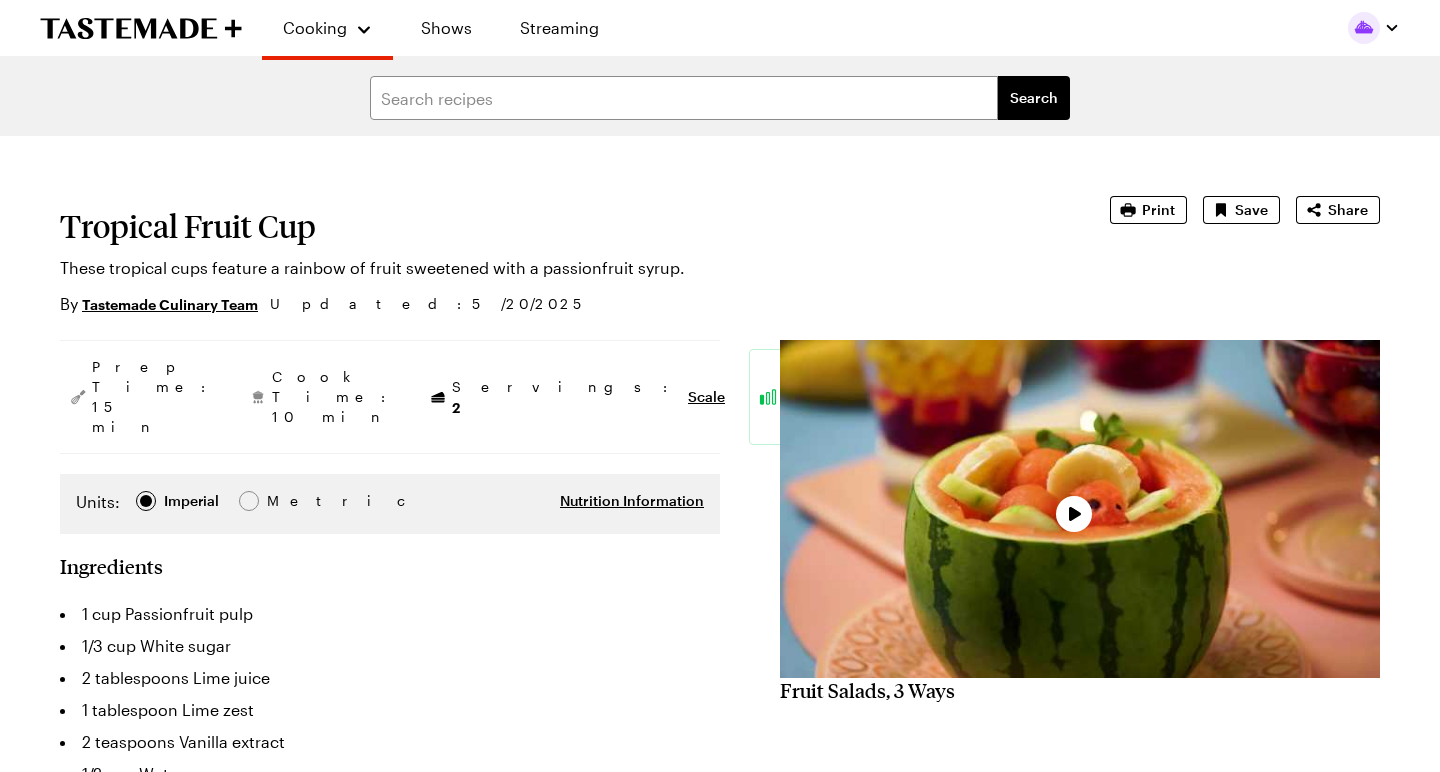 type on "x" 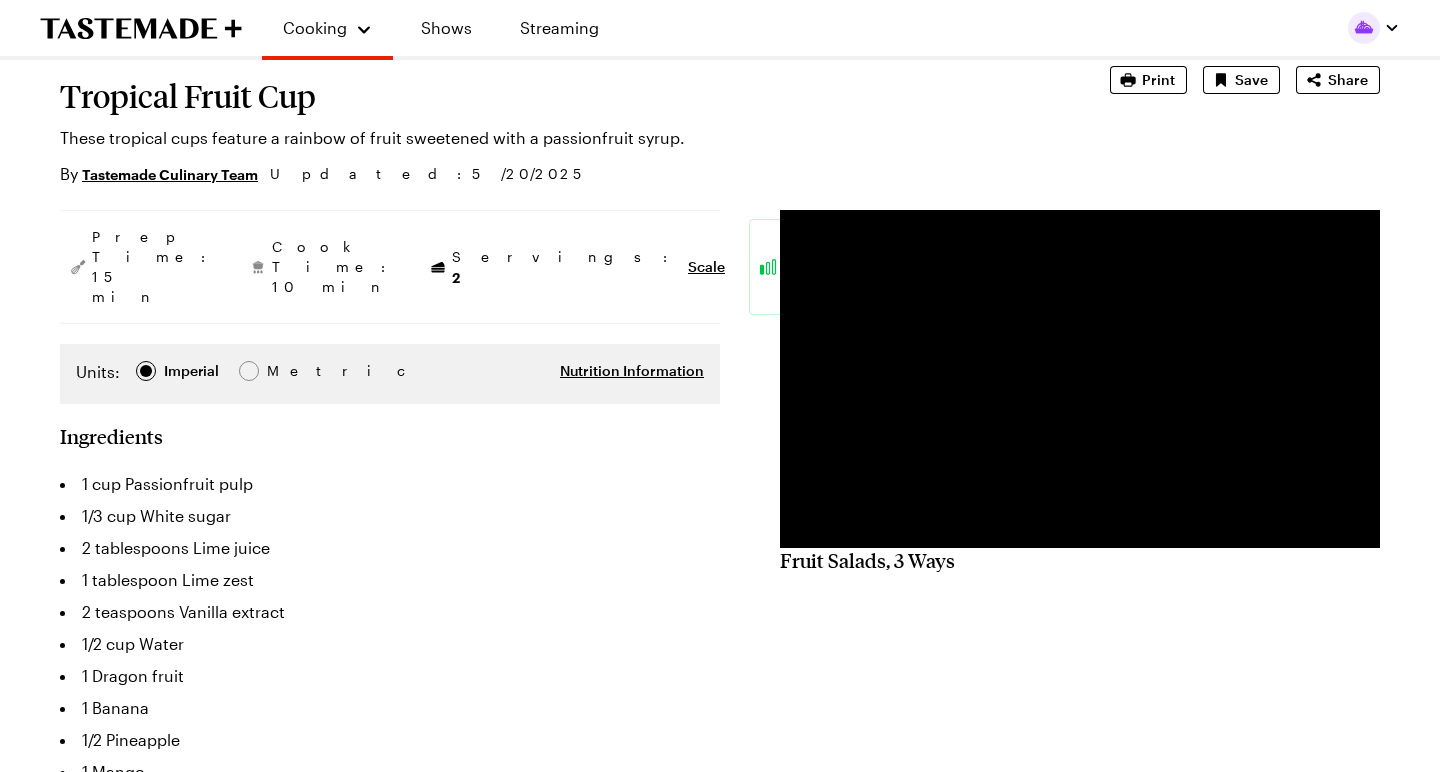 scroll, scrollTop: 133, scrollLeft: 0, axis: vertical 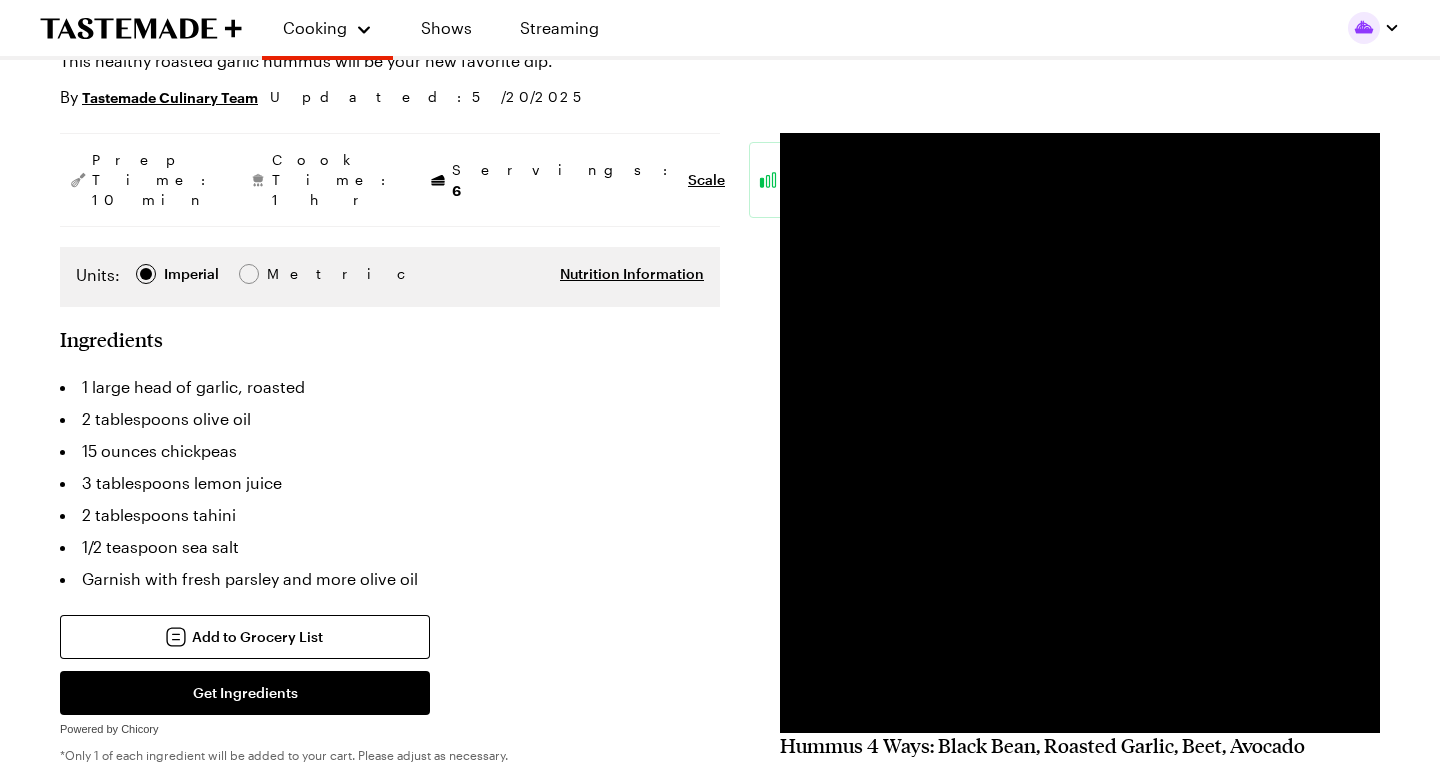 type on "x" 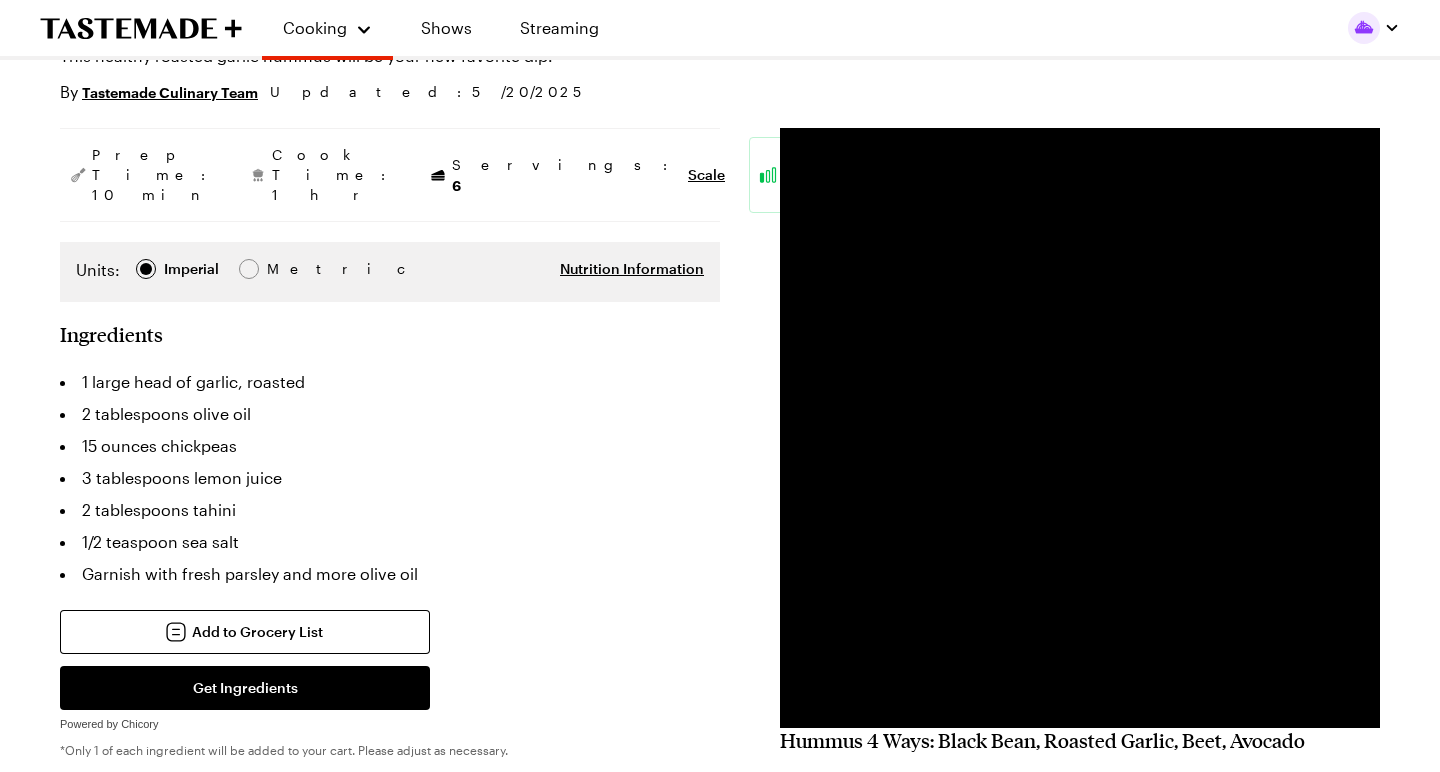 scroll, scrollTop: 213, scrollLeft: 0, axis: vertical 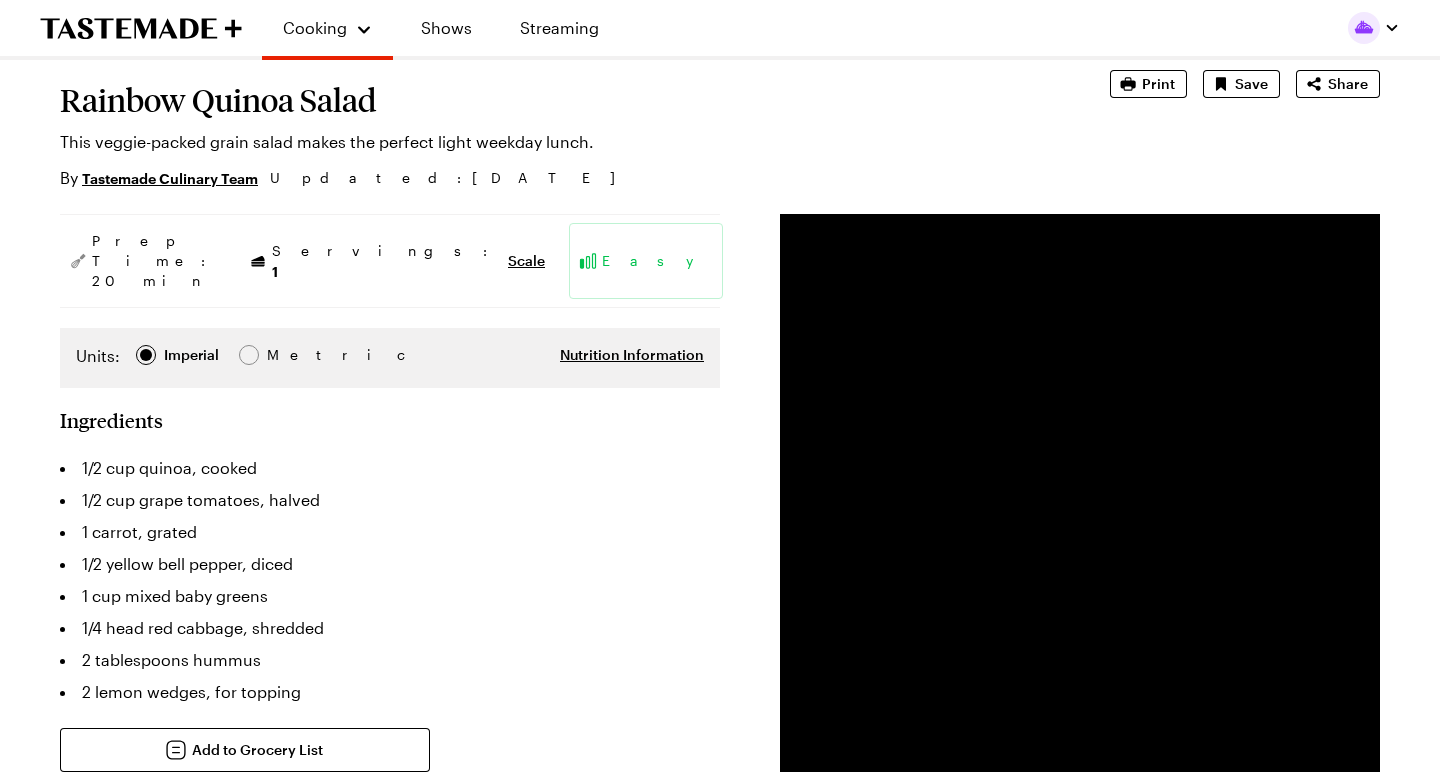 type on "x" 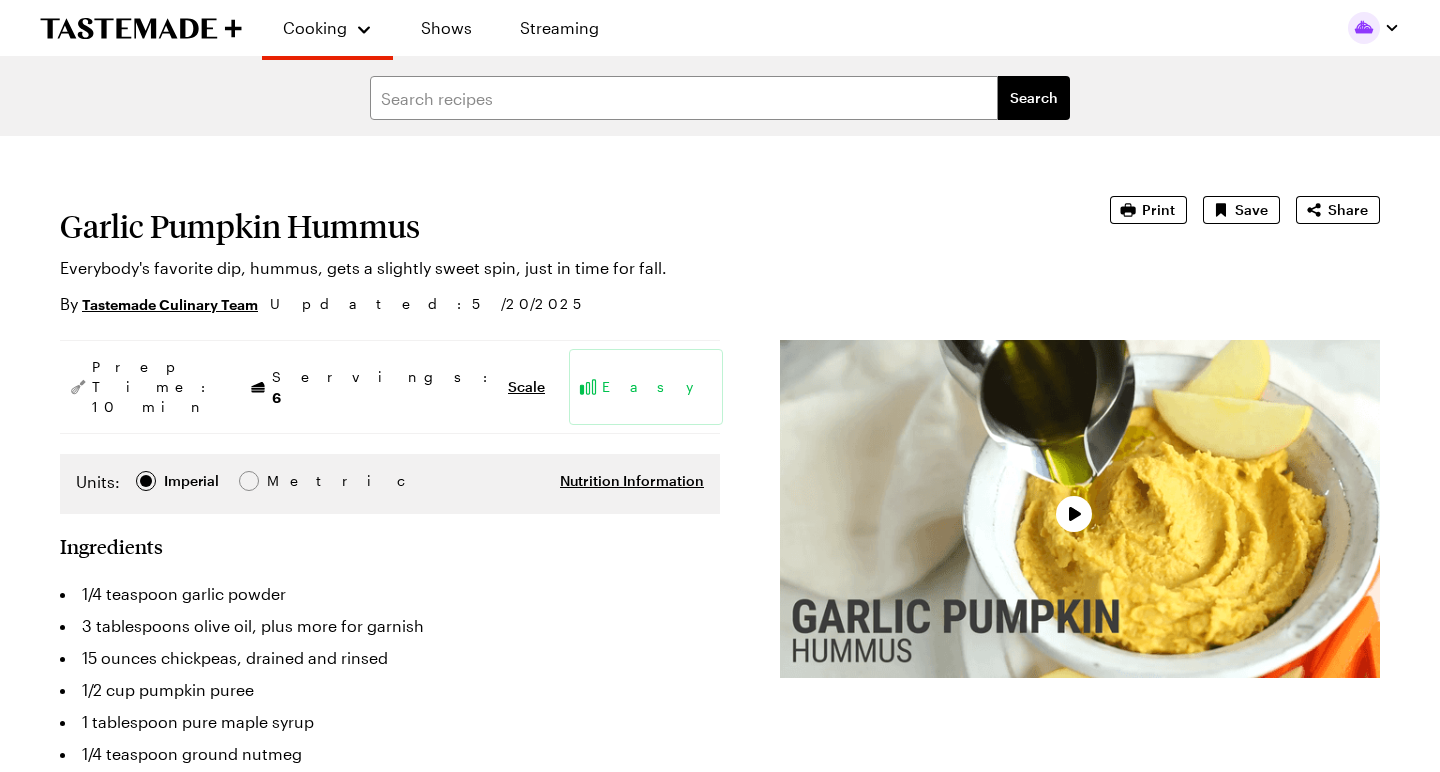 scroll, scrollTop: 0, scrollLeft: 0, axis: both 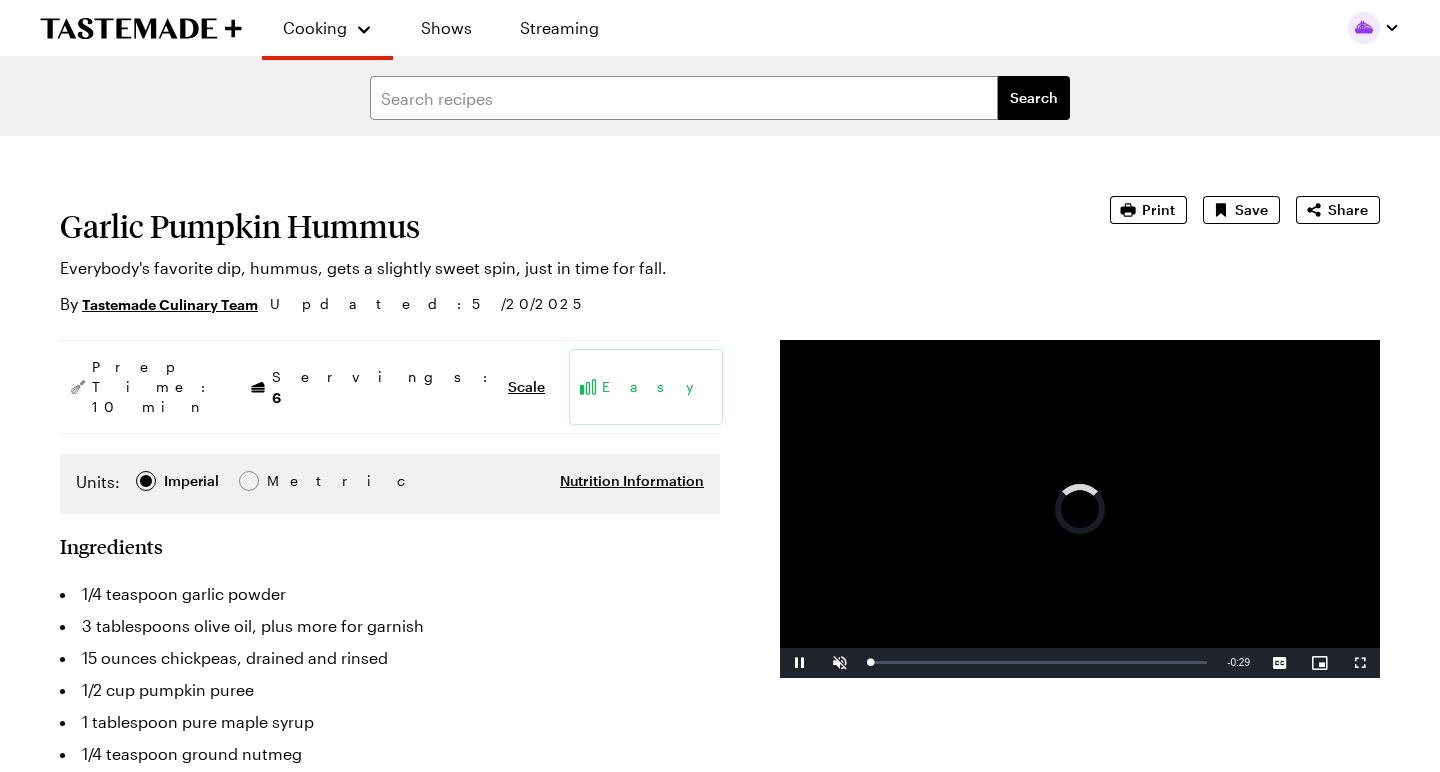type on "x" 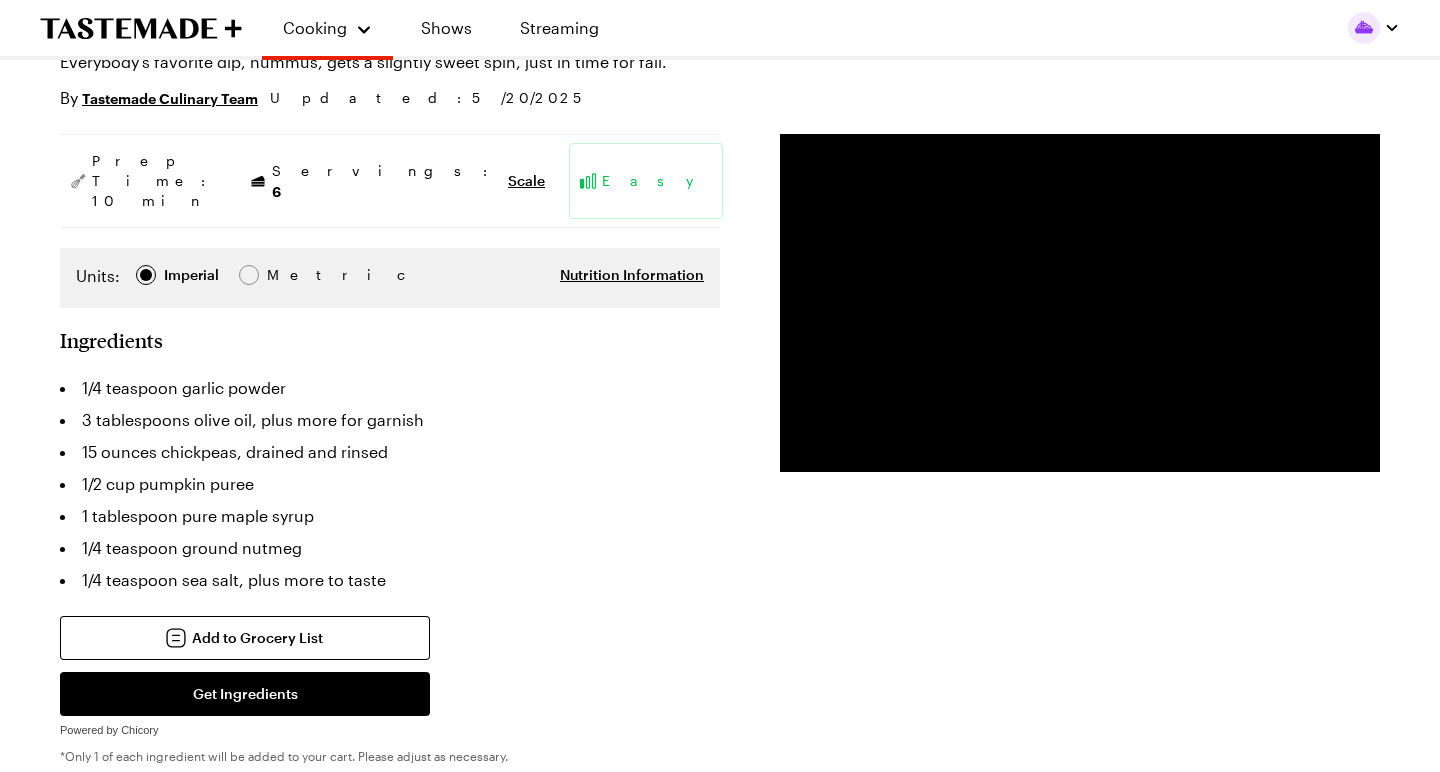 scroll, scrollTop: 209, scrollLeft: 0, axis: vertical 